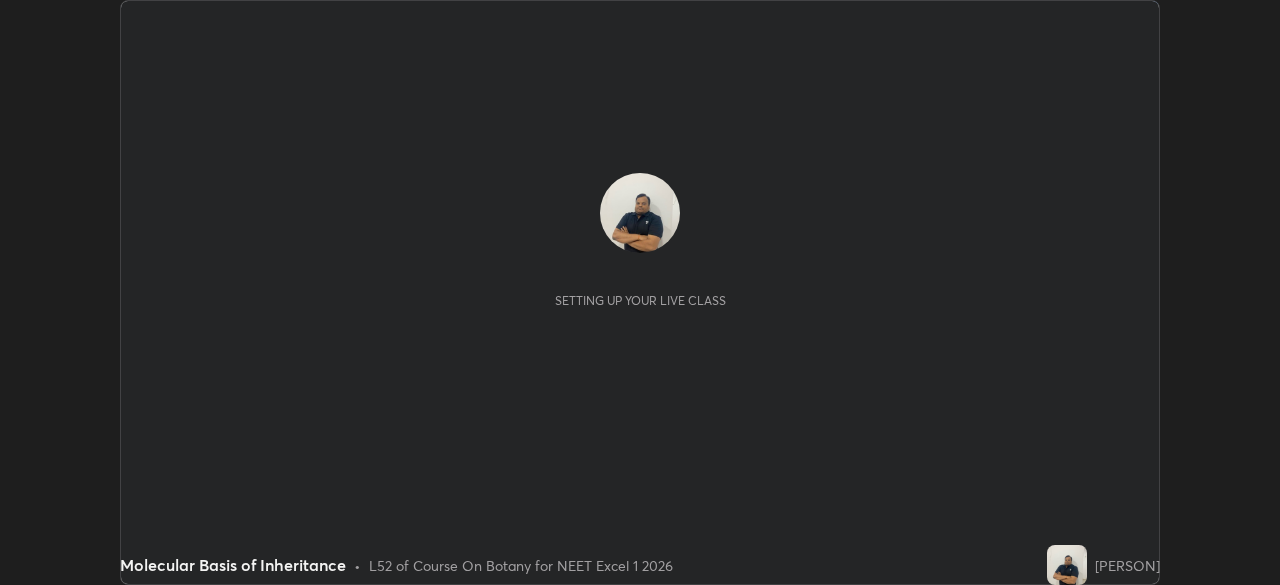 scroll, scrollTop: 0, scrollLeft: 0, axis: both 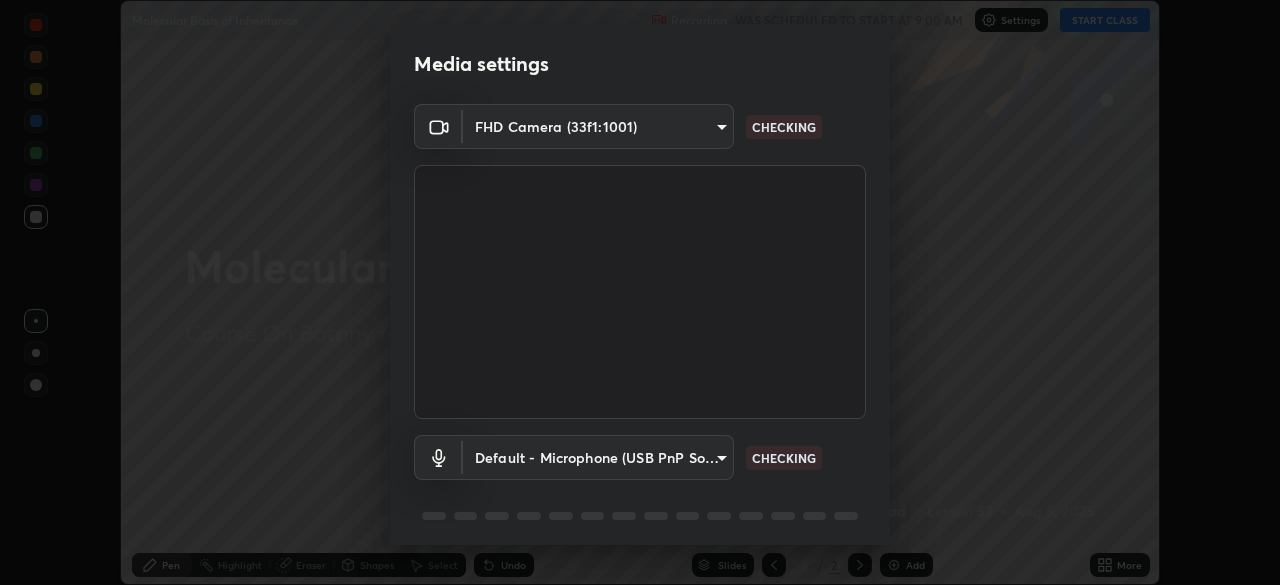 type on "0b0394df5398a873b7d047182dbff5bf8641b4882f7ce2760a0fef017966b62e" 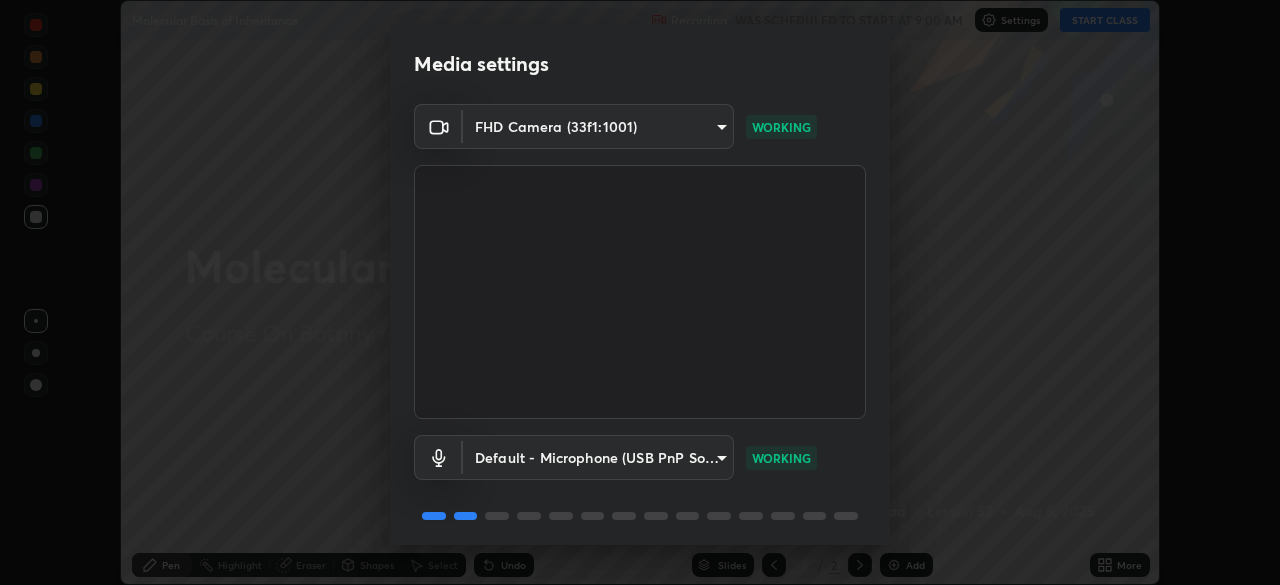 scroll, scrollTop: 71, scrollLeft: 0, axis: vertical 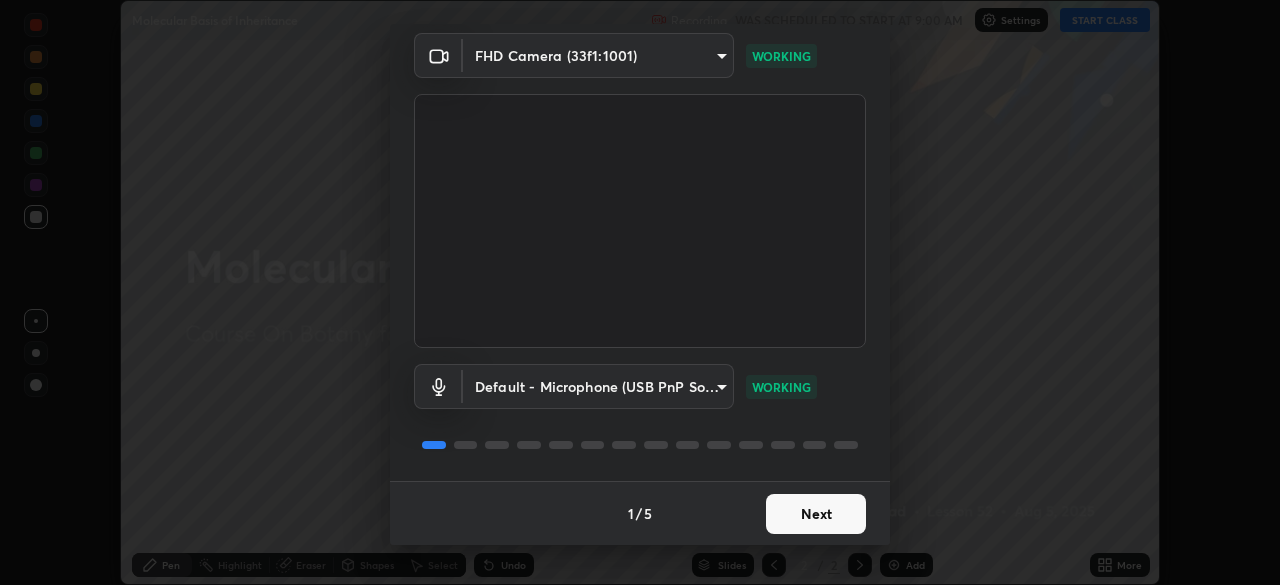 click on "Next" at bounding box center (816, 514) 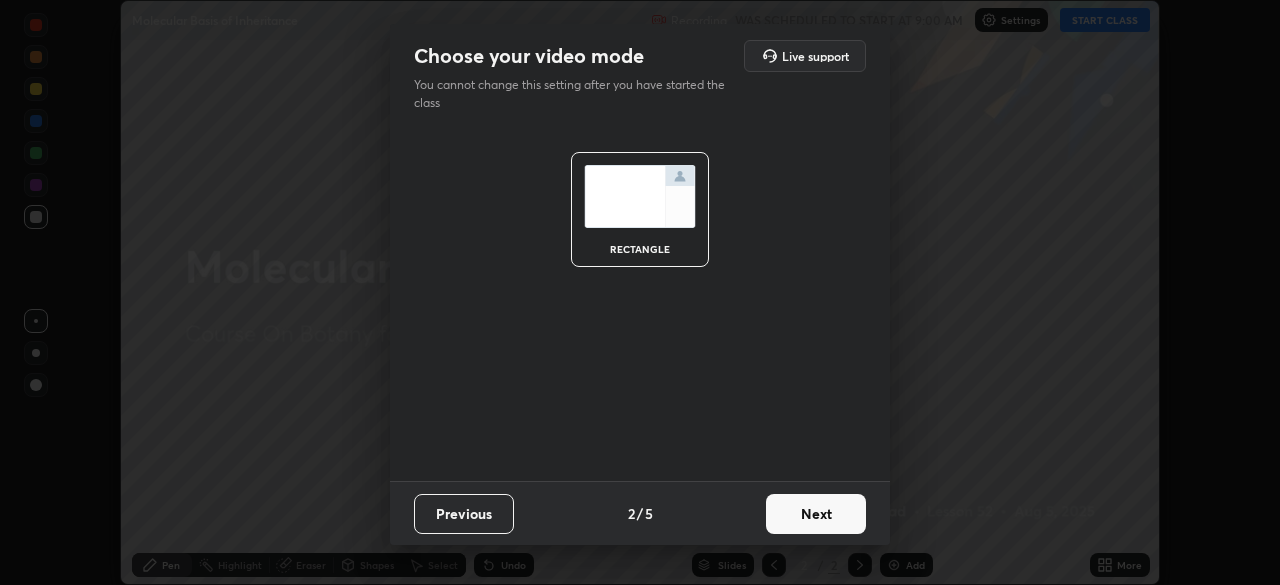 scroll, scrollTop: 0, scrollLeft: 0, axis: both 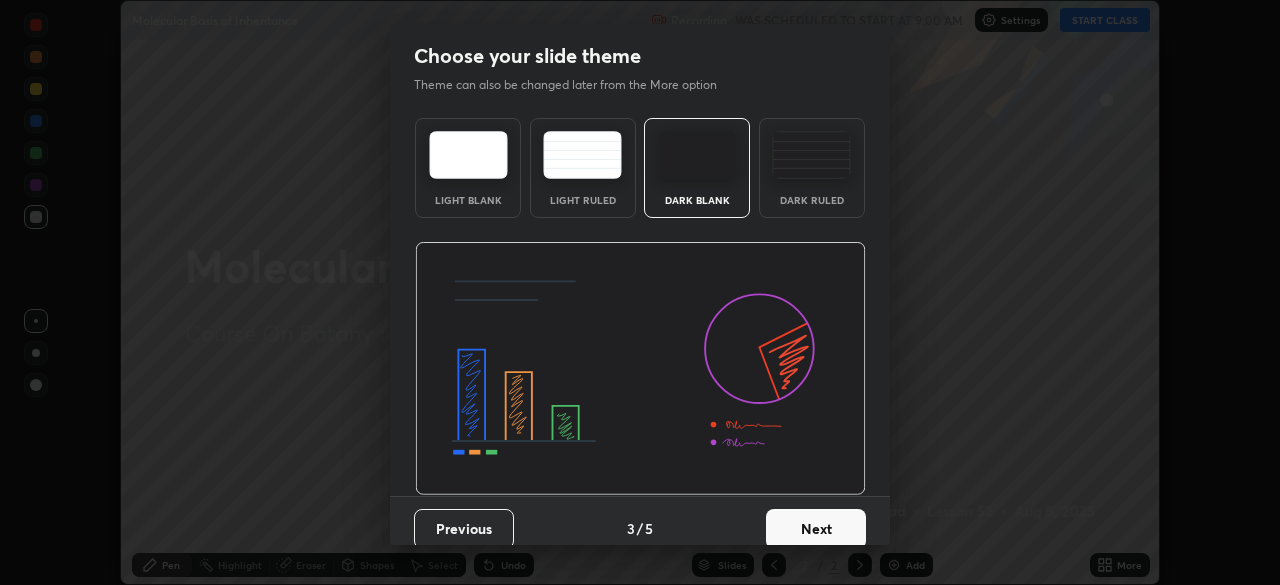 click on "Next" at bounding box center [816, 529] 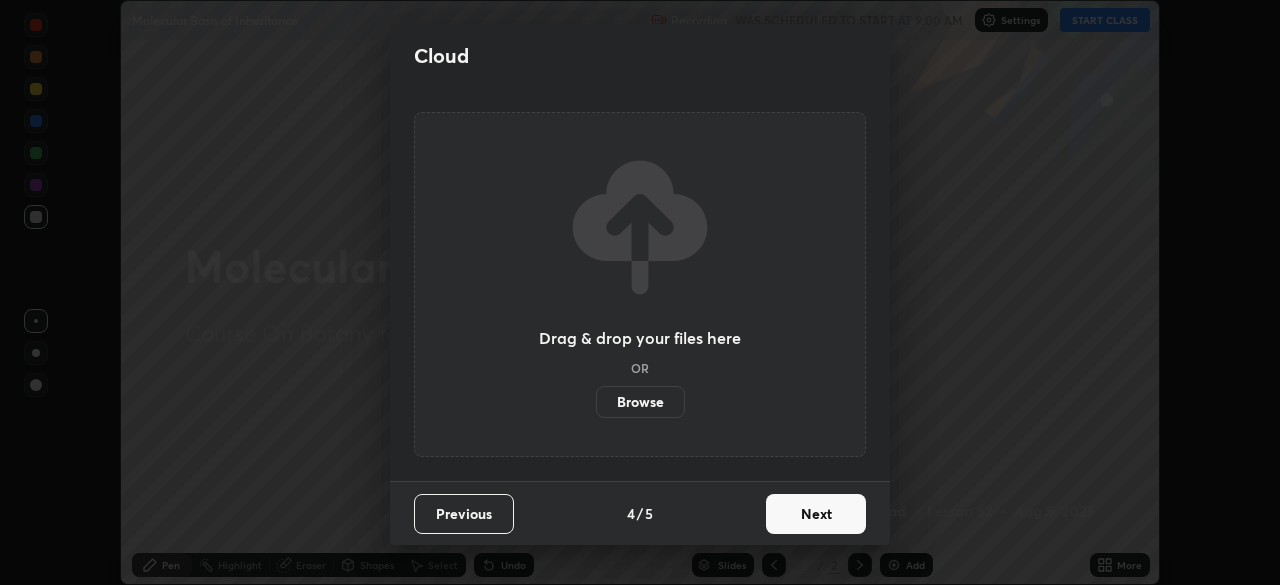click on "Next" at bounding box center (816, 514) 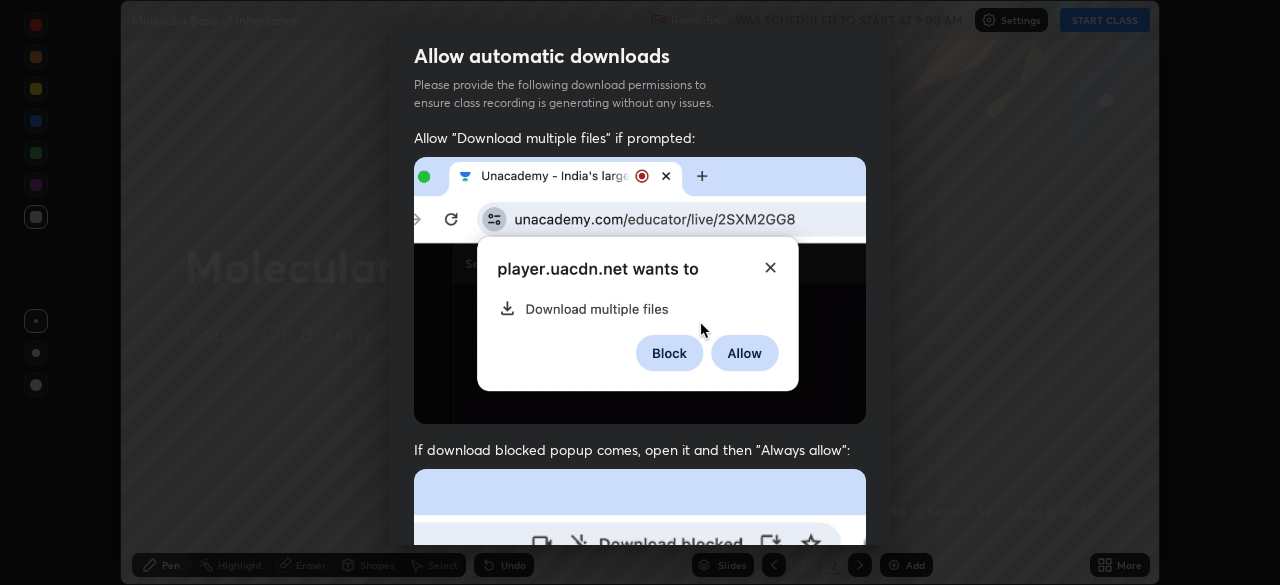 click on "Previous 5 / 5 Done" at bounding box center (640, 1002) 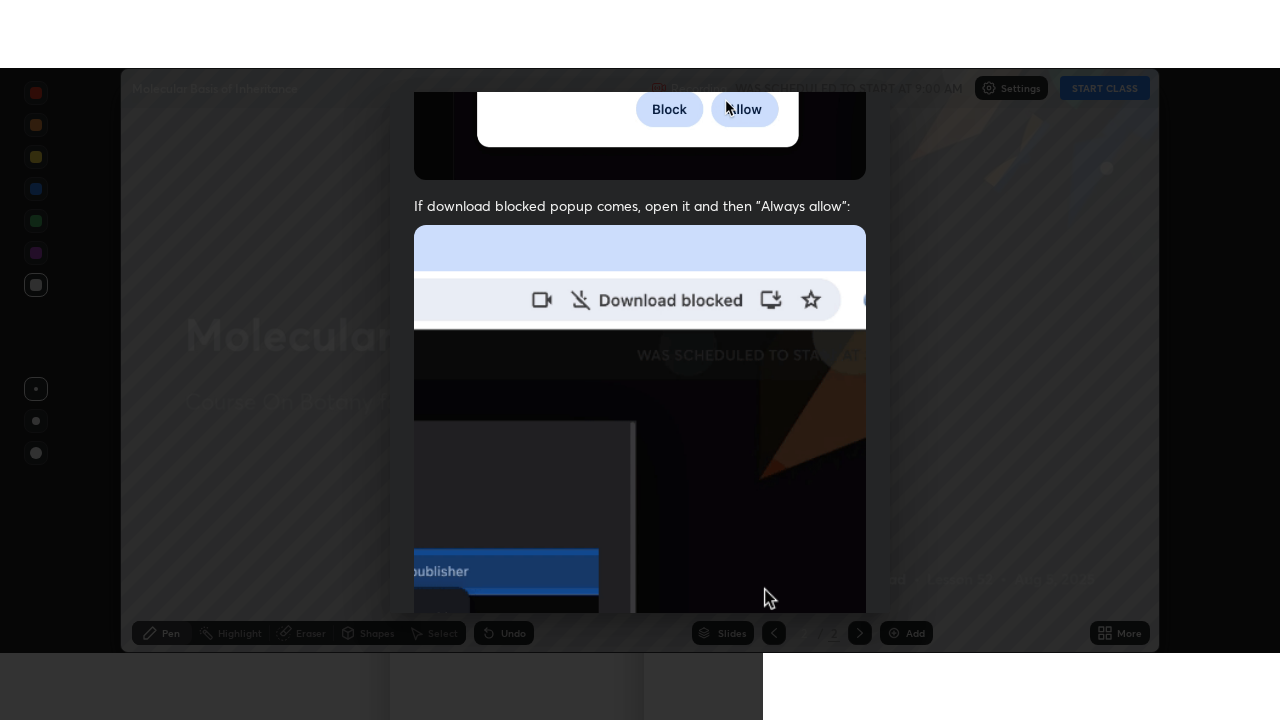 scroll, scrollTop: 479, scrollLeft: 0, axis: vertical 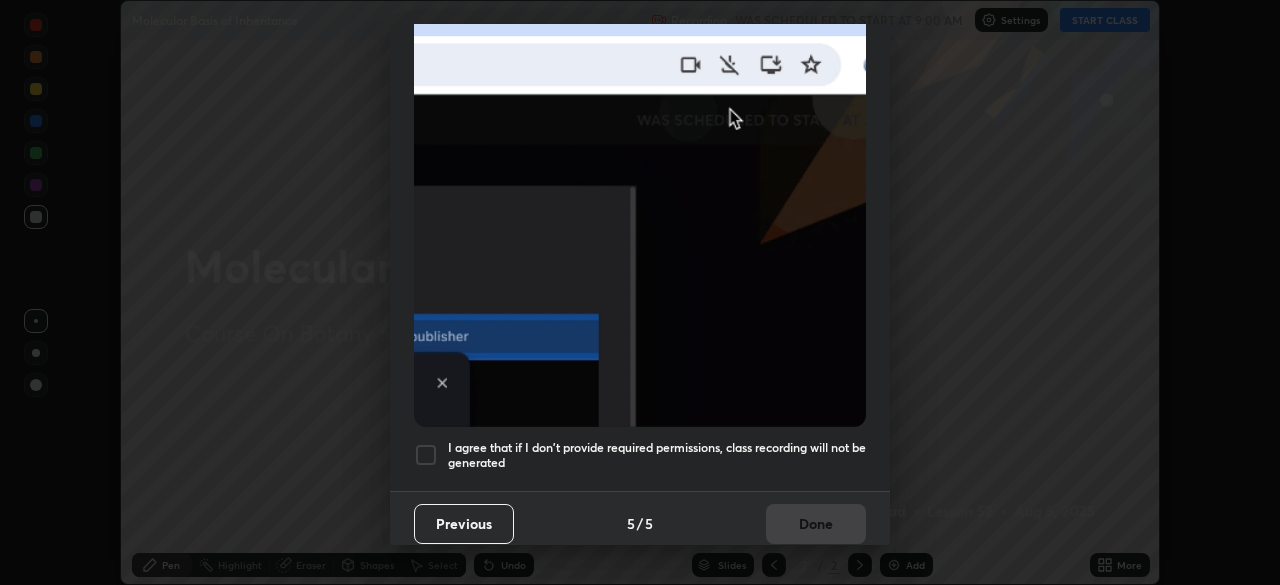 click at bounding box center (426, 455) 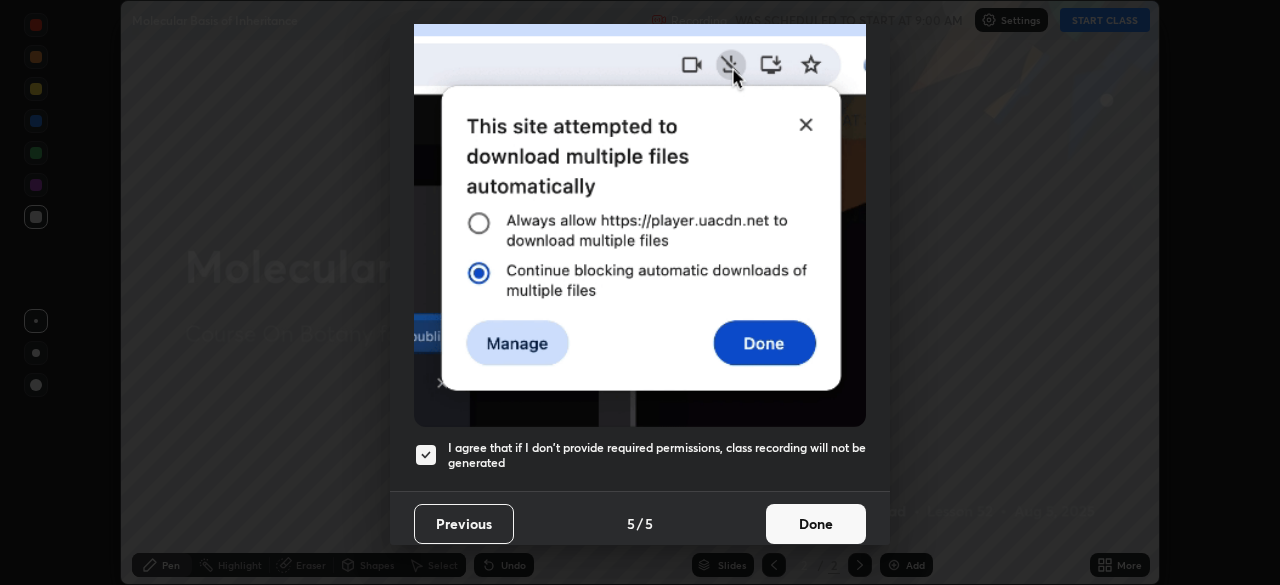 click on "Done" at bounding box center [816, 524] 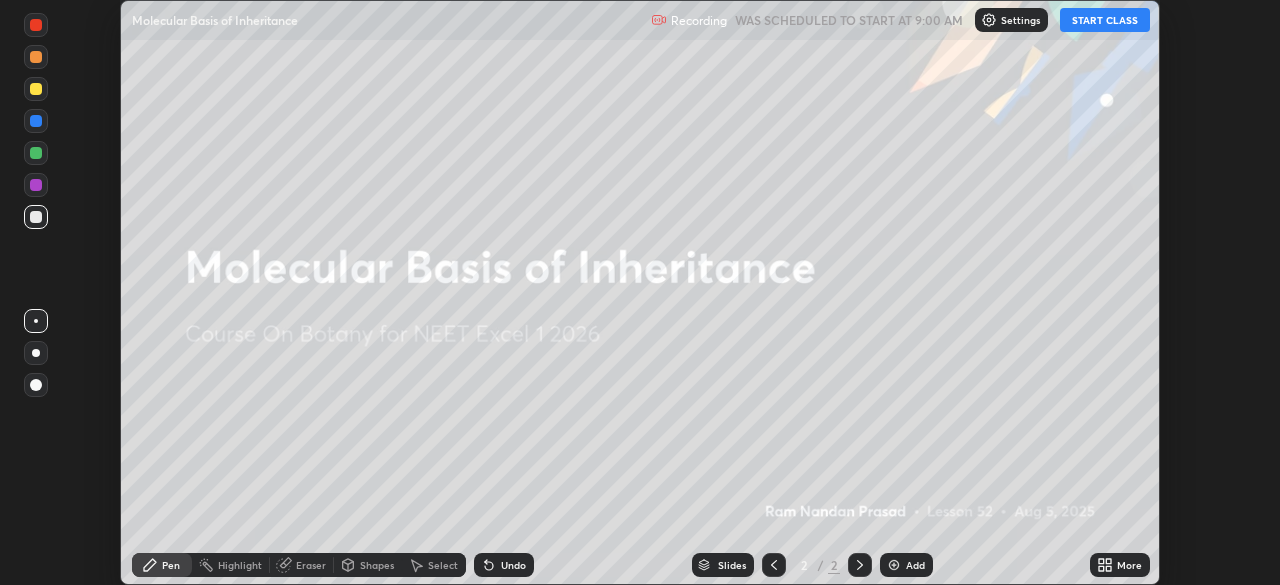 click 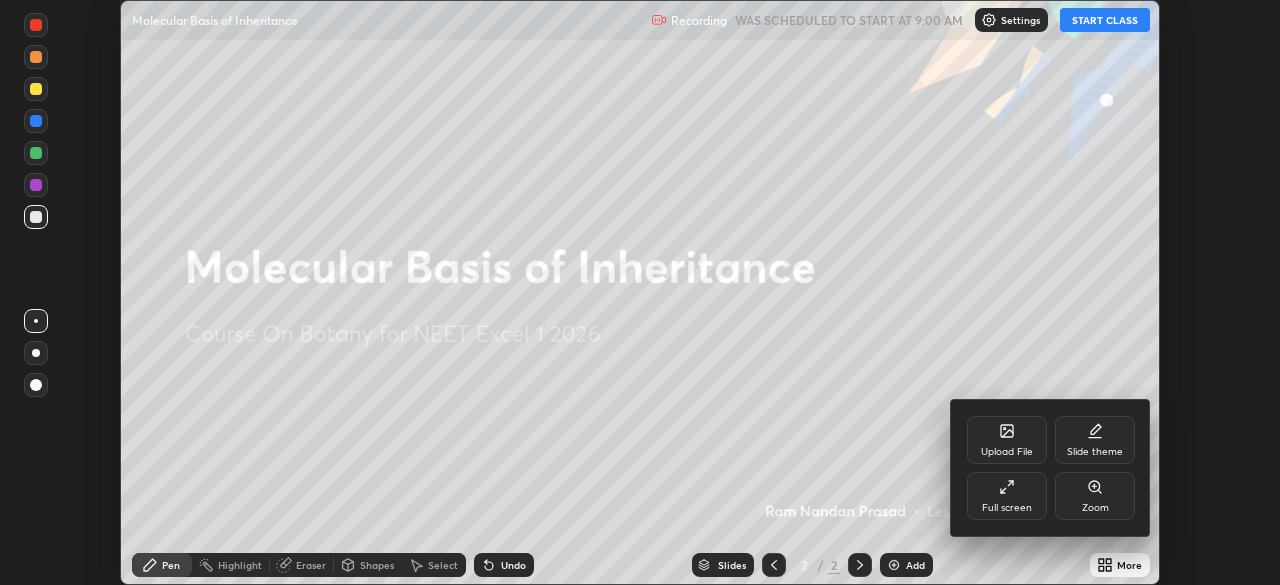 click on "Full screen" at bounding box center (1007, 508) 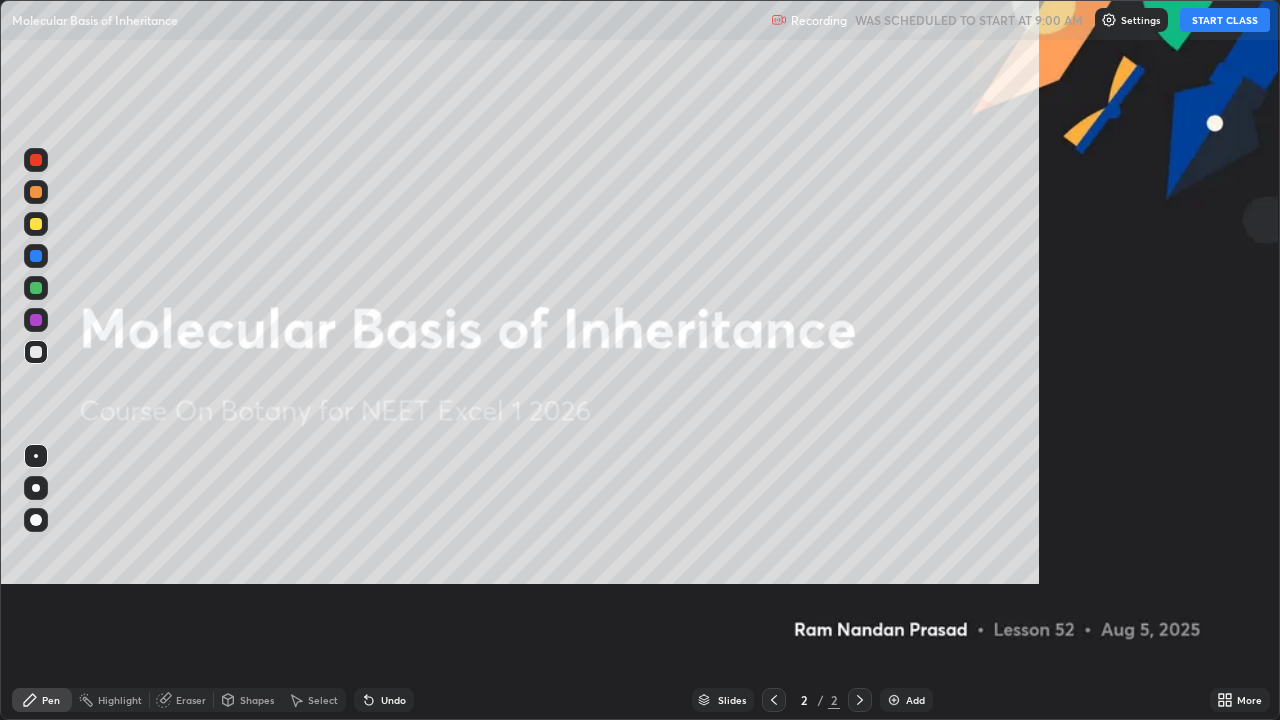 scroll, scrollTop: 99280, scrollLeft: 98720, axis: both 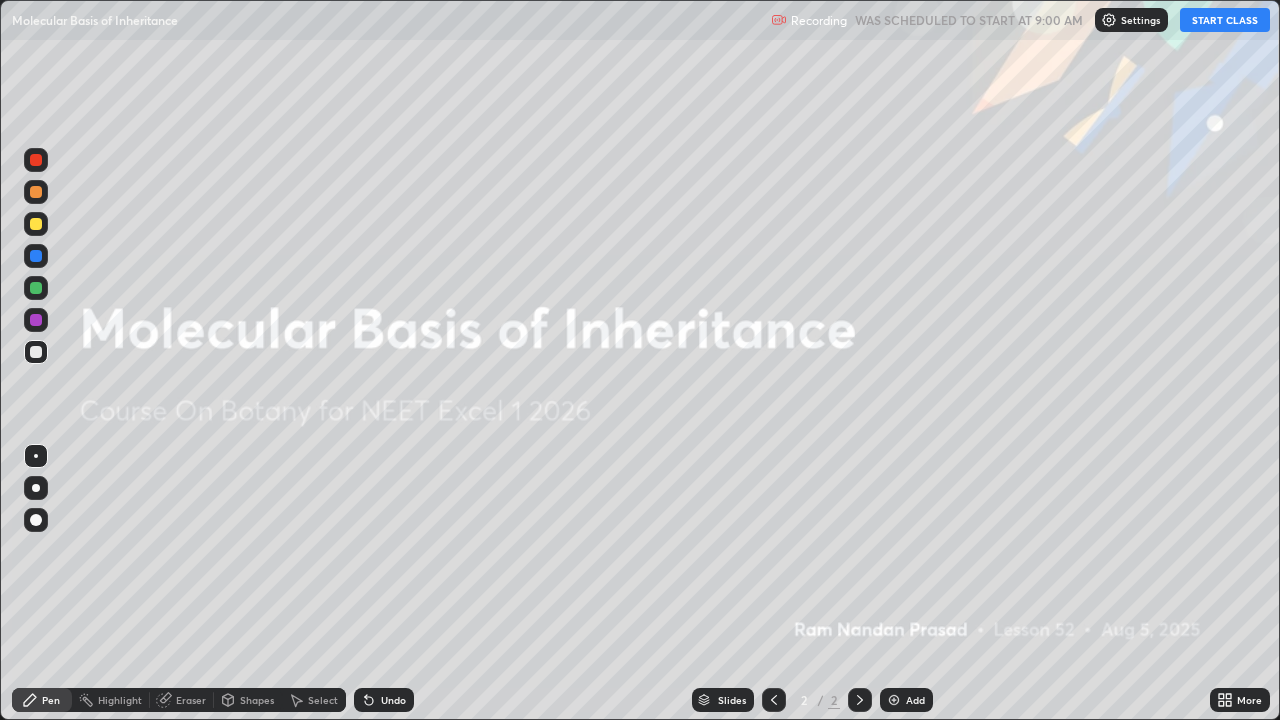 click 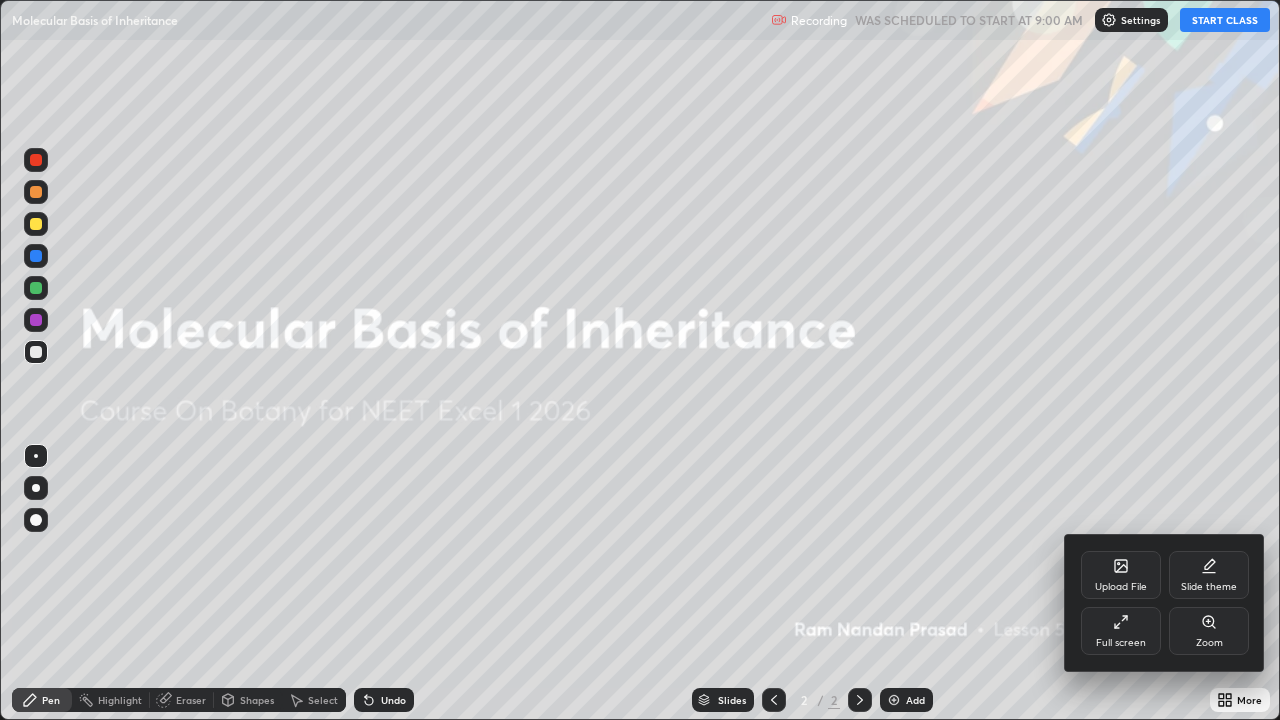 click on "Full screen" at bounding box center [1121, 631] 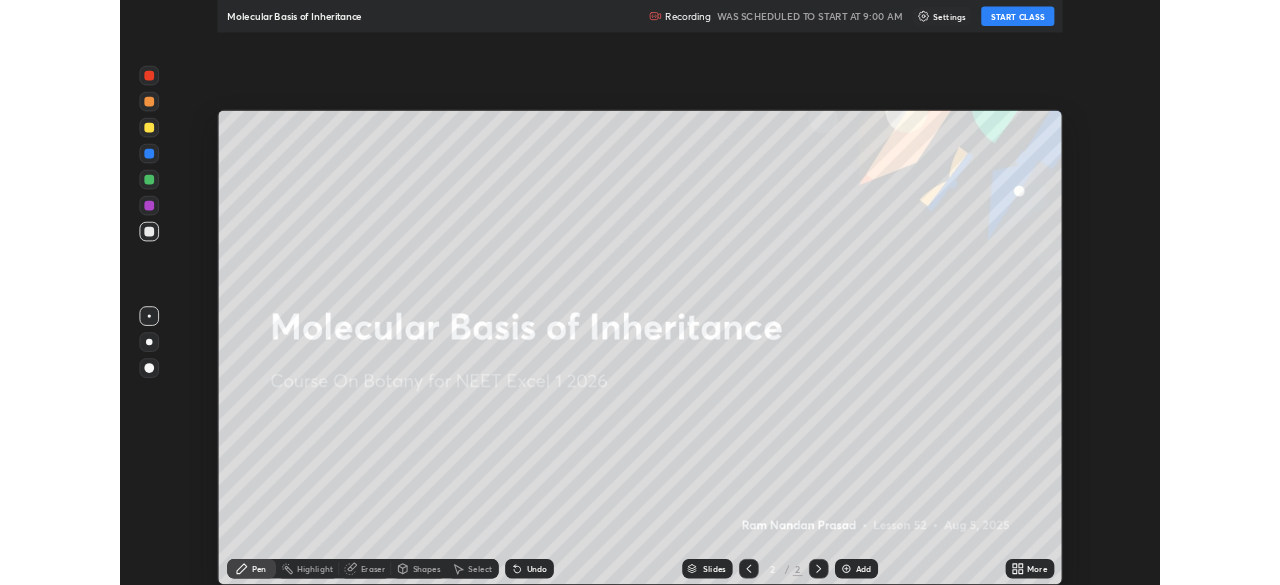 scroll, scrollTop: 585, scrollLeft: 1280, axis: both 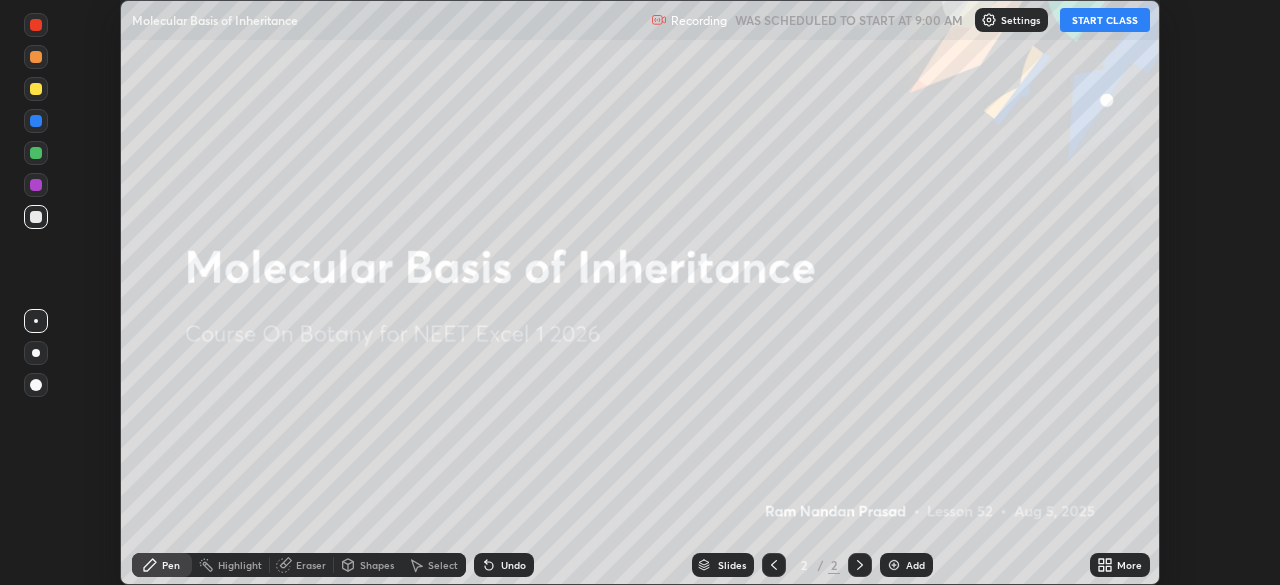 click 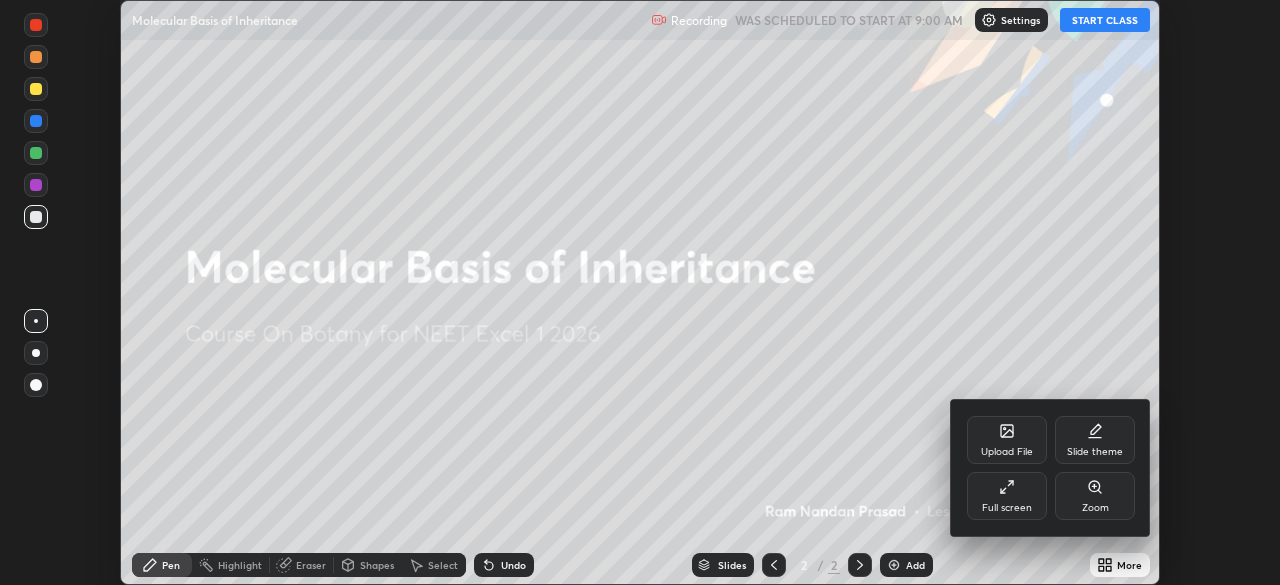 click on "Full screen" at bounding box center [1007, 508] 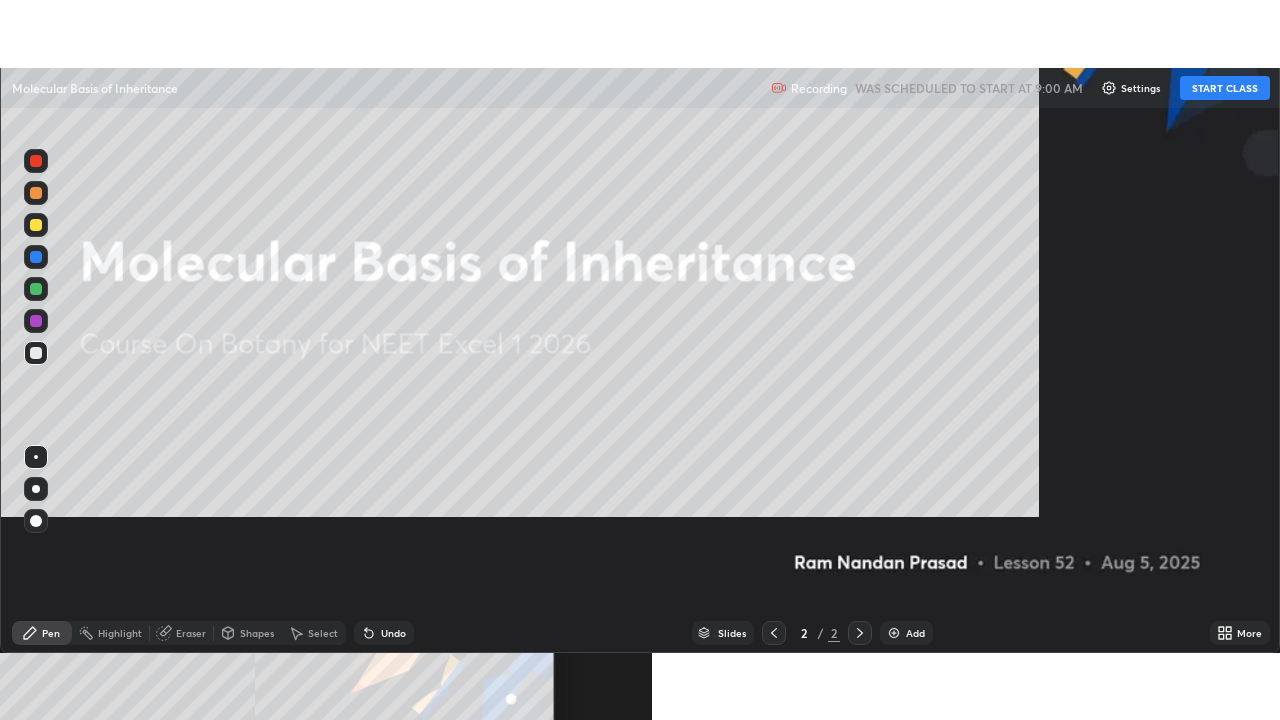 scroll, scrollTop: 99280, scrollLeft: 98720, axis: both 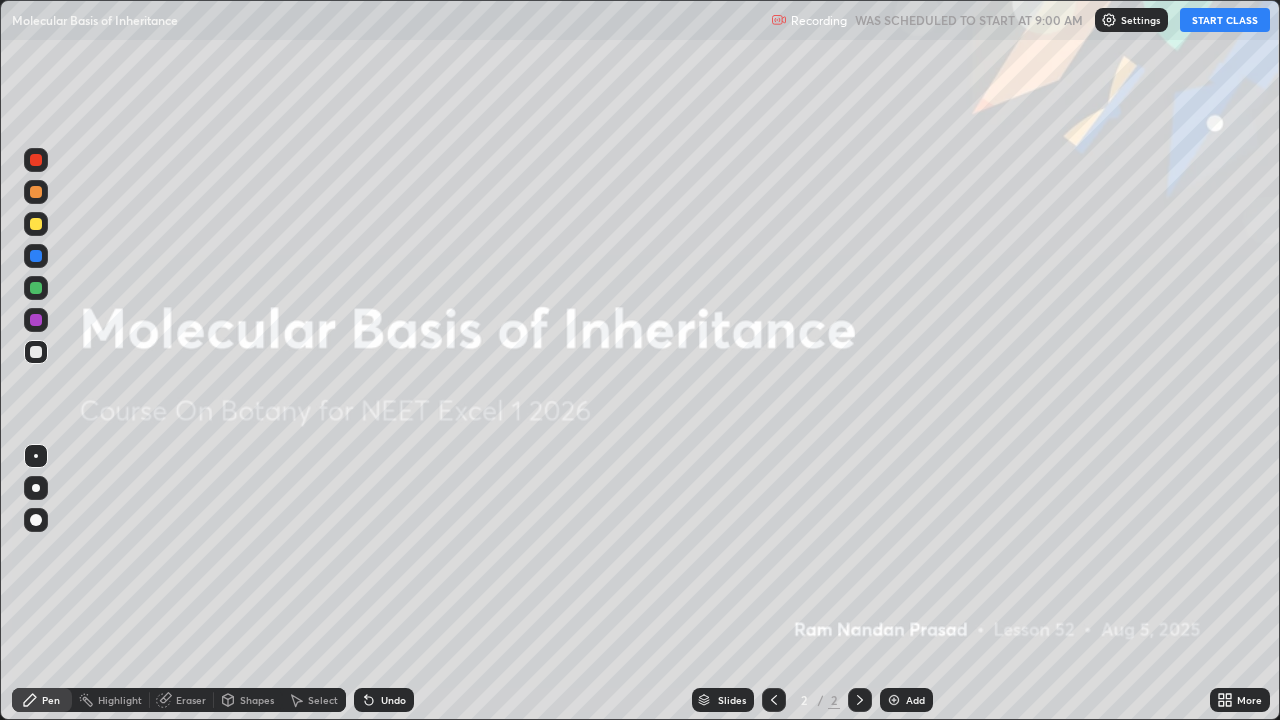 click at bounding box center (894, 700) 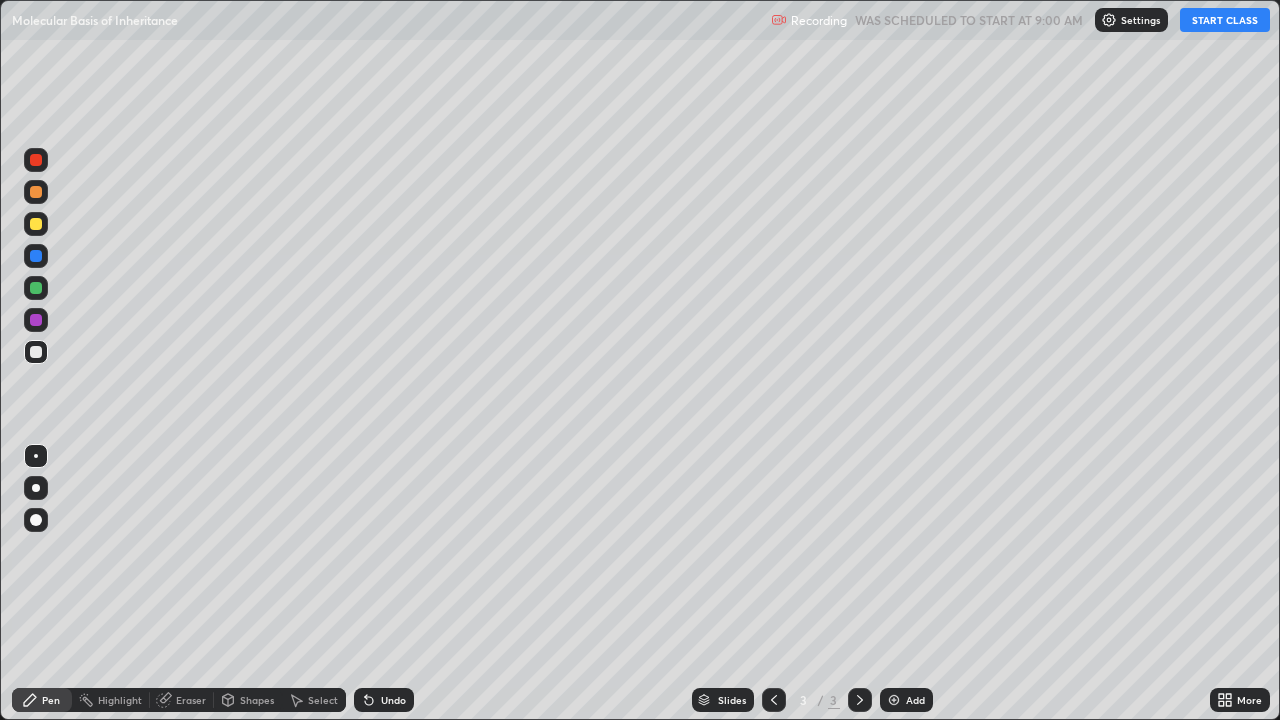 click at bounding box center (36, 352) 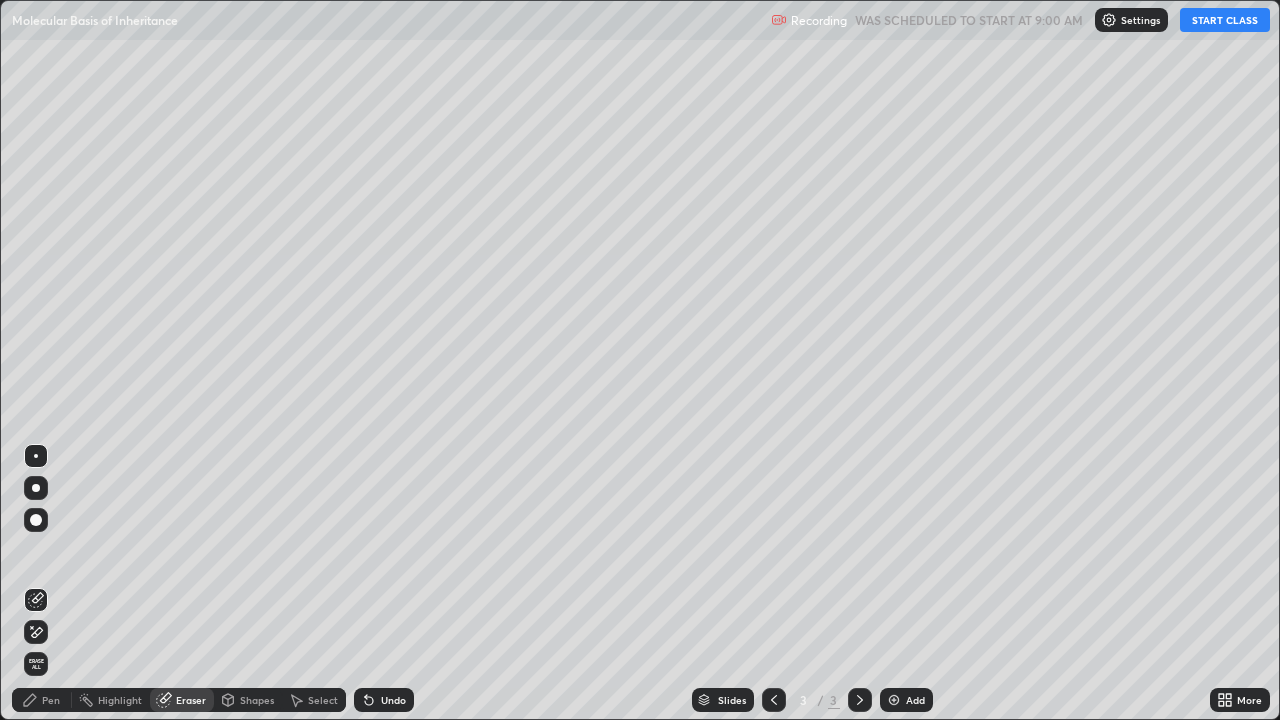 click on "START CLASS" at bounding box center [1225, 20] 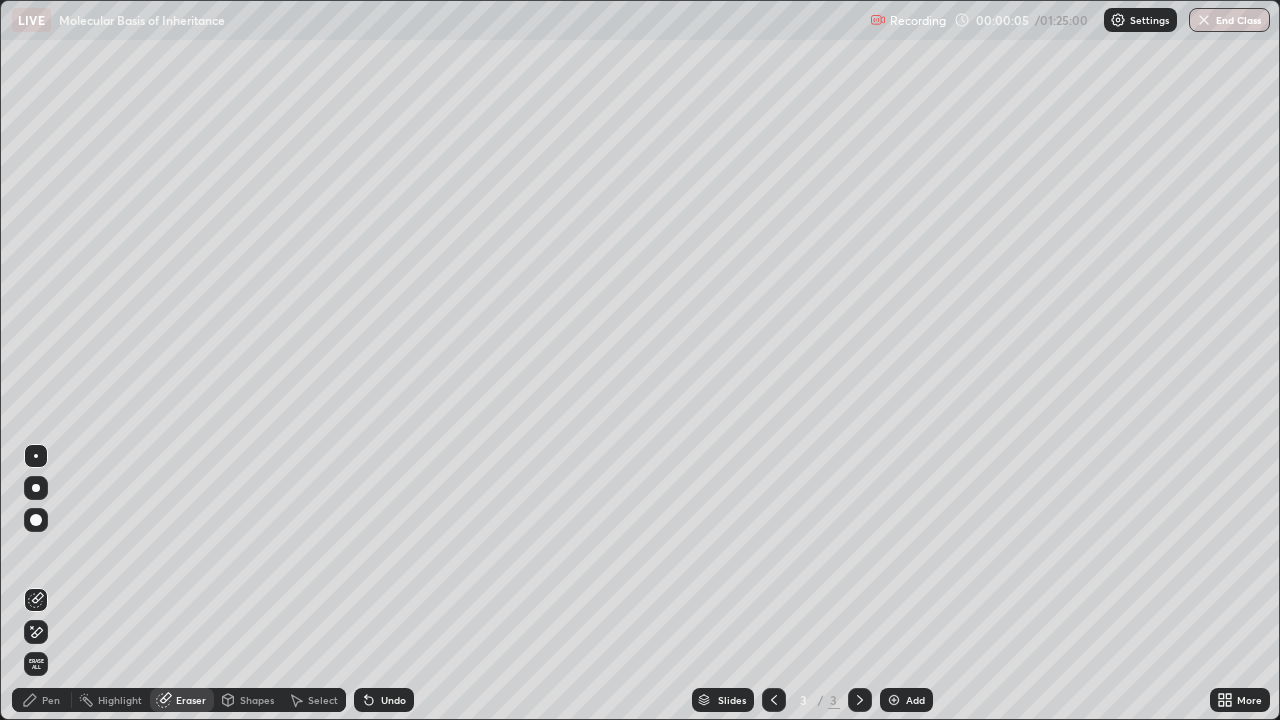 click on "Pen" at bounding box center [51, 700] 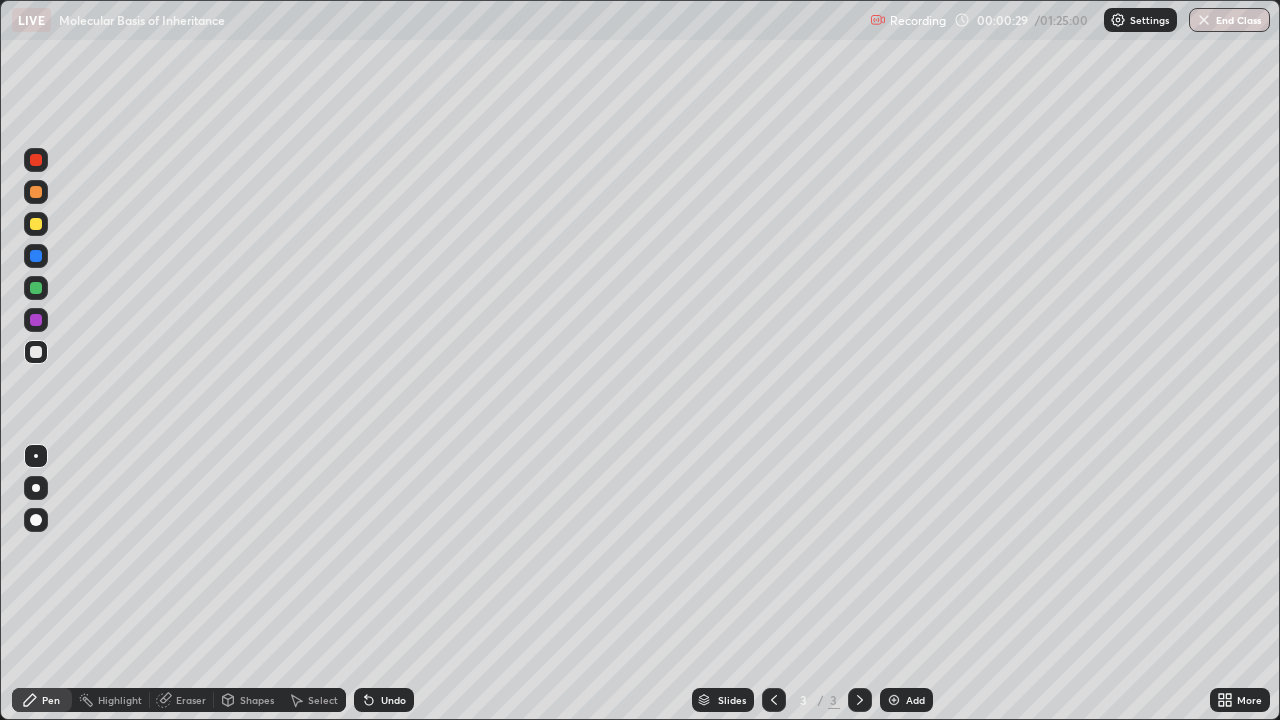 click on "Eraser" at bounding box center (191, 700) 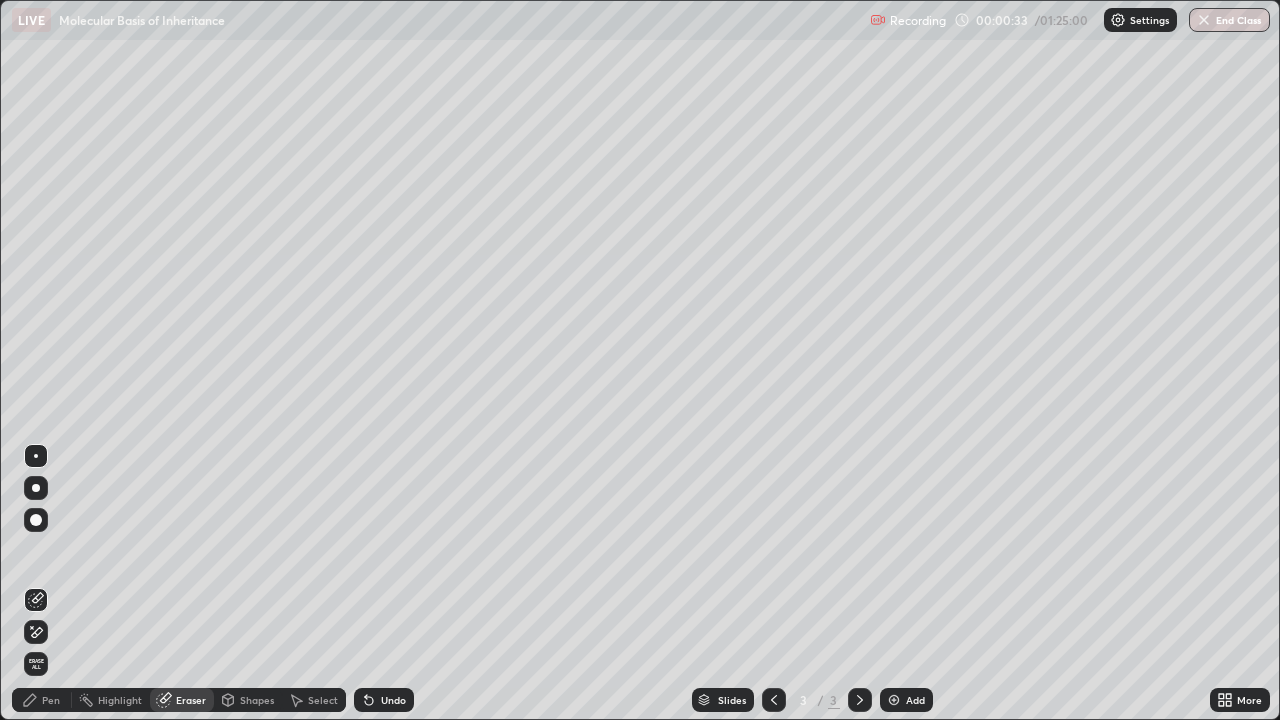 click on "Pen" at bounding box center (51, 700) 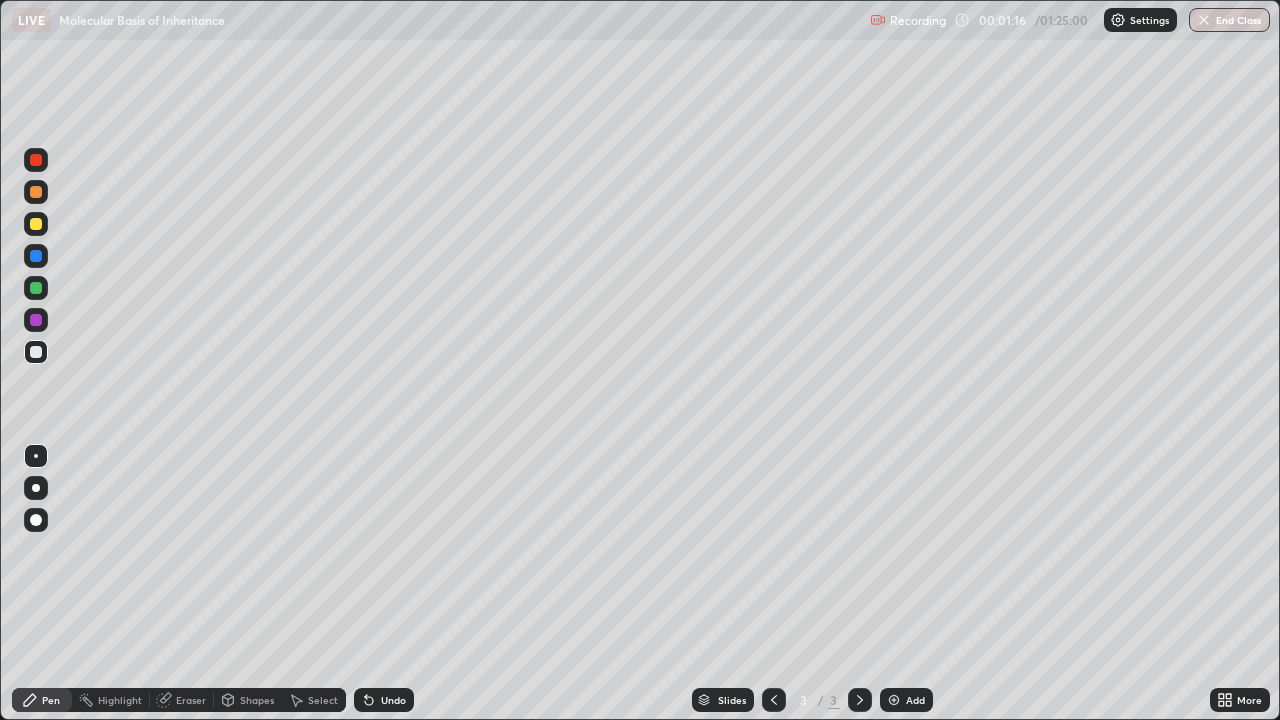 click at bounding box center [36, 352] 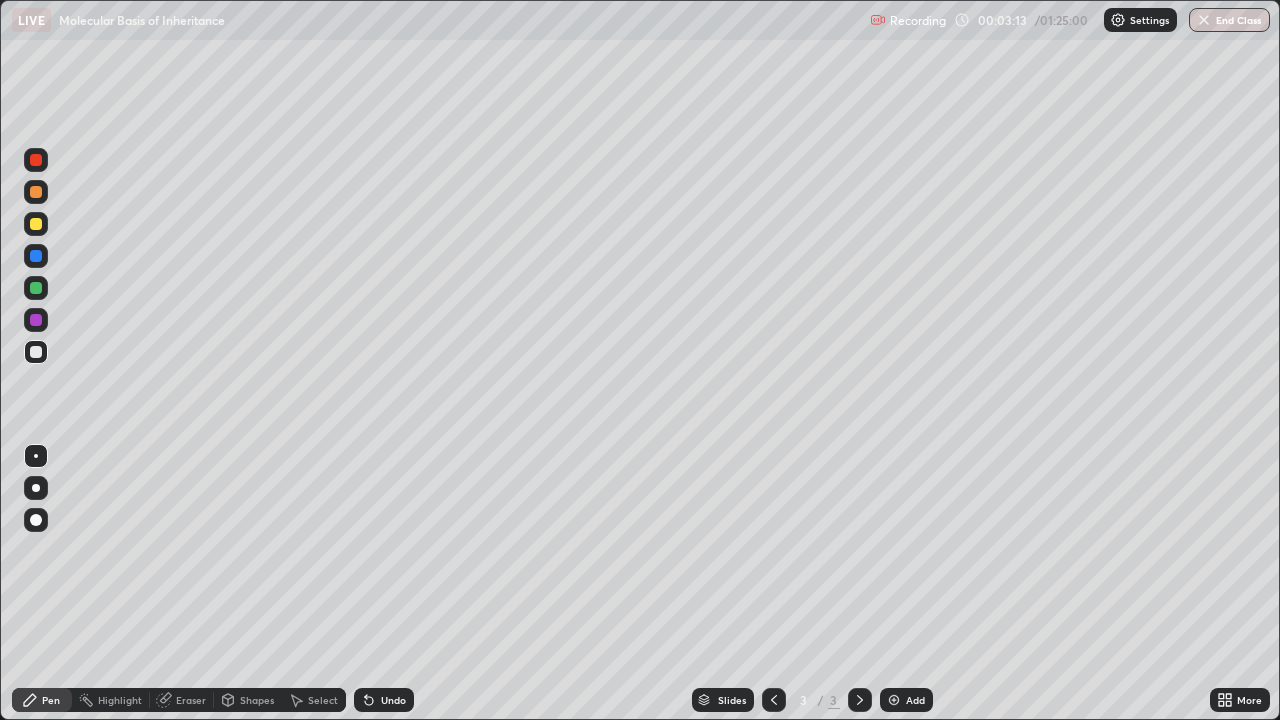 click on "Eraser" at bounding box center (191, 700) 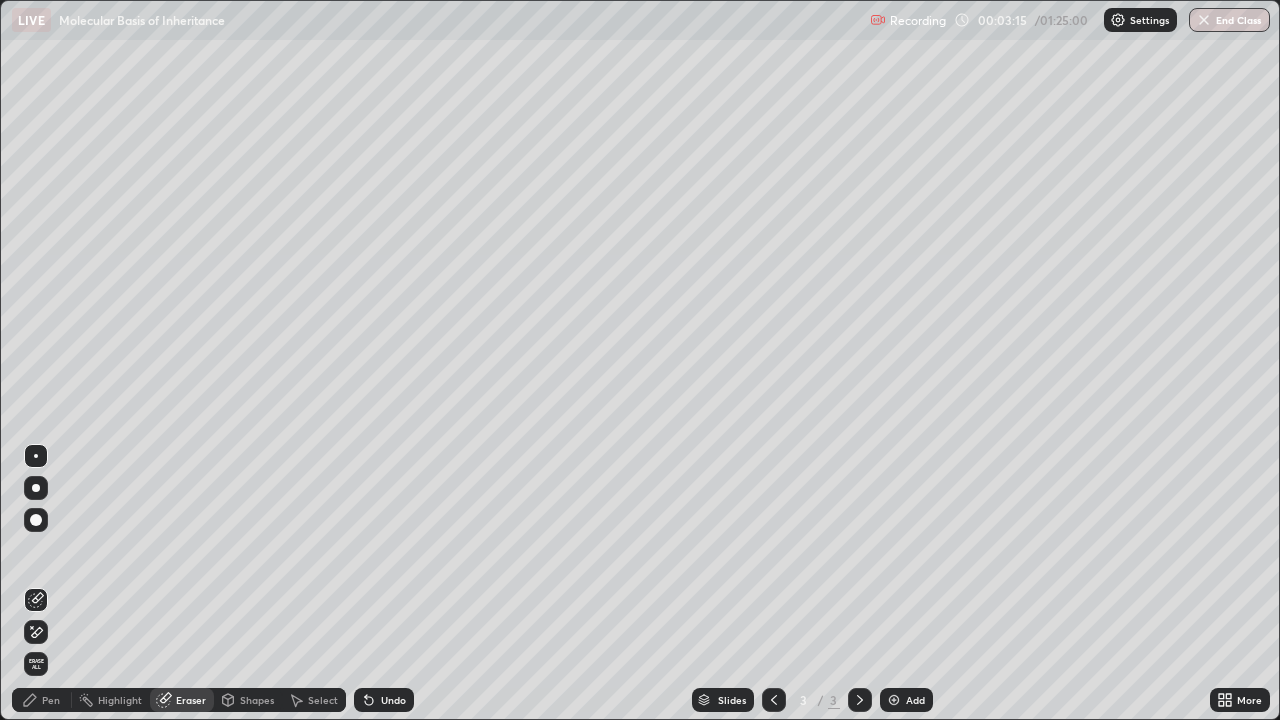 click on "Pen" at bounding box center [51, 700] 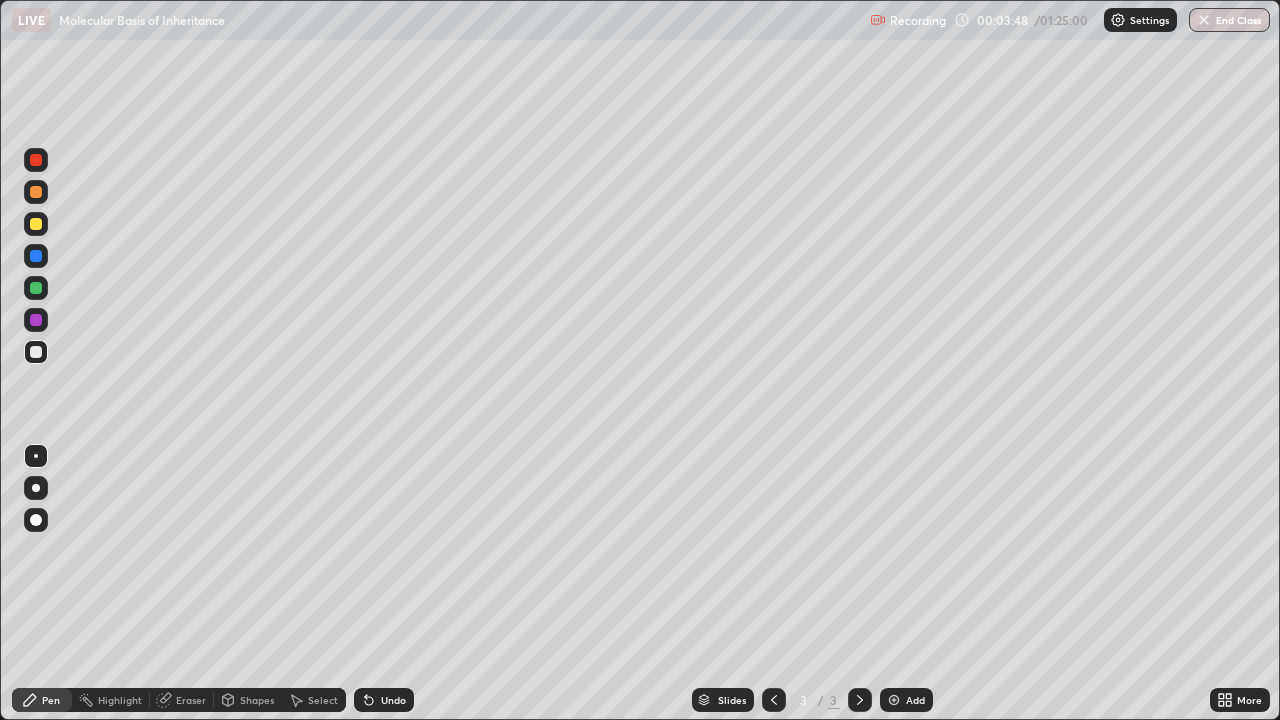 click on "Eraser" at bounding box center (191, 700) 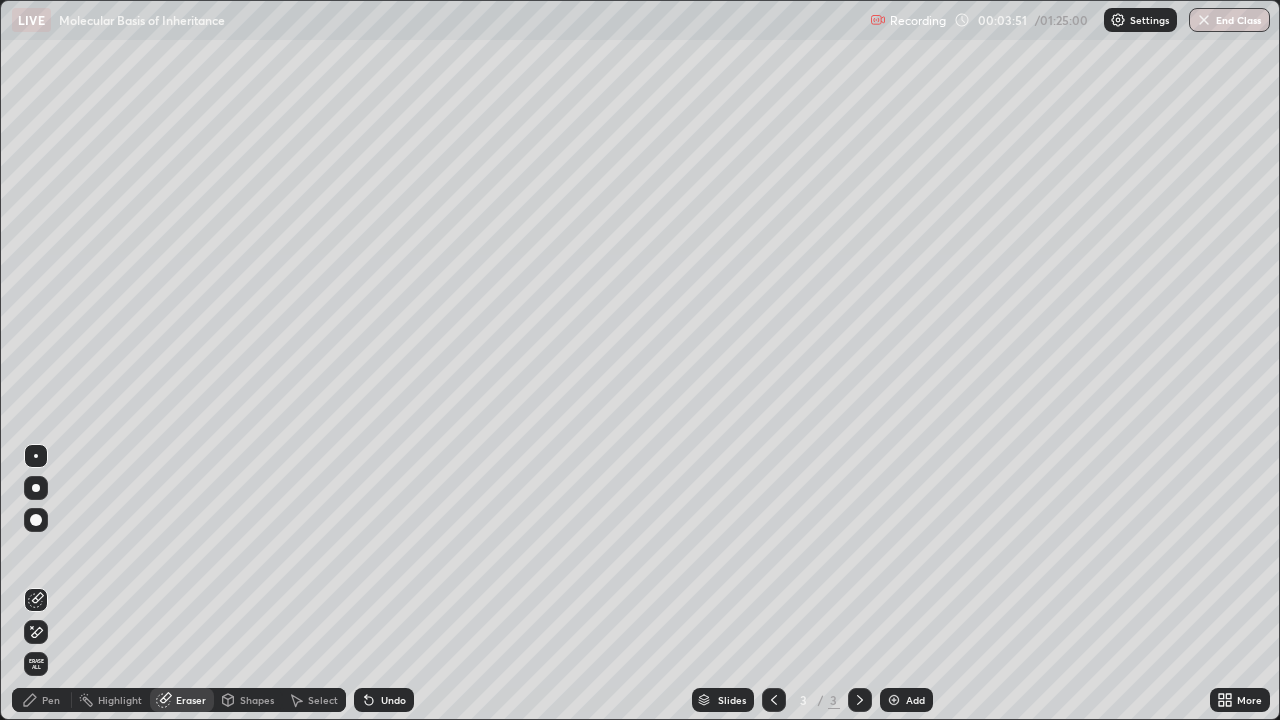 click on "Pen" at bounding box center [51, 700] 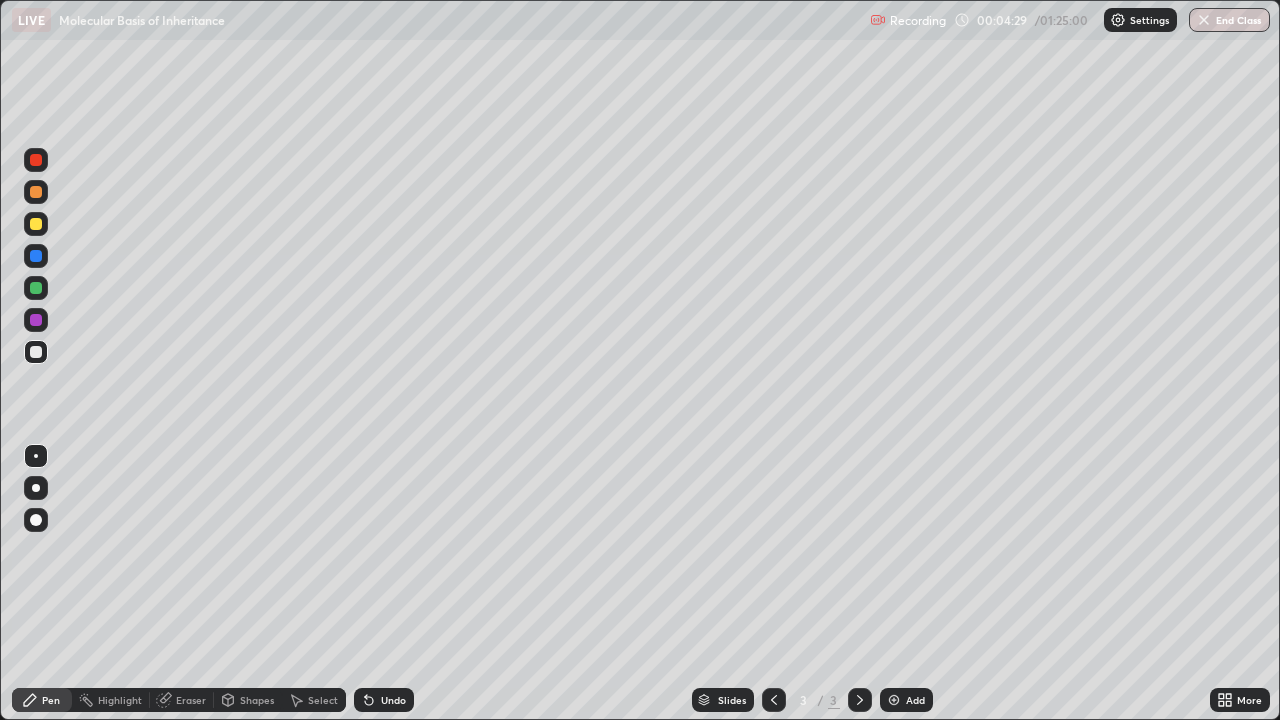 click on "Eraser" at bounding box center (191, 700) 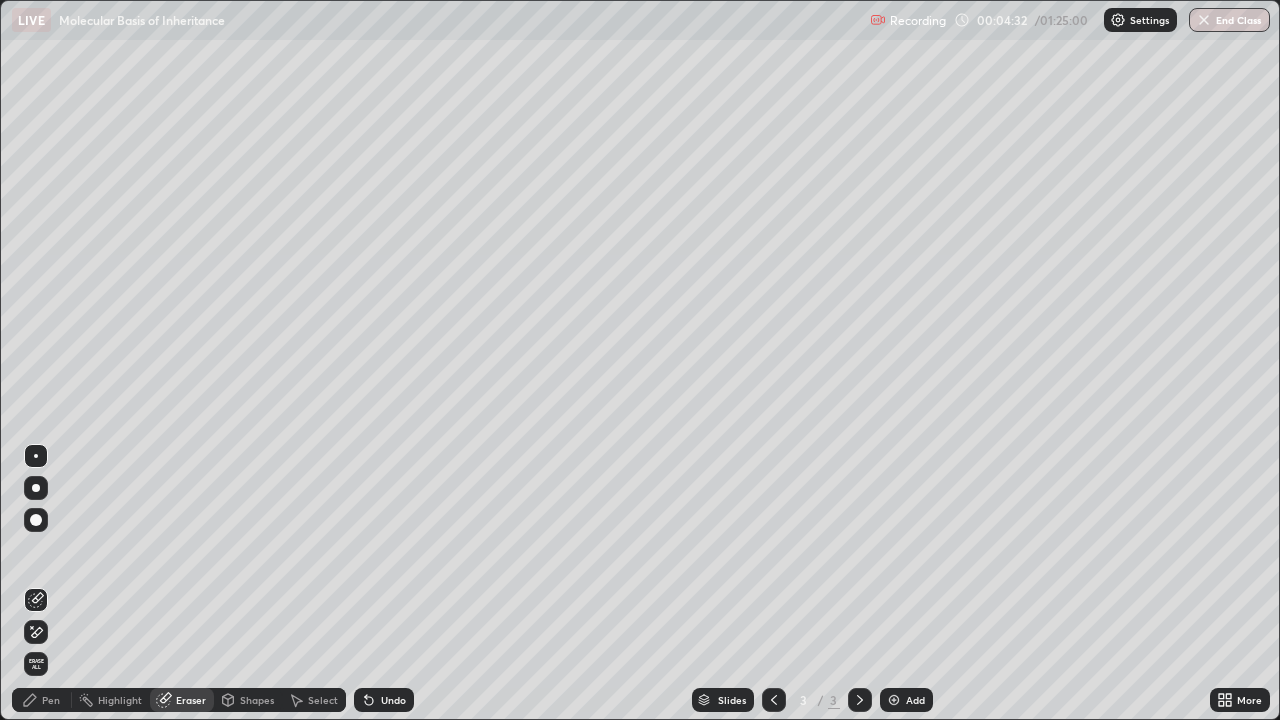 click on "Pen" at bounding box center [51, 700] 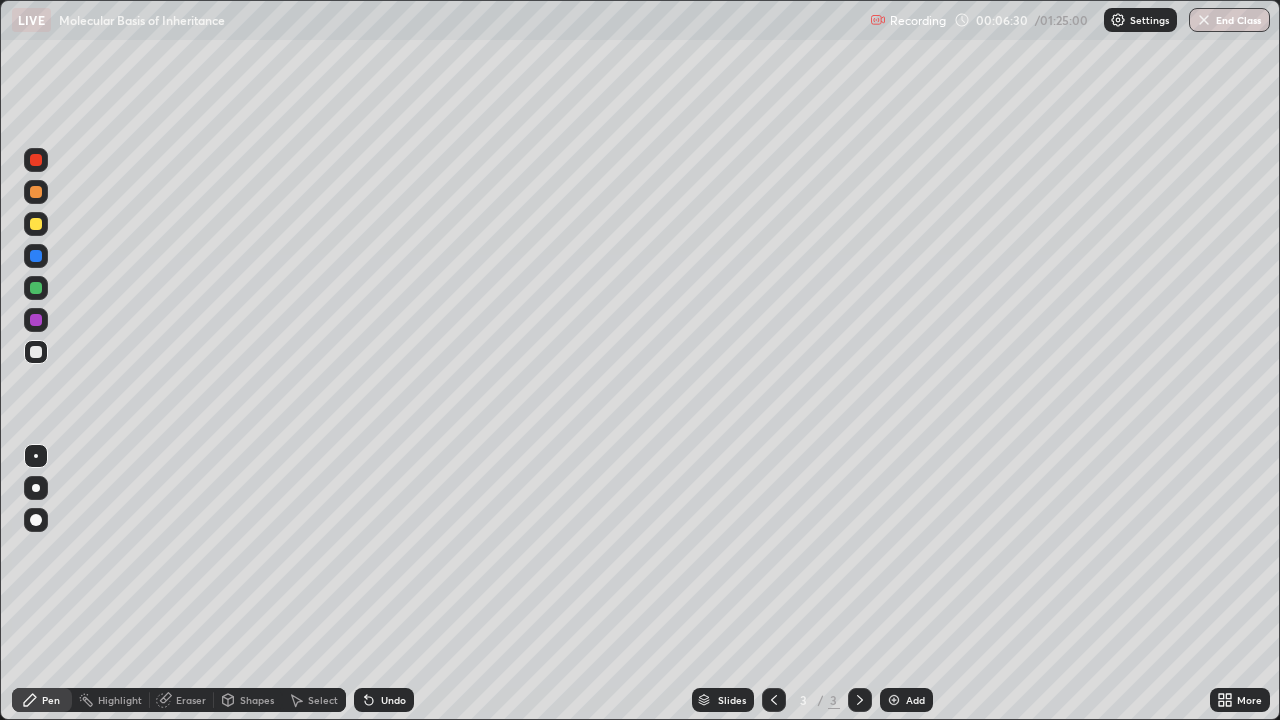 click on "Eraser" at bounding box center (191, 700) 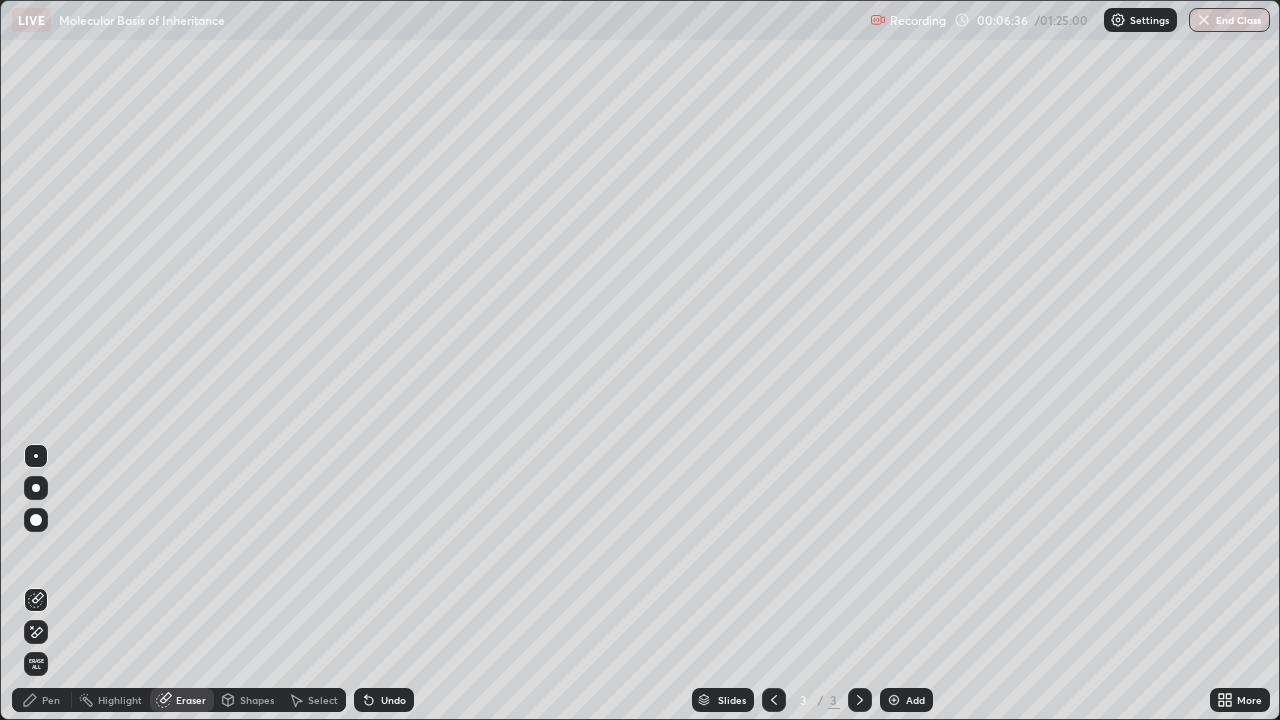 click on "Pen" at bounding box center (51, 700) 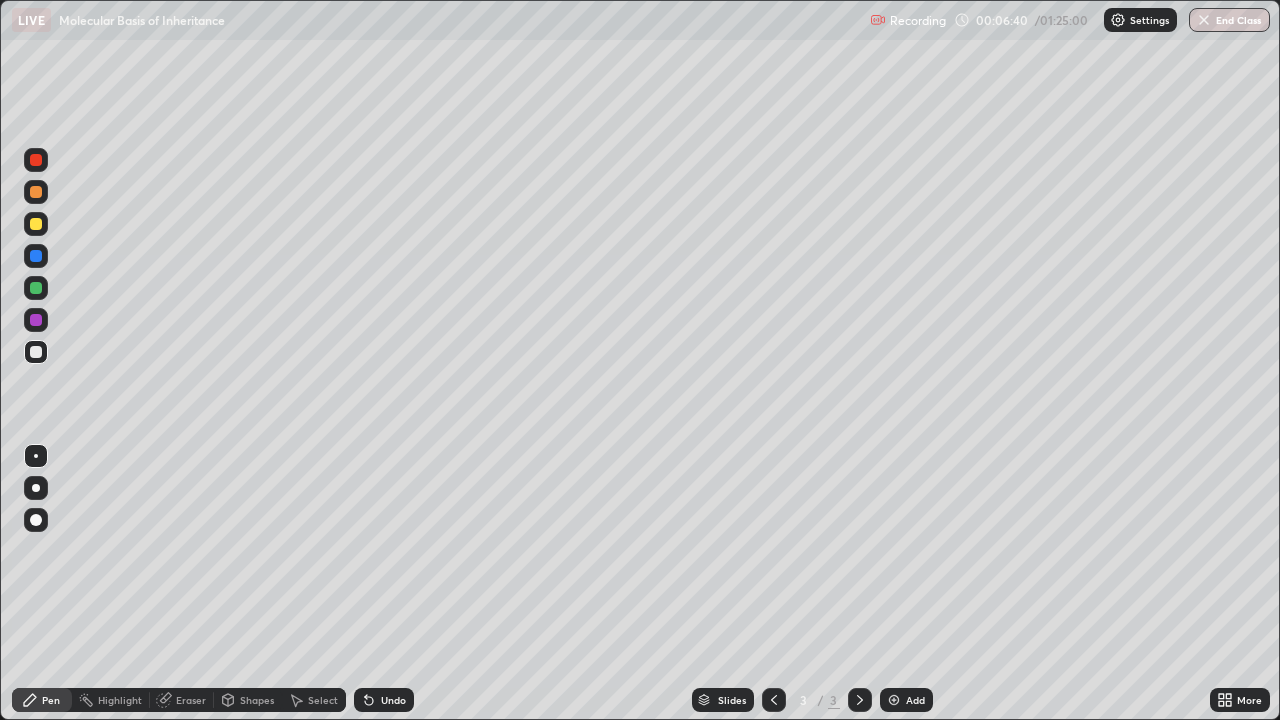 click on "Eraser" at bounding box center [191, 700] 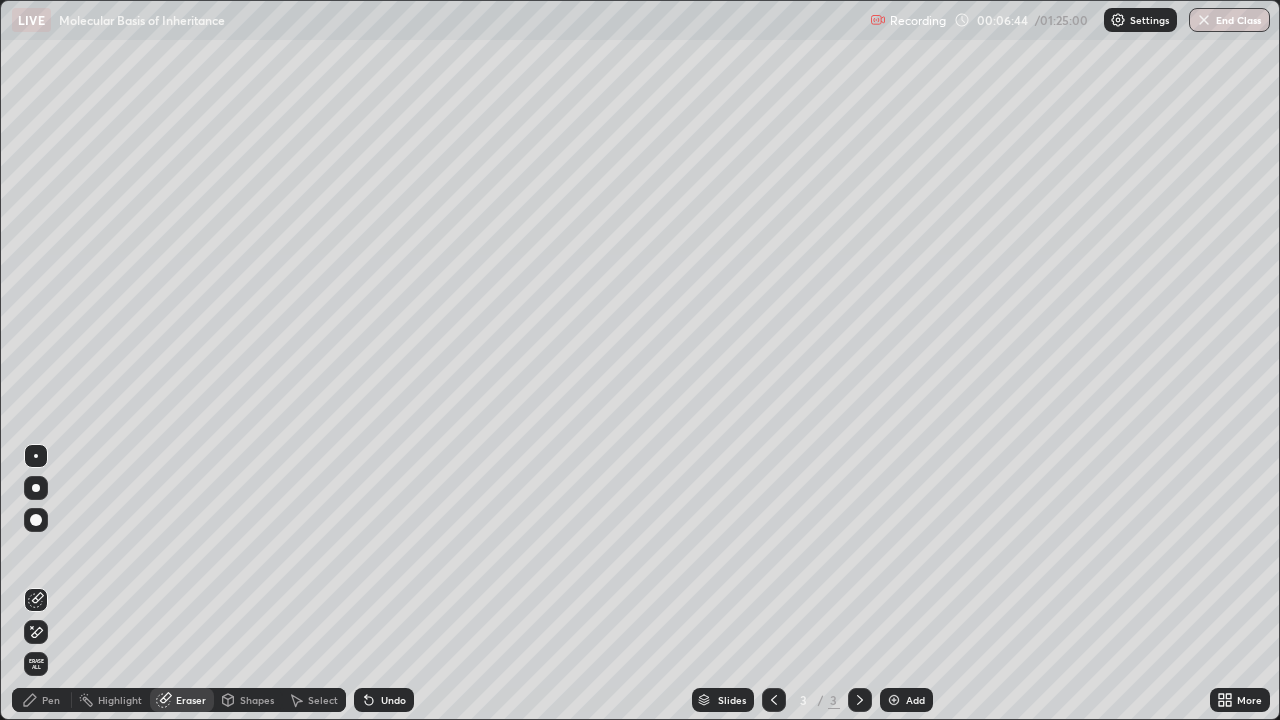 click on "Pen" at bounding box center (51, 700) 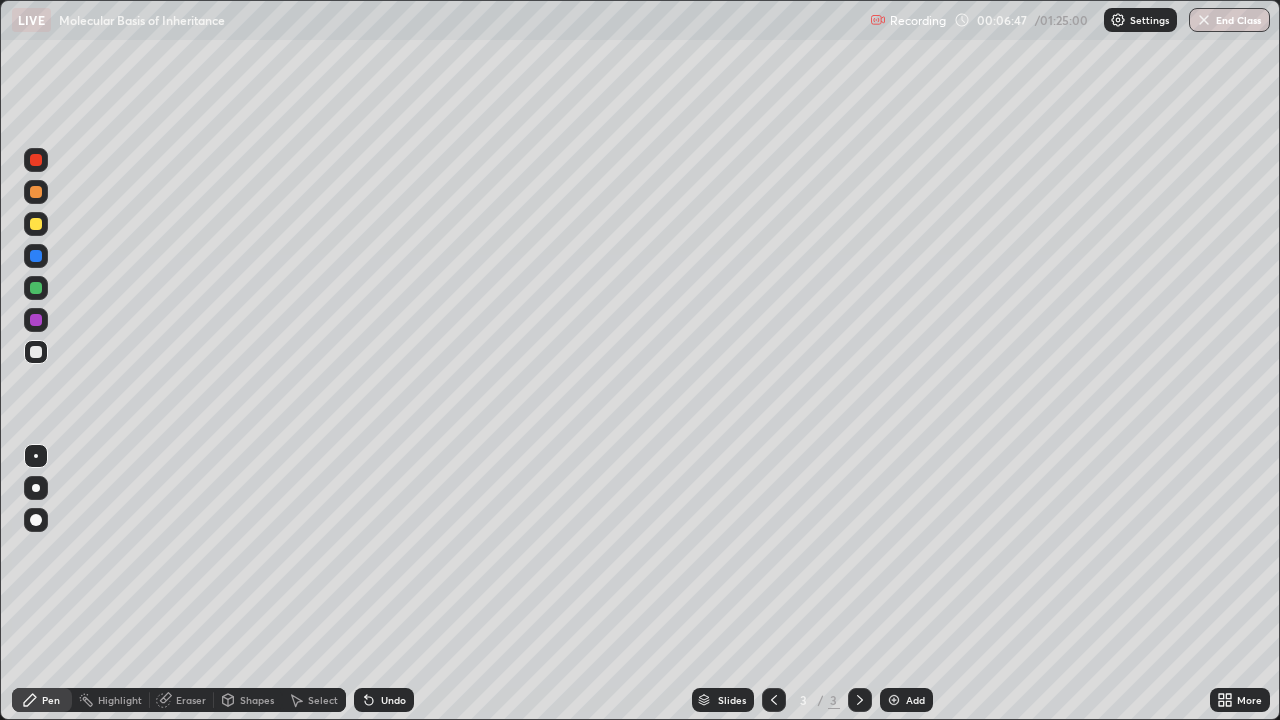 click at bounding box center (36, 224) 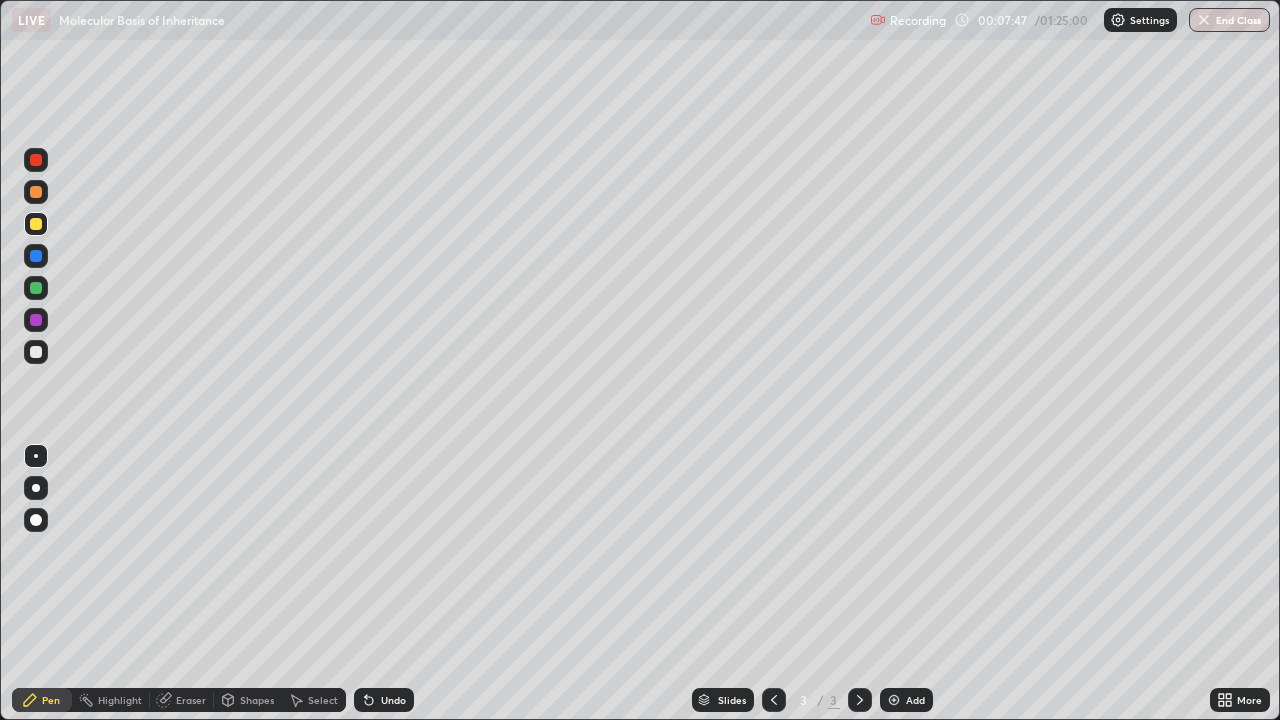 click at bounding box center [36, 320] 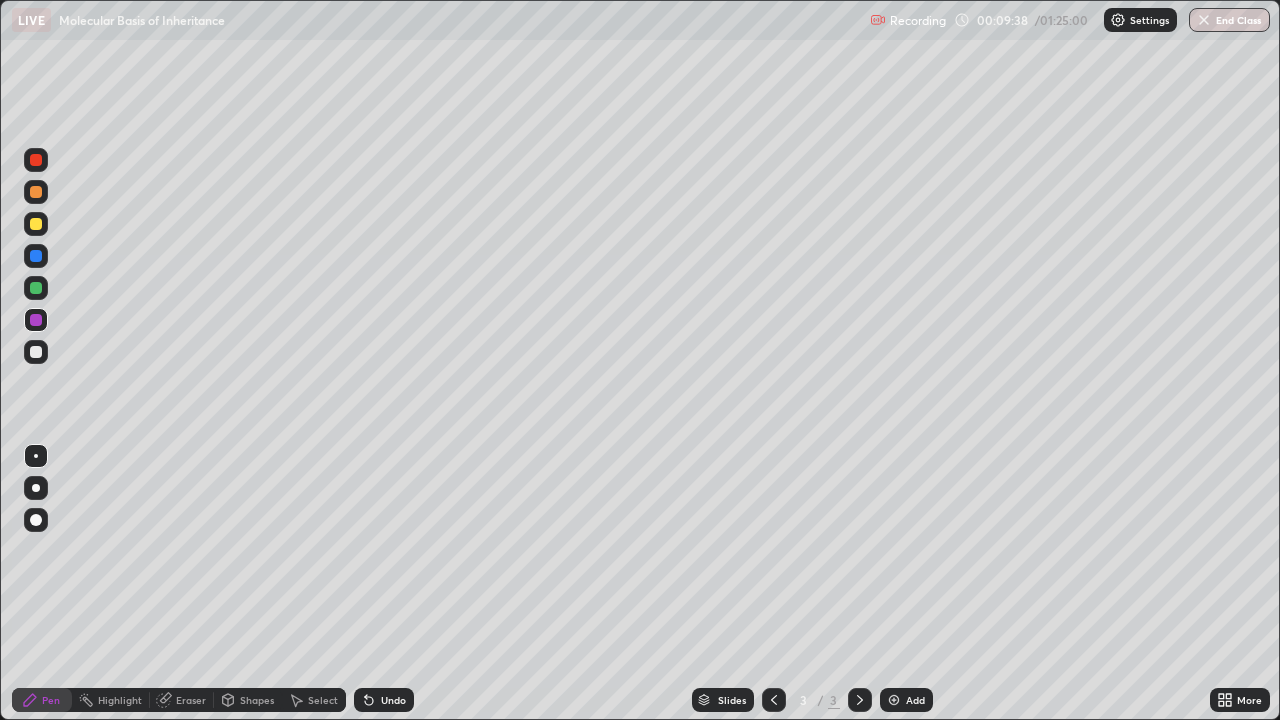 click on "Add" at bounding box center [915, 700] 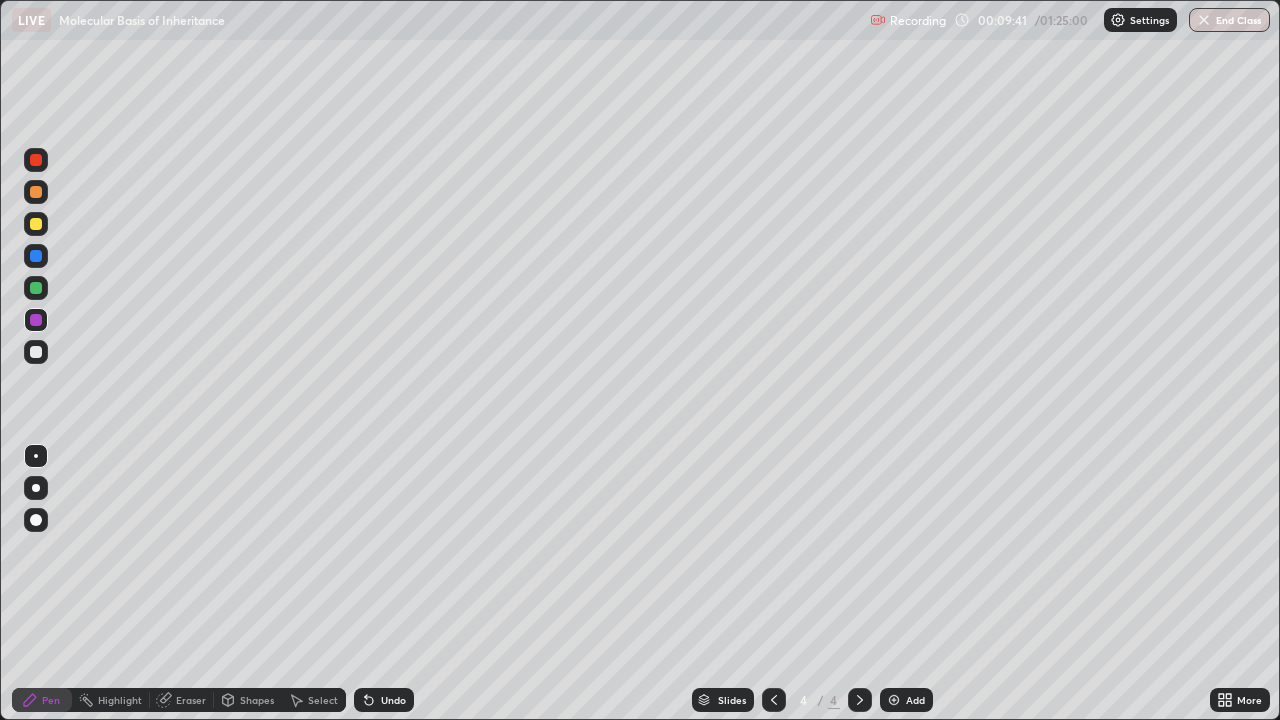 click at bounding box center [36, 352] 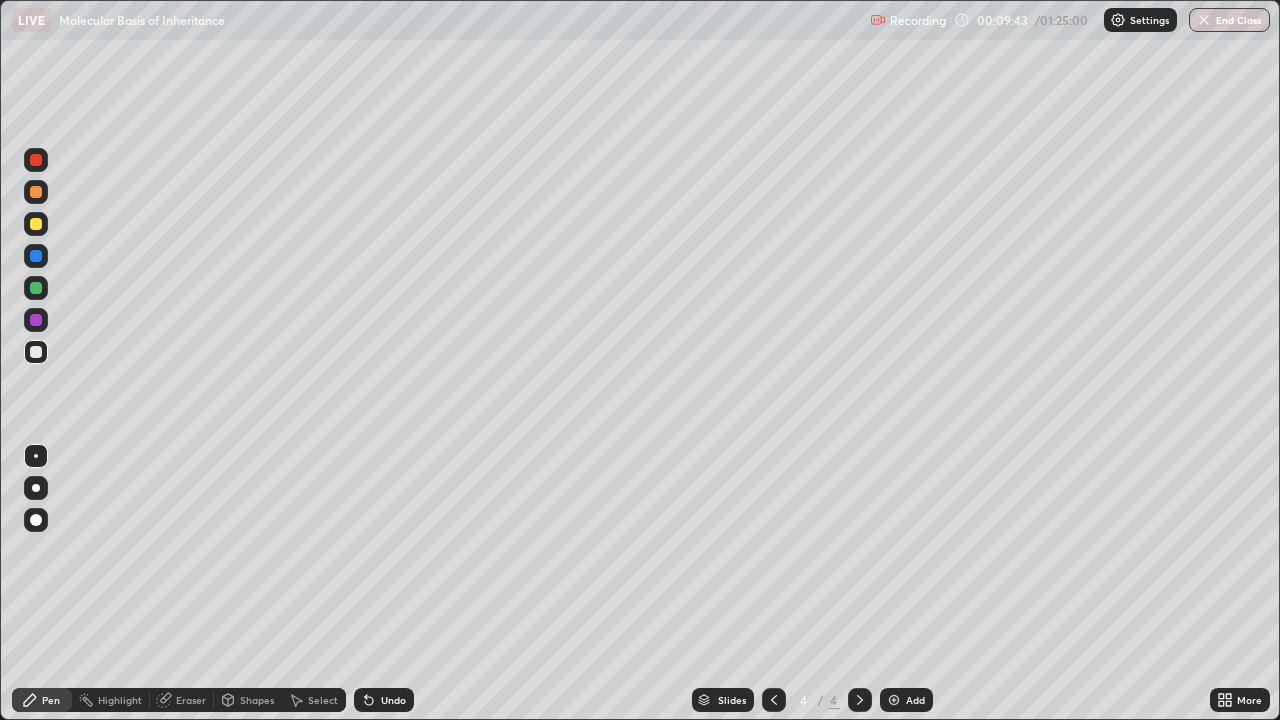 click at bounding box center [36, 224] 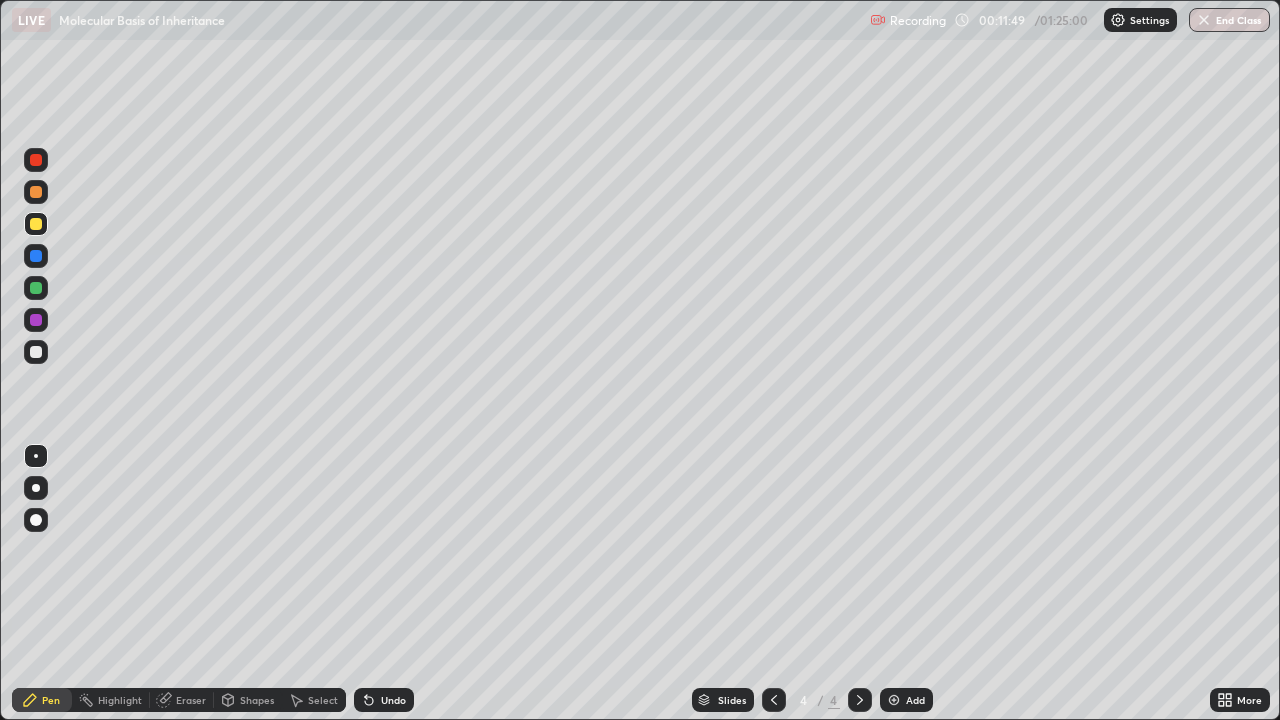 click on "Pen" at bounding box center [51, 700] 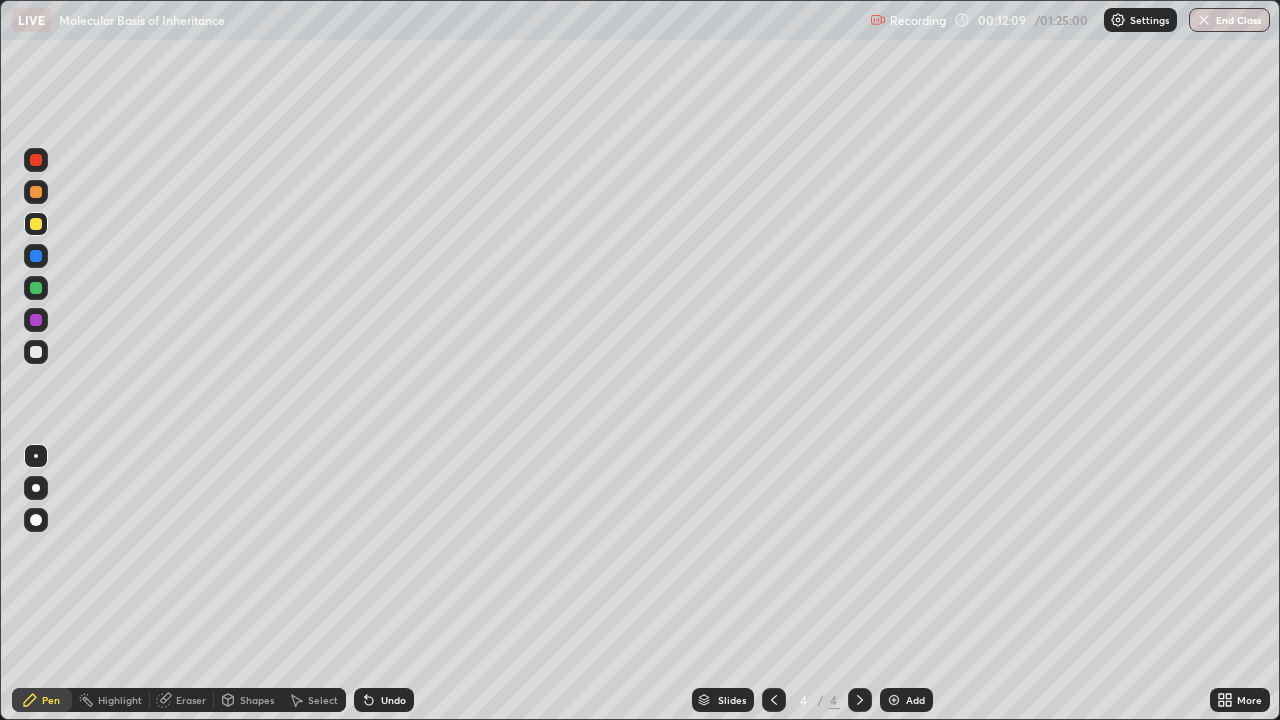 click on "Eraser" at bounding box center (191, 700) 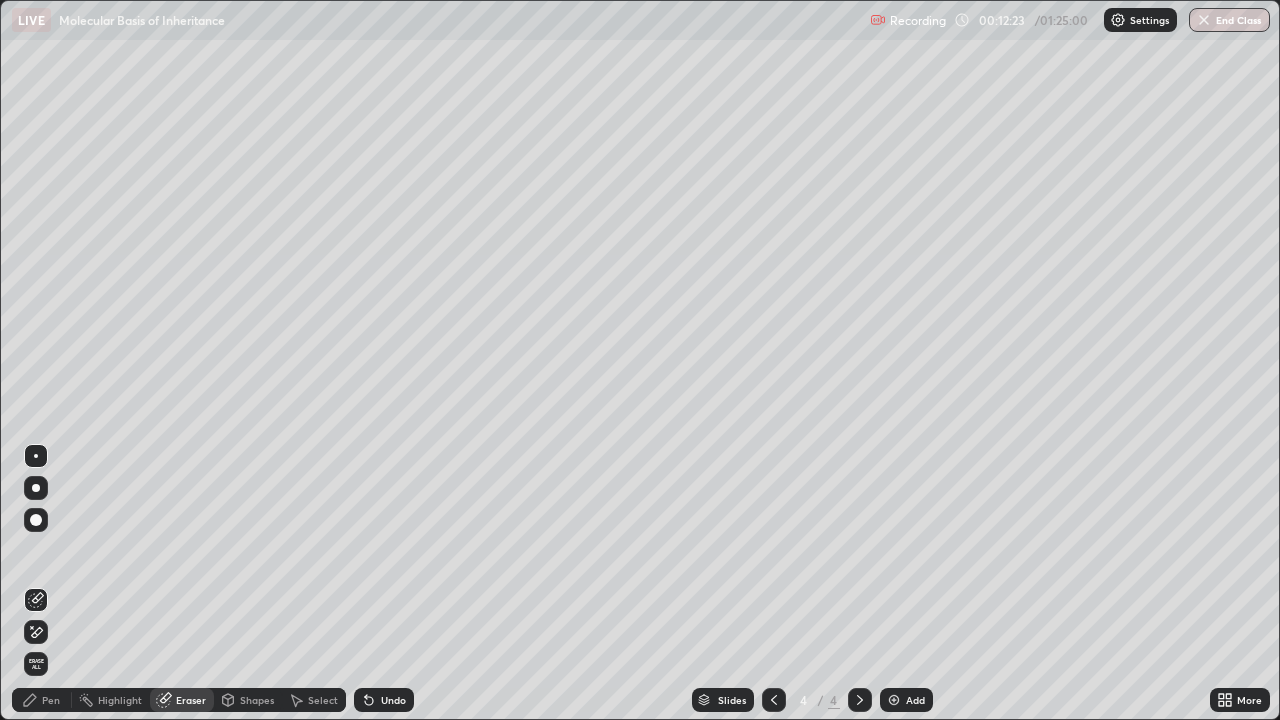 click on "Pen" at bounding box center (51, 700) 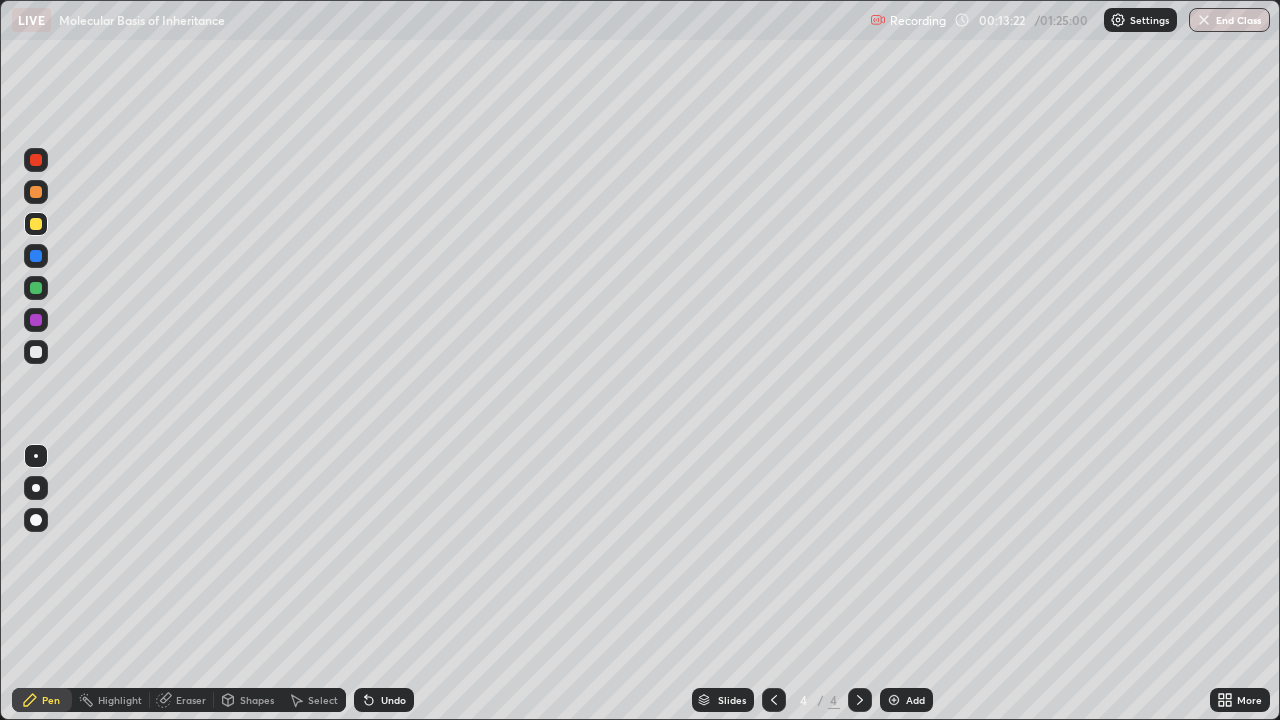 click at bounding box center (36, 352) 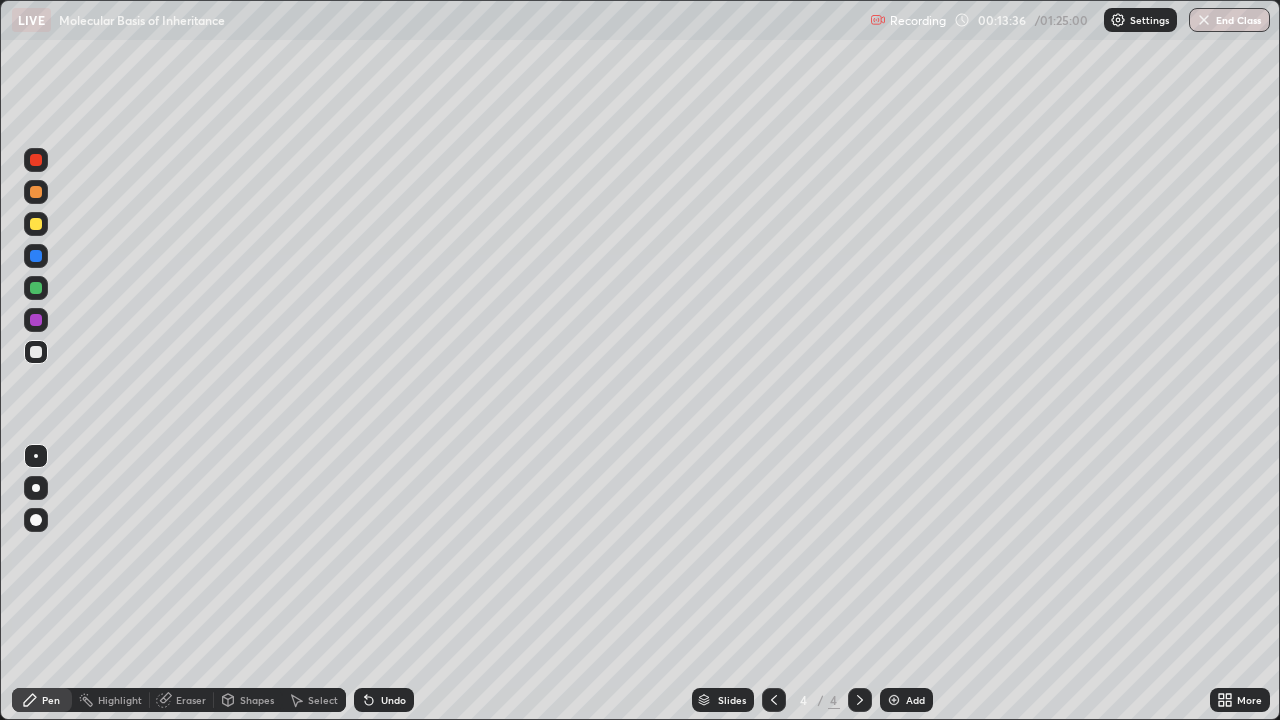 click at bounding box center (36, 224) 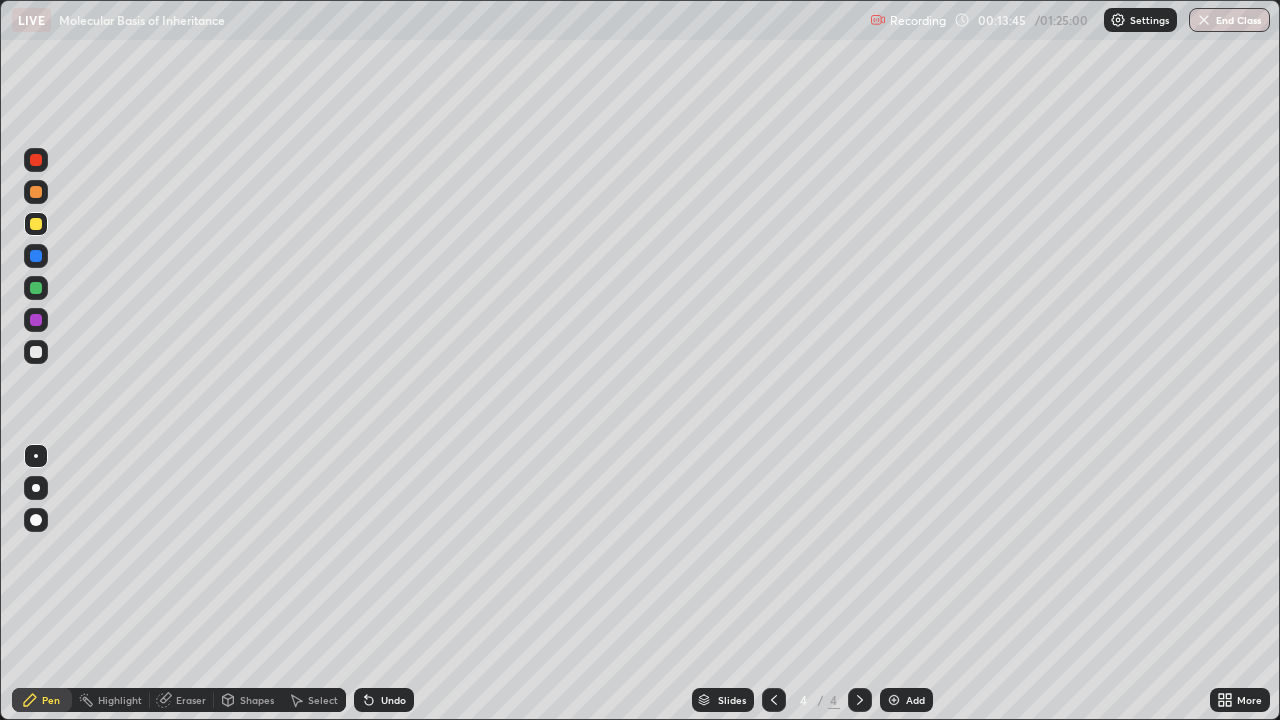 click at bounding box center (894, 700) 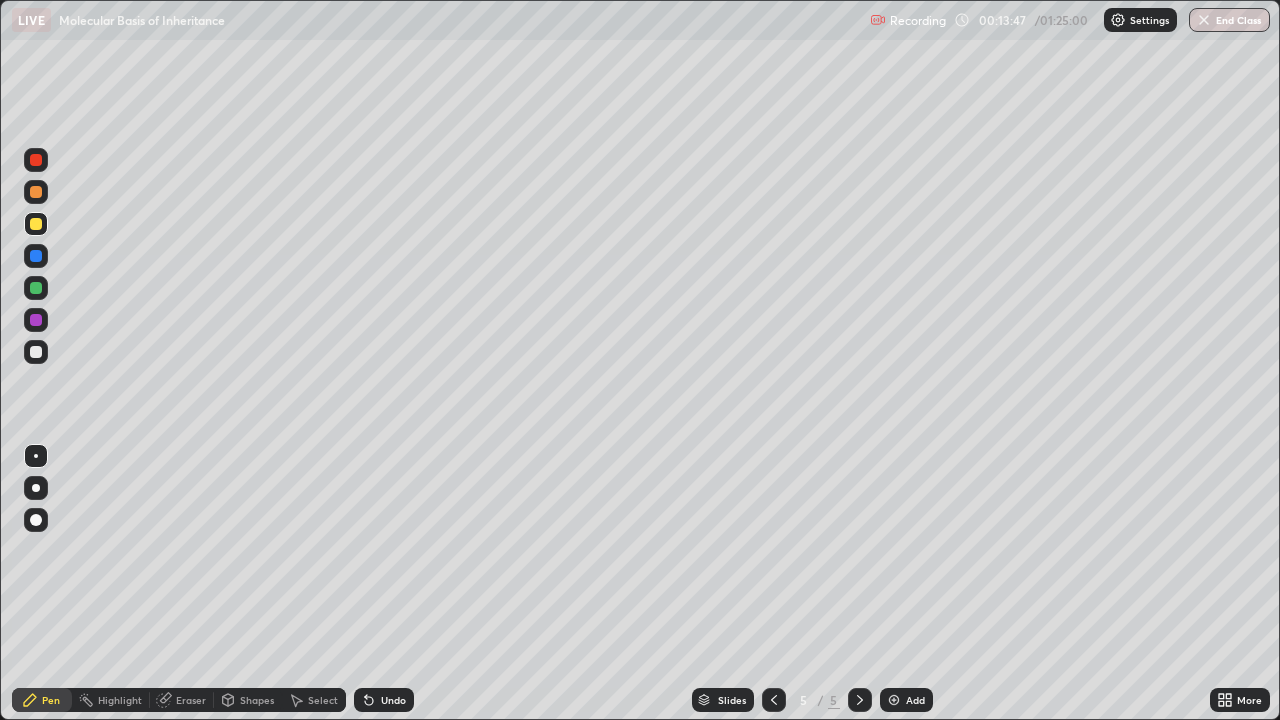 click at bounding box center [36, 352] 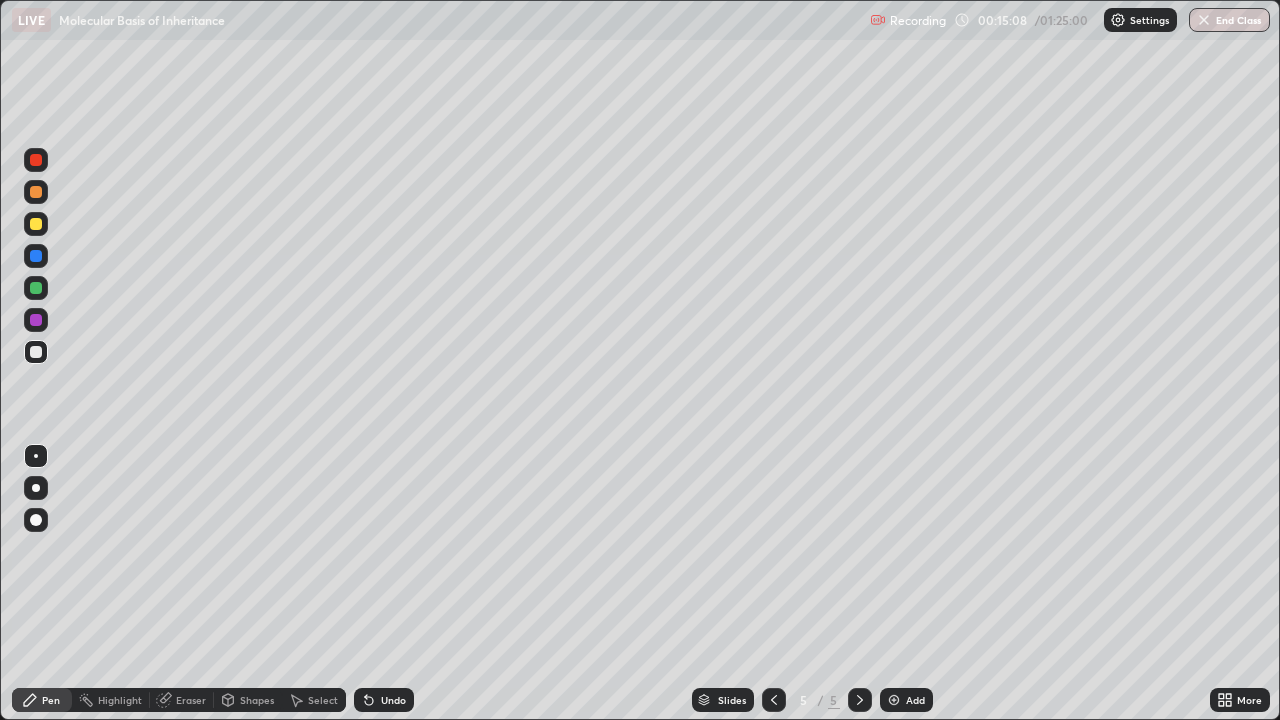 click on "Pen" at bounding box center (51, 700) 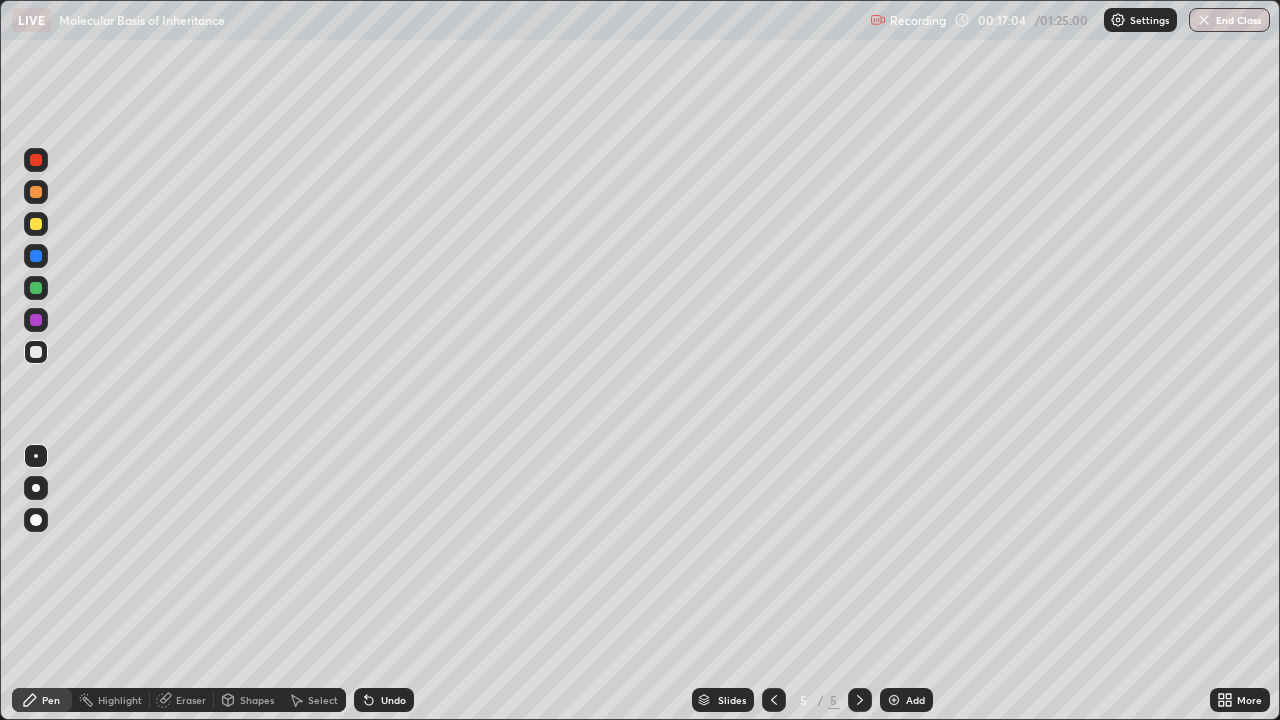 click on "Eraser" at bounding box center [191, 700] 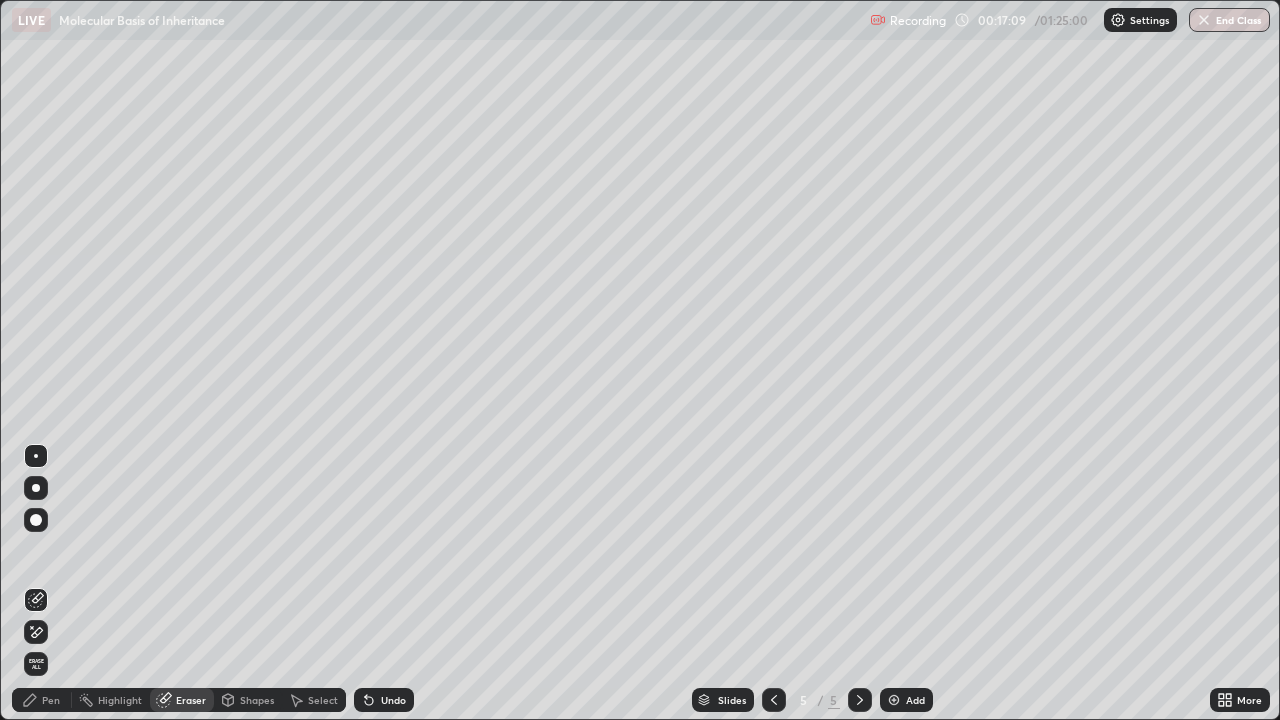 click on "Pen" at bounding box center (42, 700) 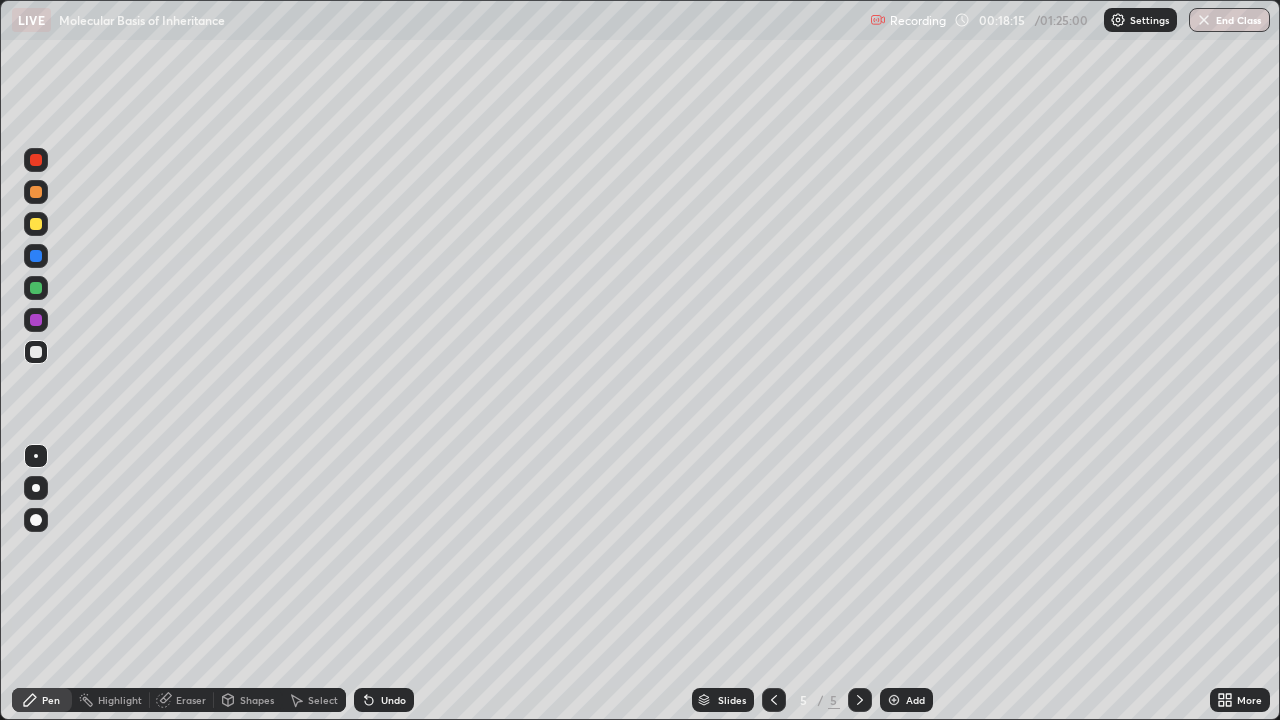click on "Eraser" at bounding box center [191, 700] 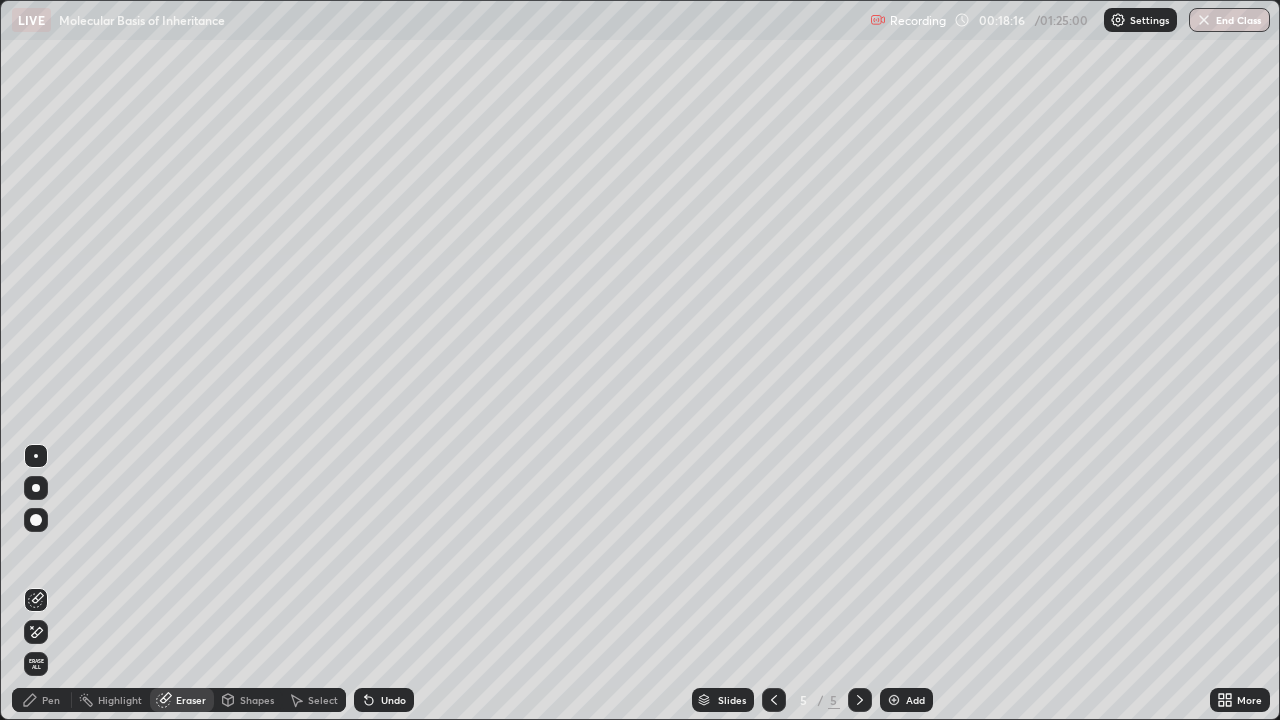 click on "Eraser" at bounding box center [191, 700] 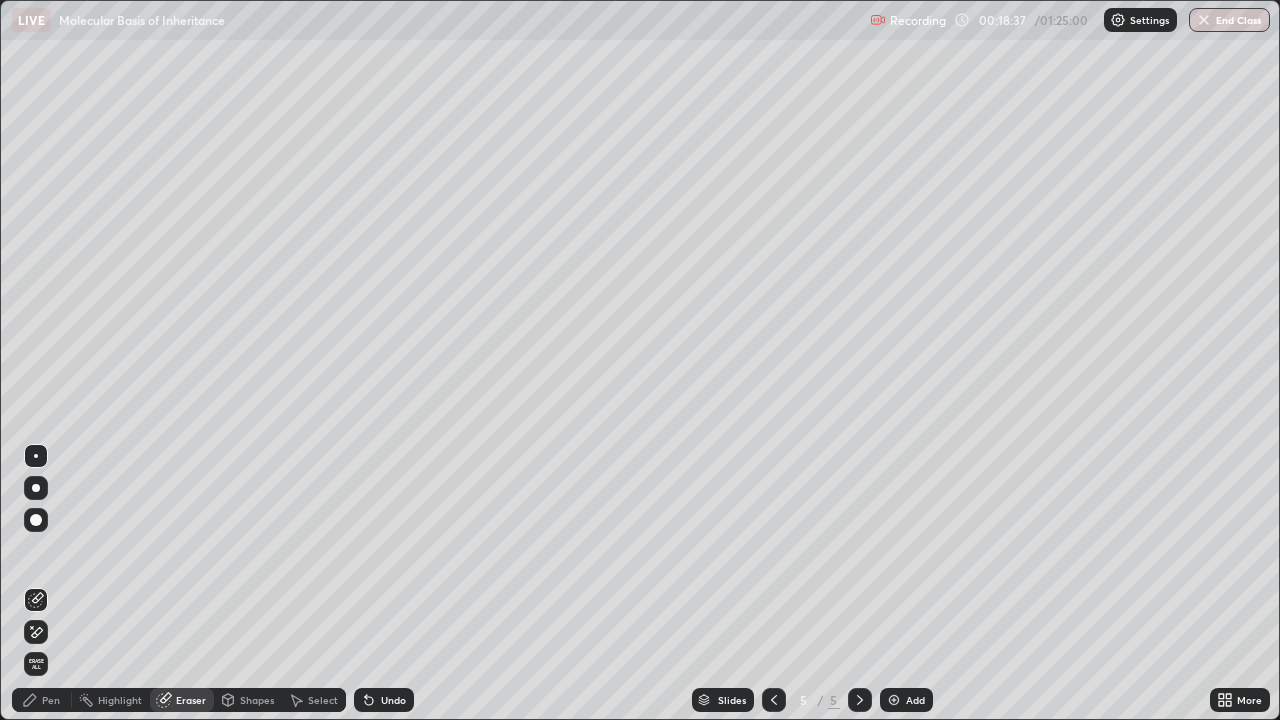 click on "Pen" at bounding box center [51, 700] 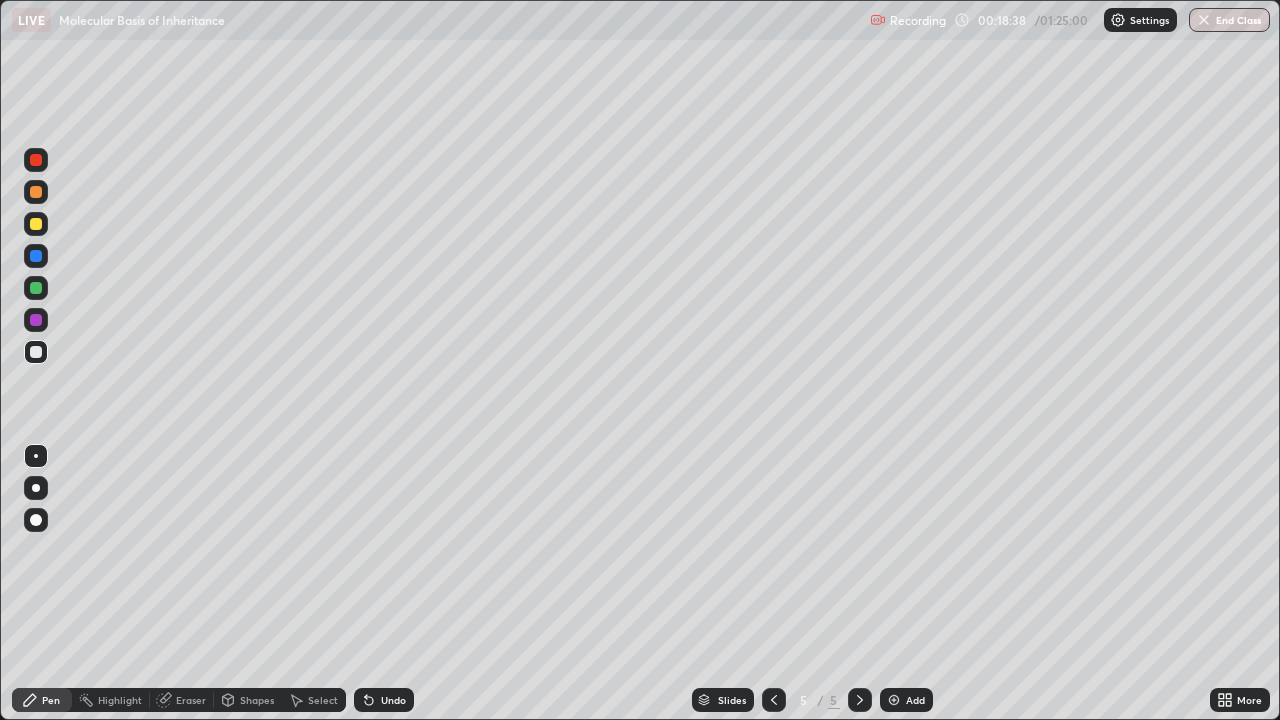 click at bounding box center (36, 192) 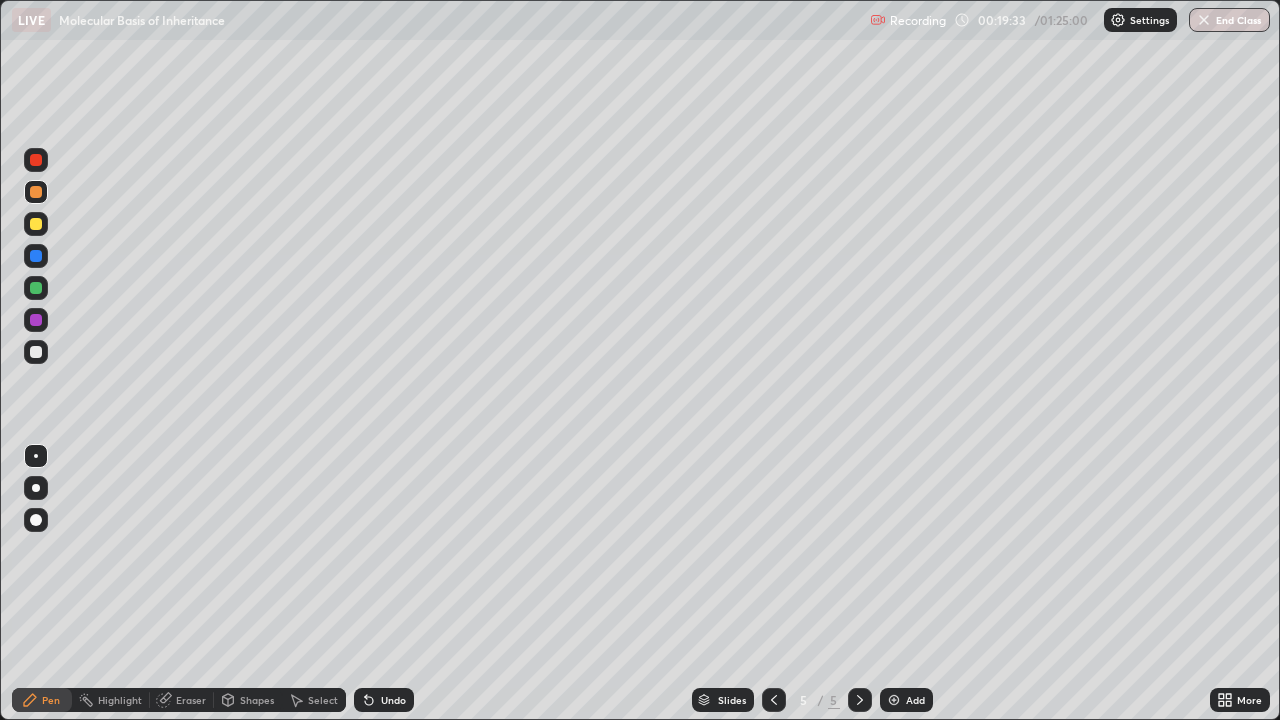 click 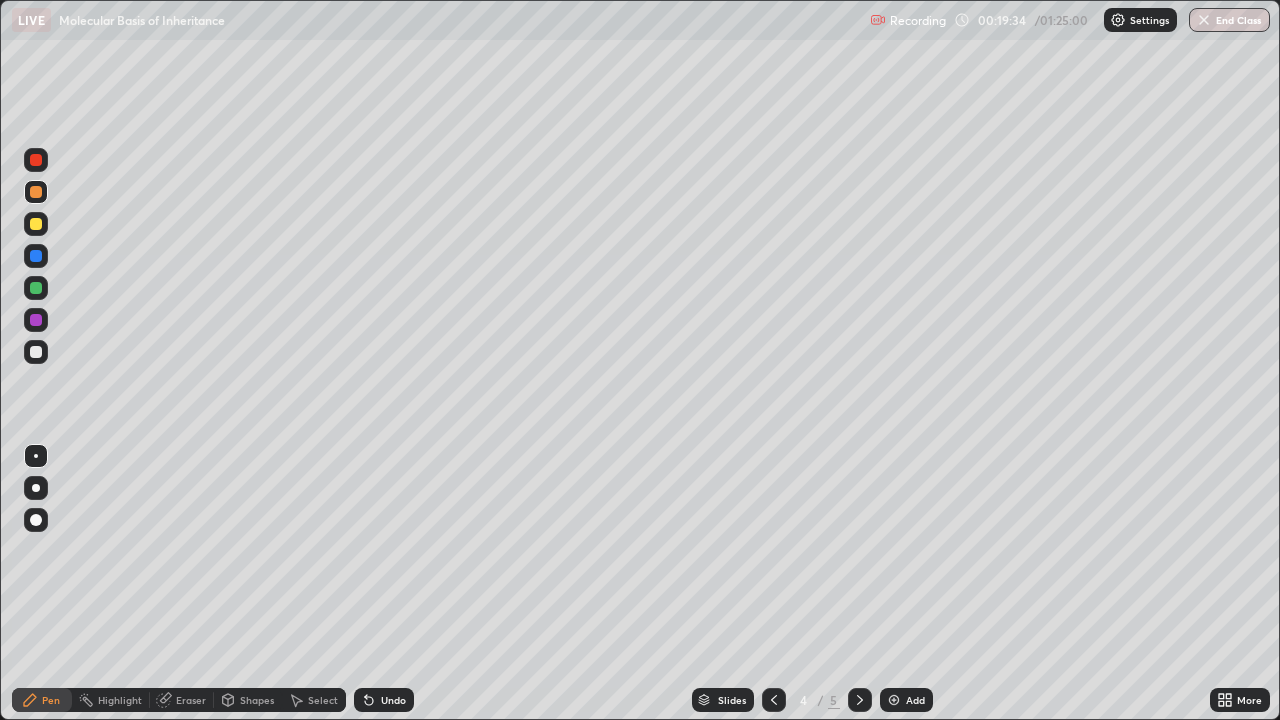click 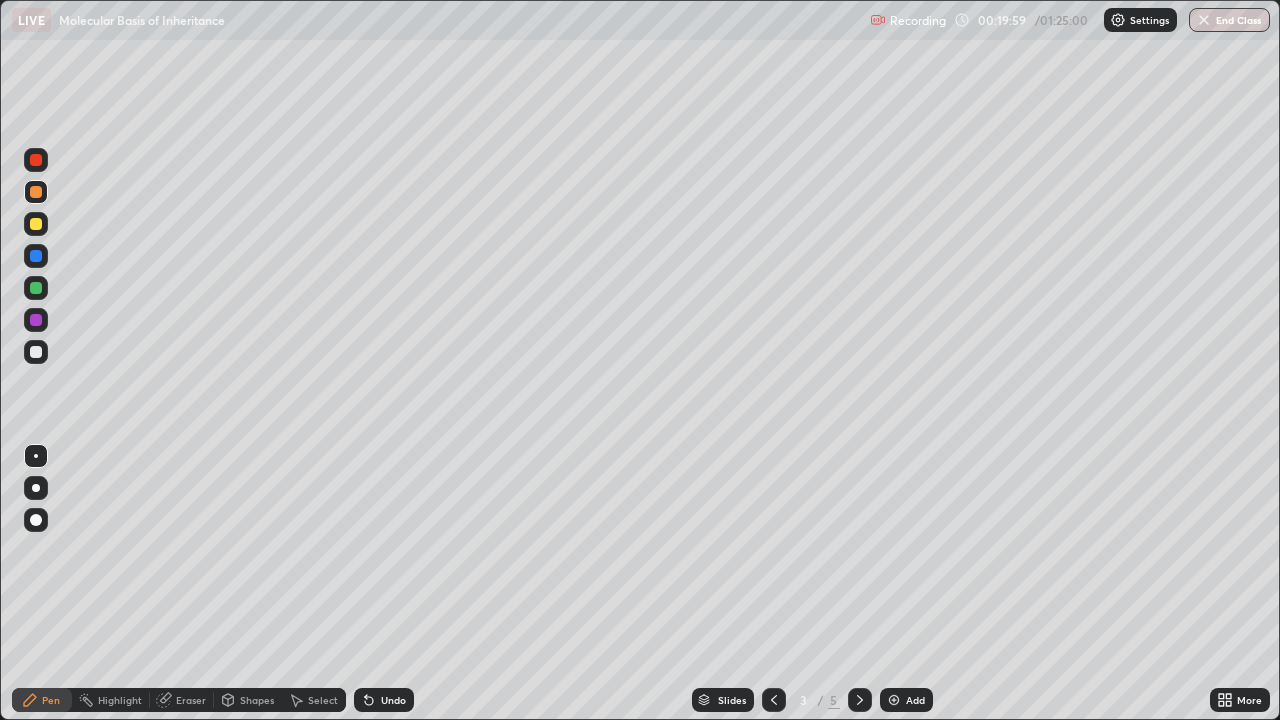 click 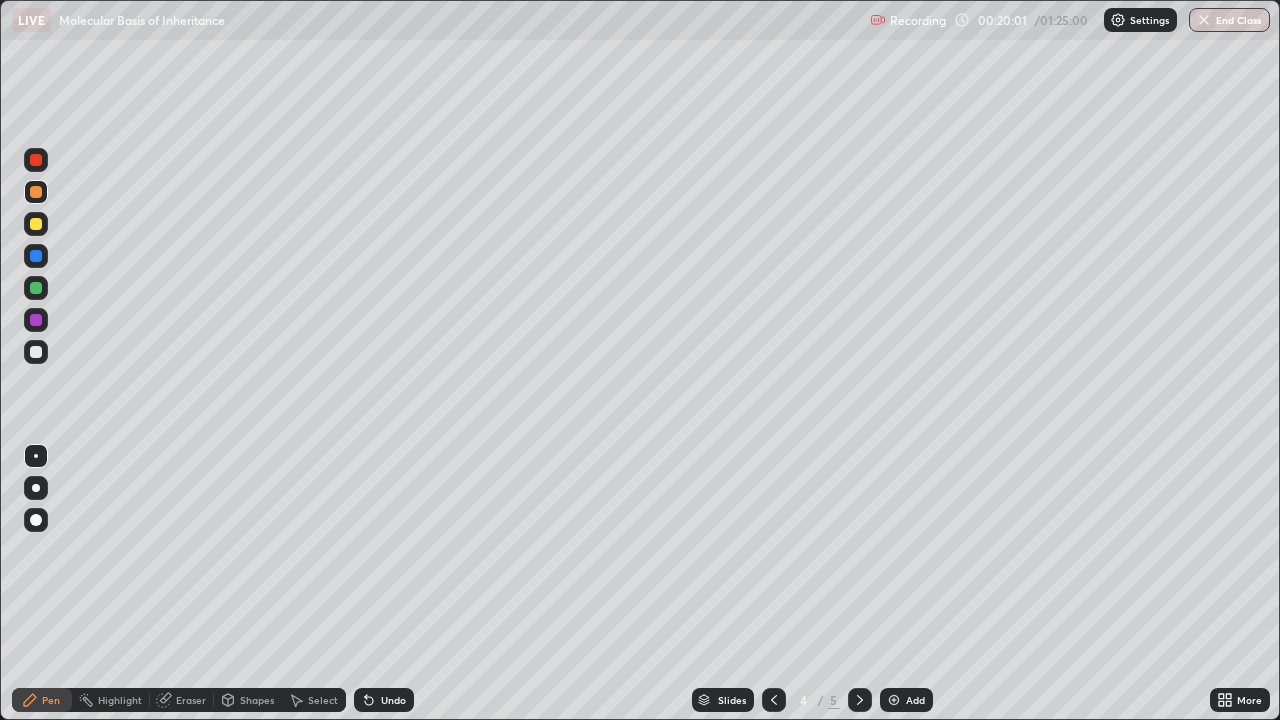 click 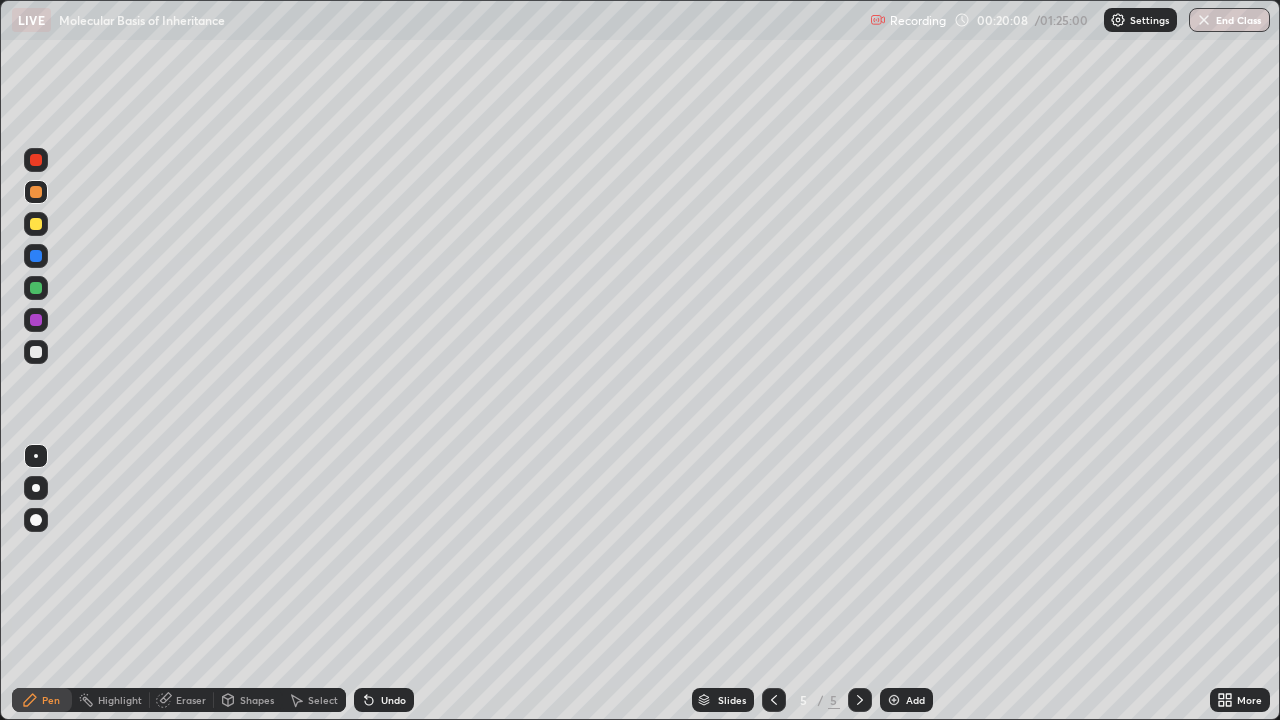 click on "Eraser" at bounding box center [191, 700] 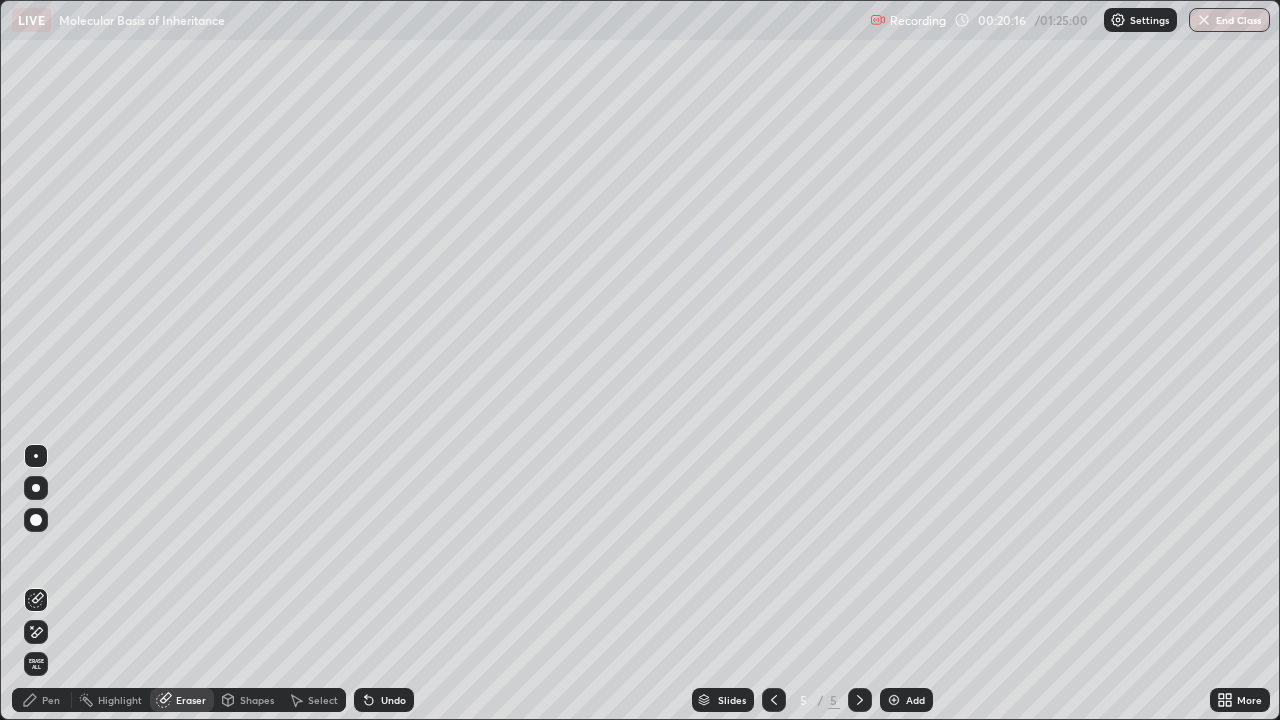 click on "Pen" at bounding box center [42, 700] 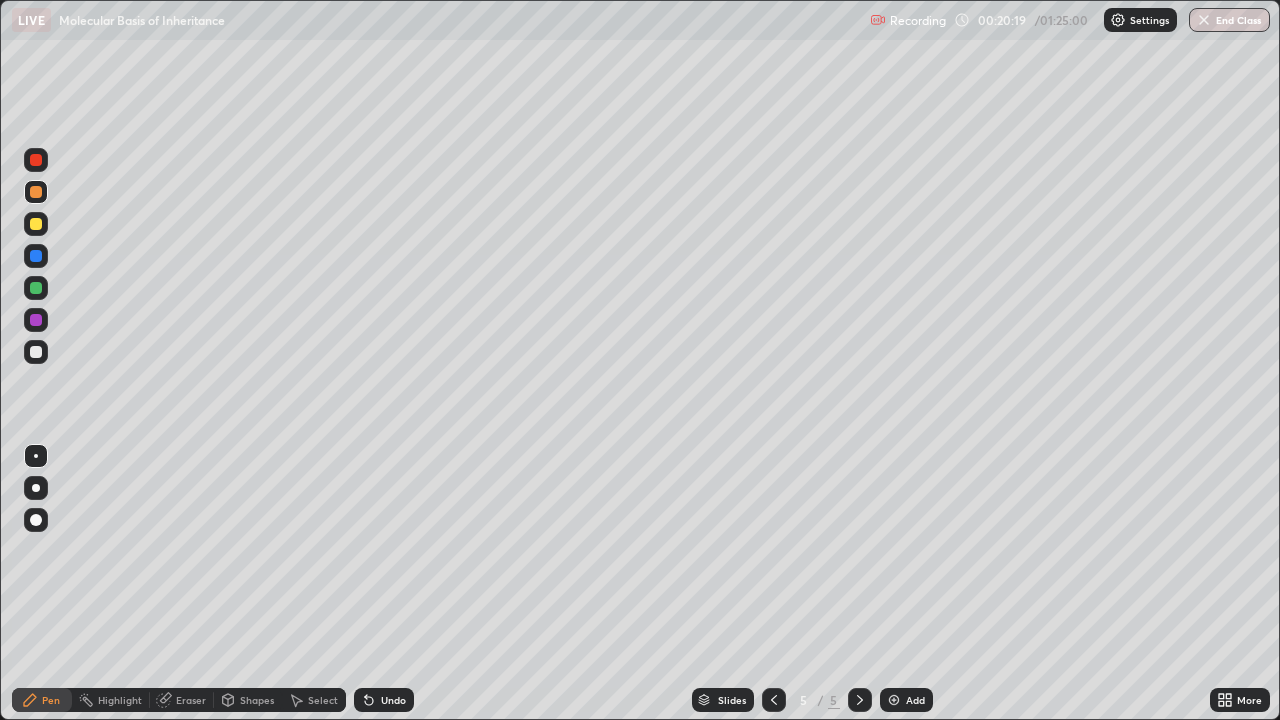 click at bounding box center (36, 352) 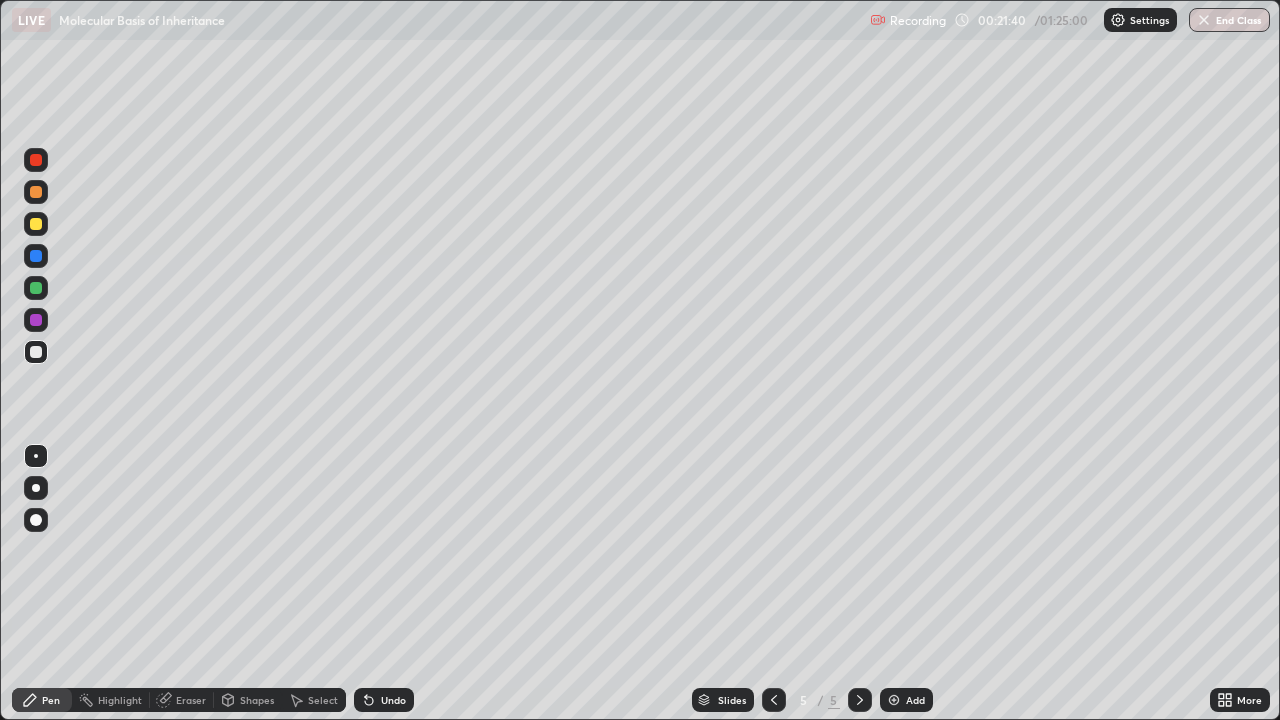 click at bounding box center (36, 352) 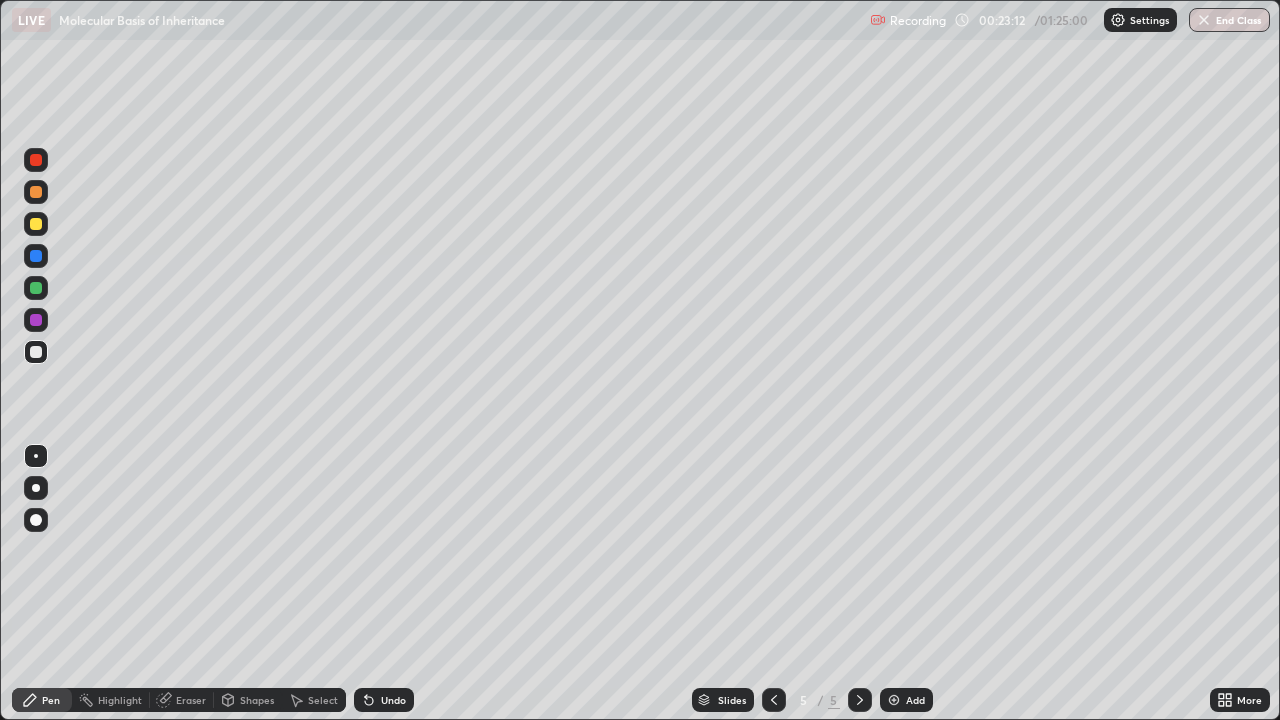 click at bounding box center [36, 224] 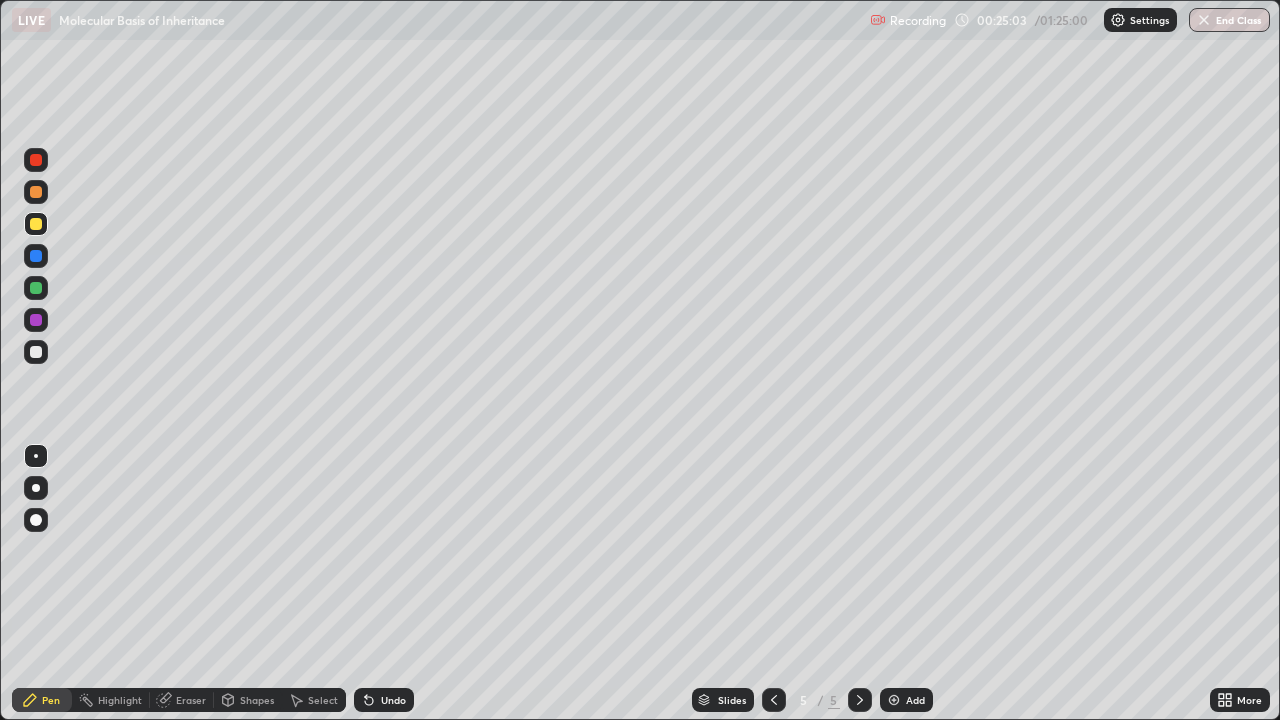 click on "Add" at bounding box center [915, 700] 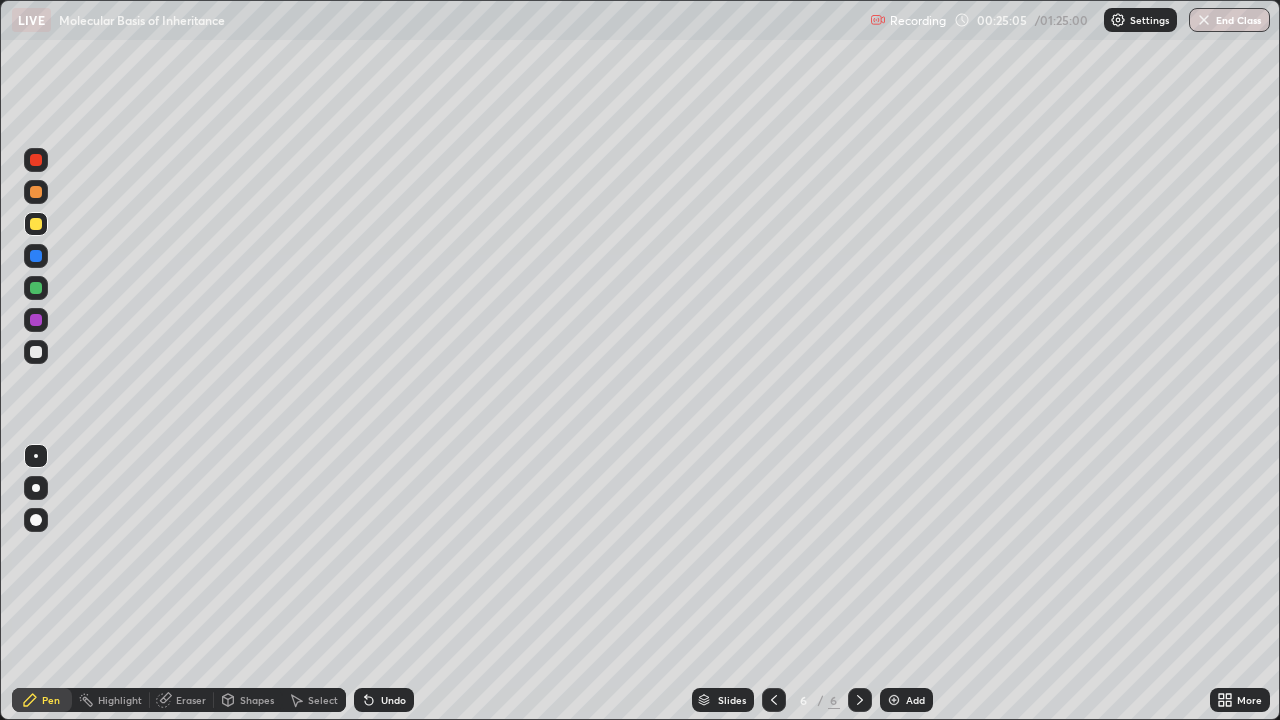 click at bounding box center (774, 700) 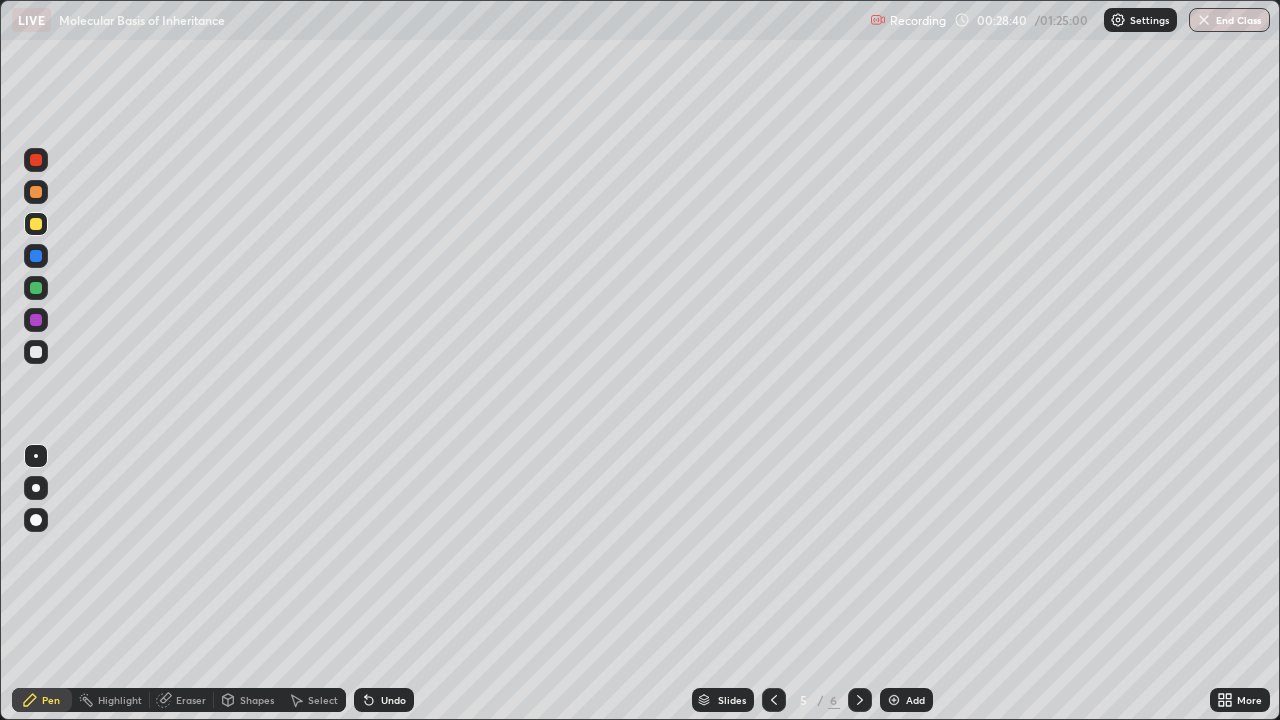 click on "Add" at bounding box center [915, 700] 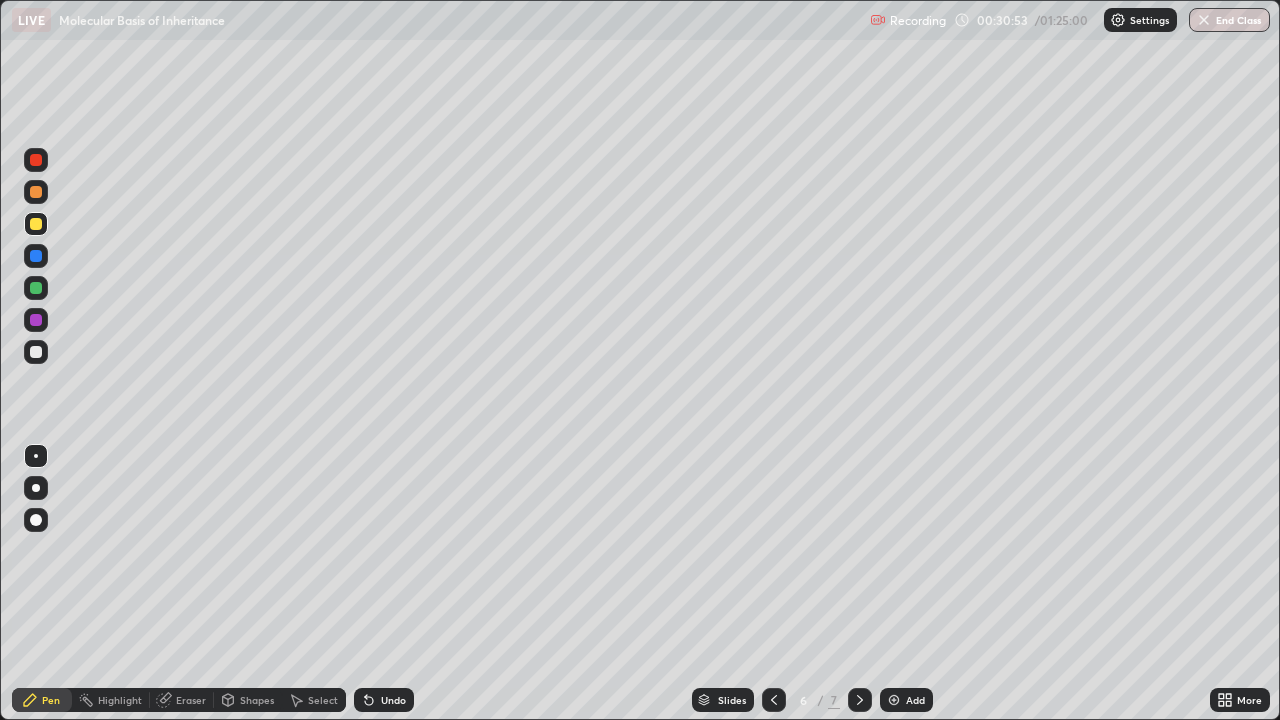 click at bounding box center (36, 320) 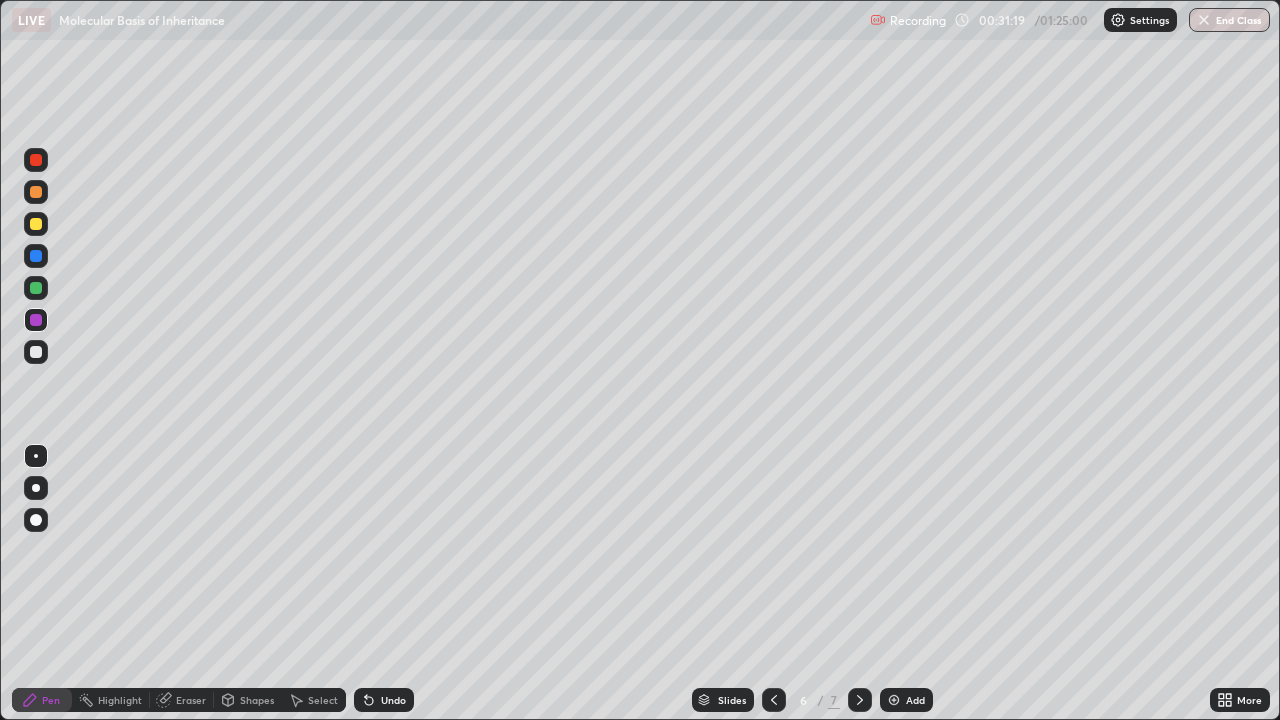 click at bounding box center (36, 352) 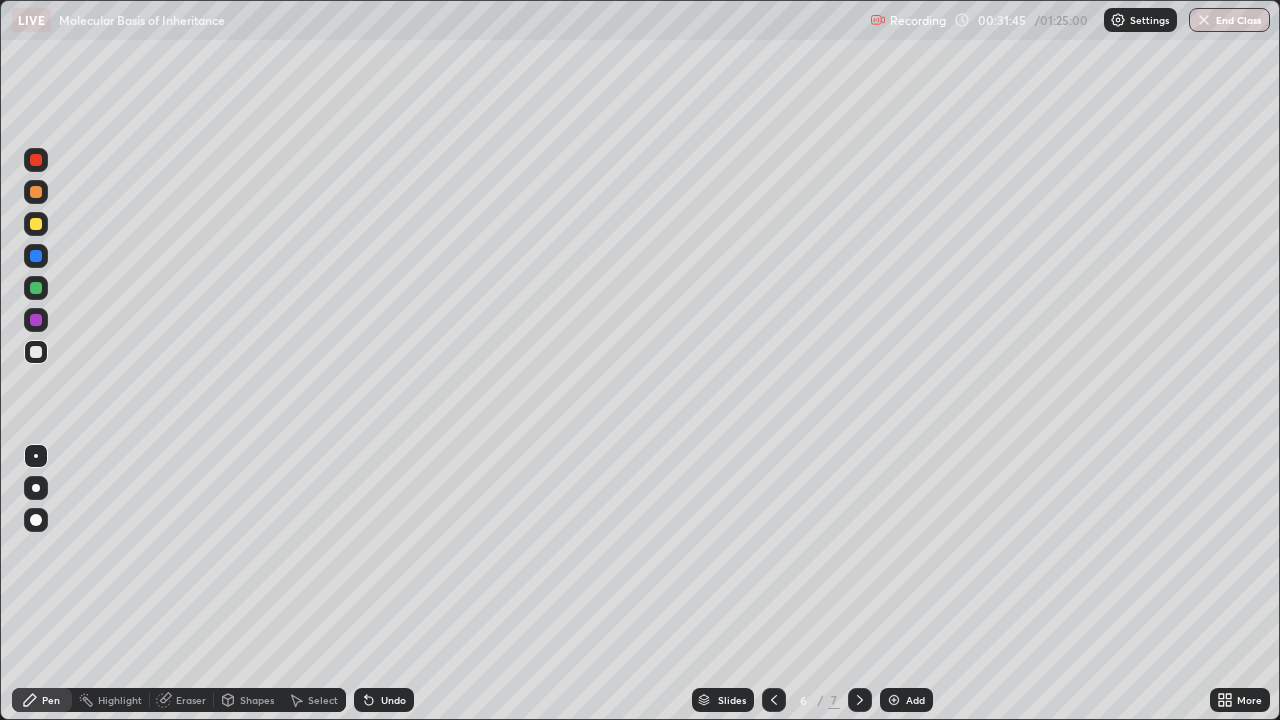 click at bounding box center [36, 256] 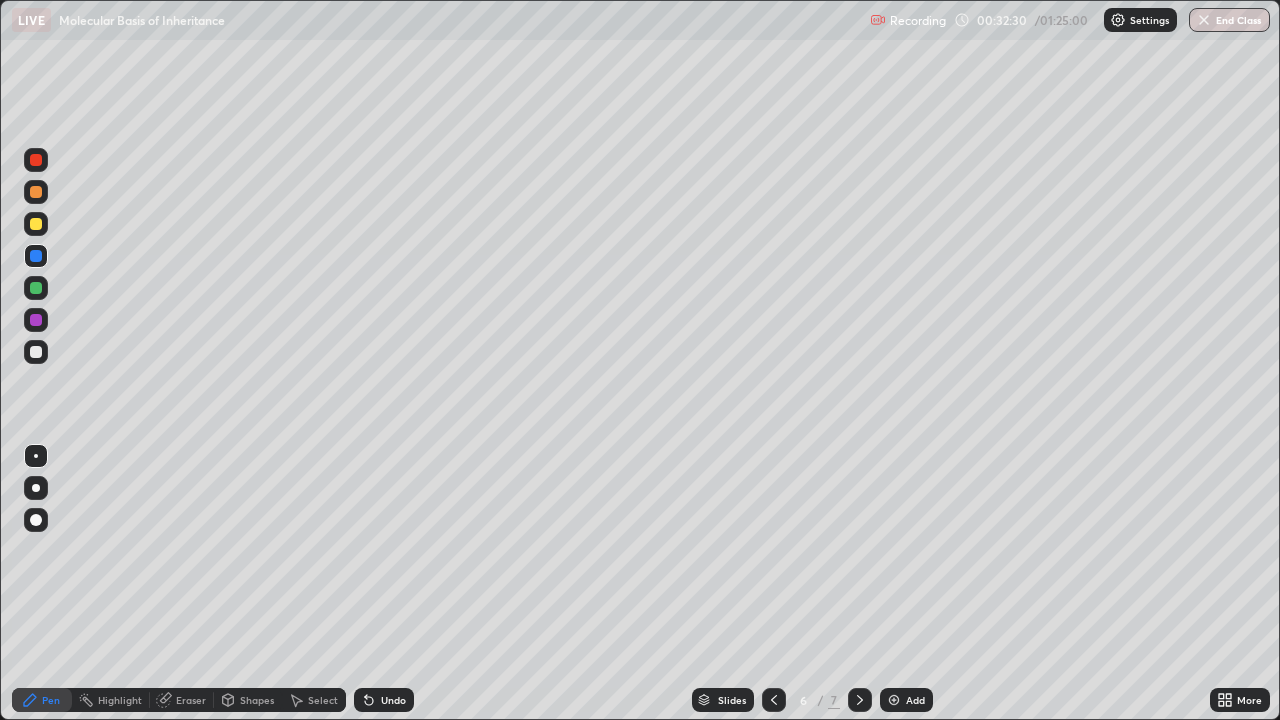 click at bounding box center [36, 352] 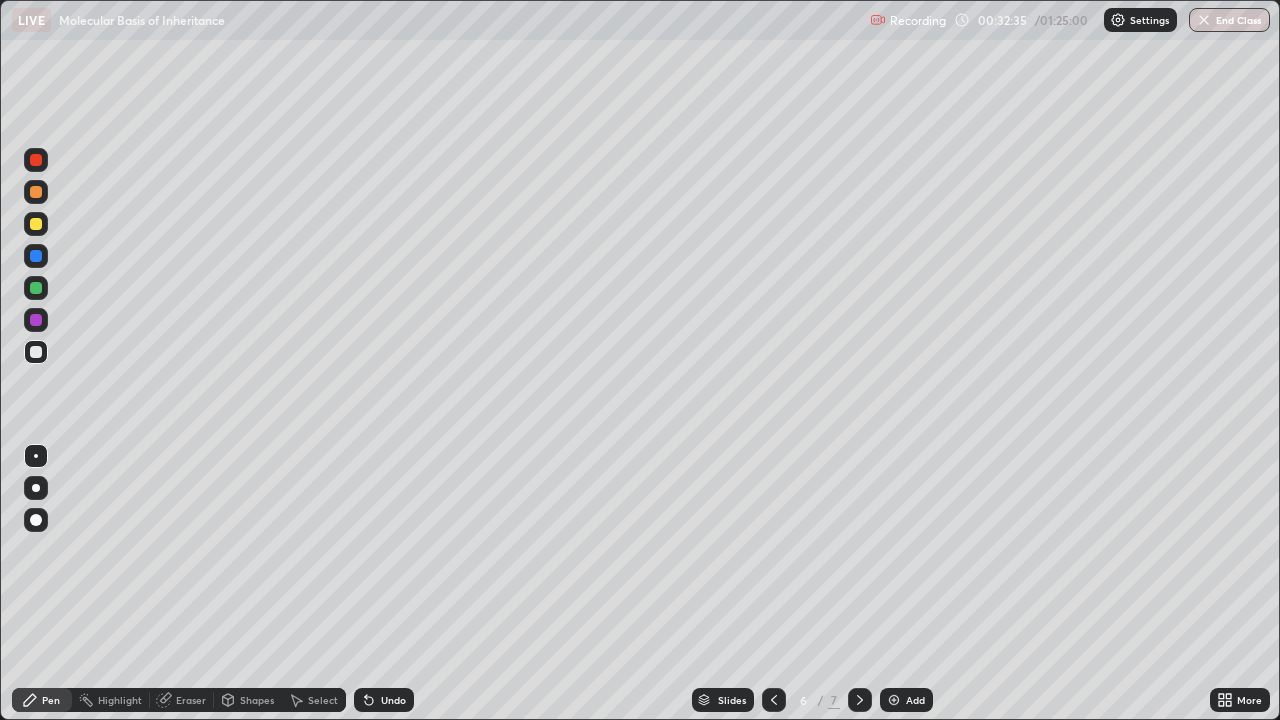 click on "Add" at bounding box center [915, 700] 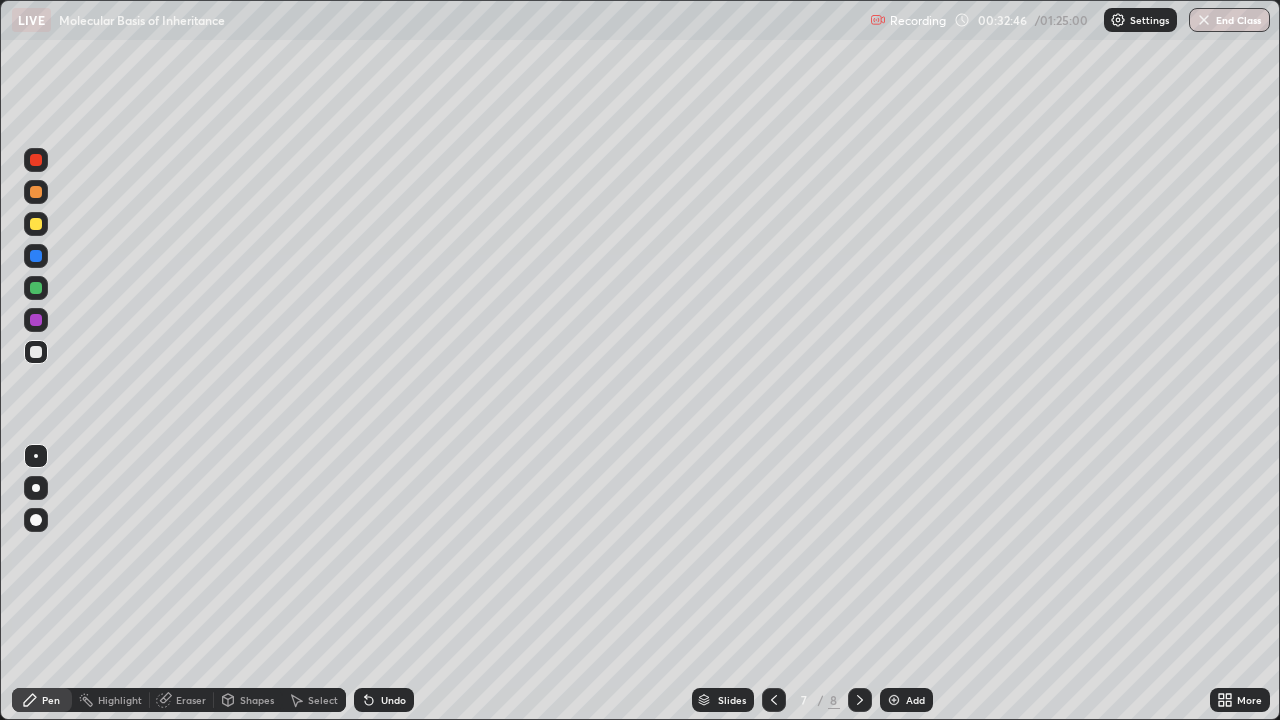 click at bounding box center (36, 256) 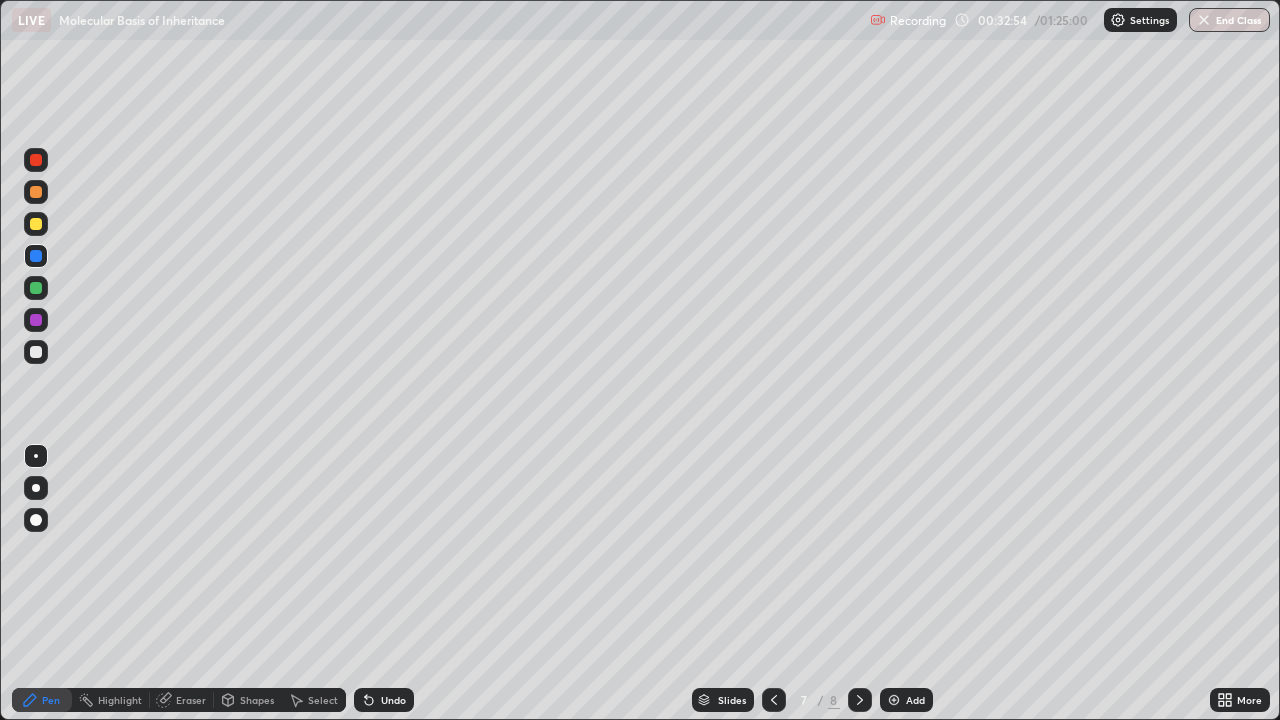 click at bounding box center [36, 224] 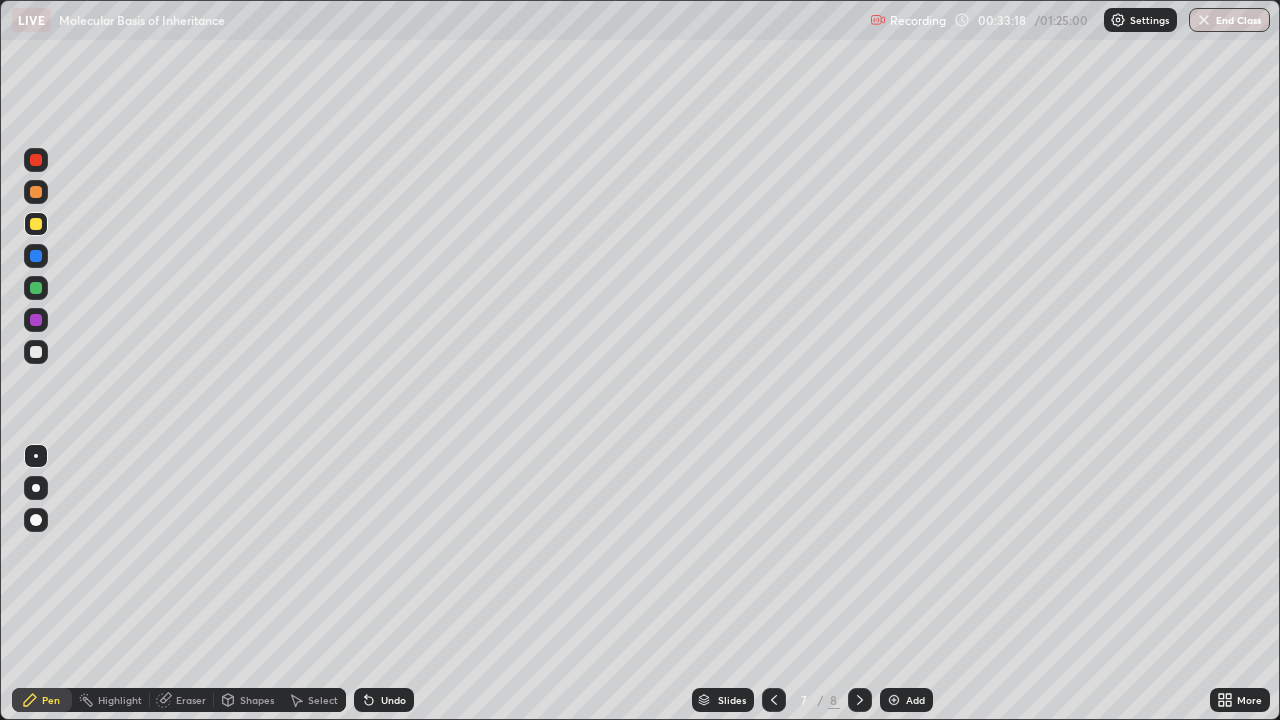 click at bounding box center (36, 352) 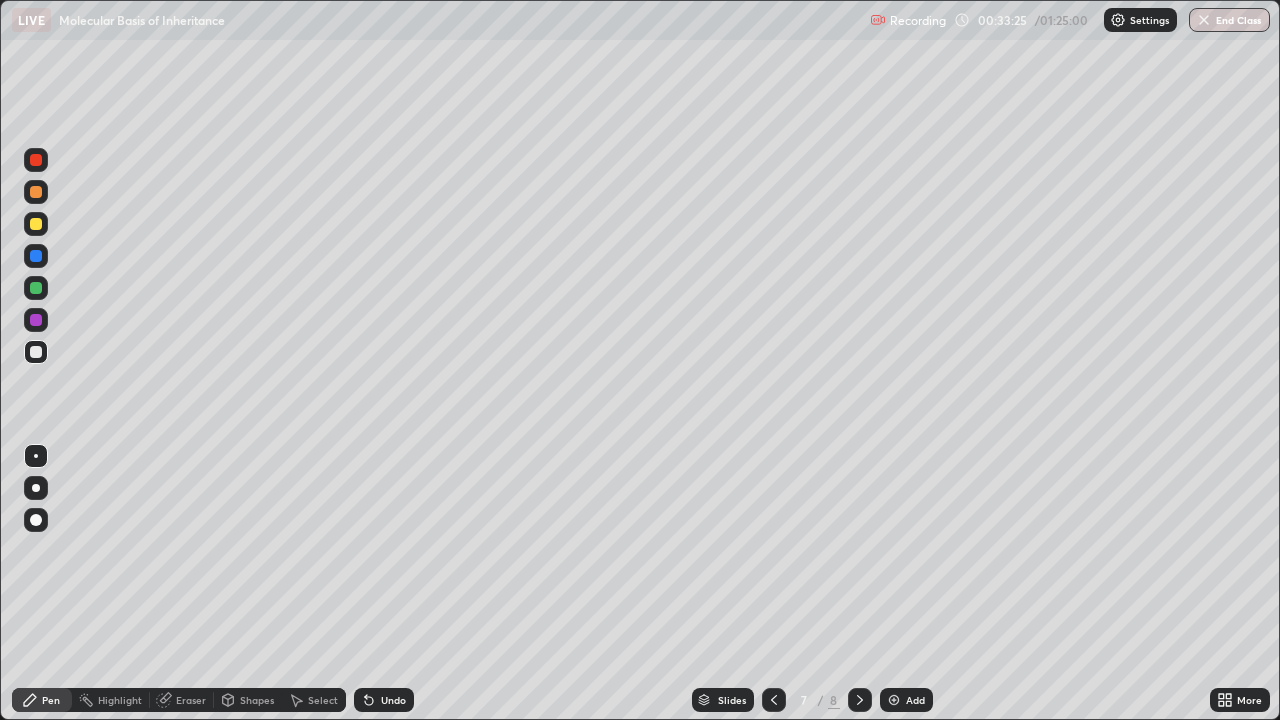 click at bounding box center [36, 352] 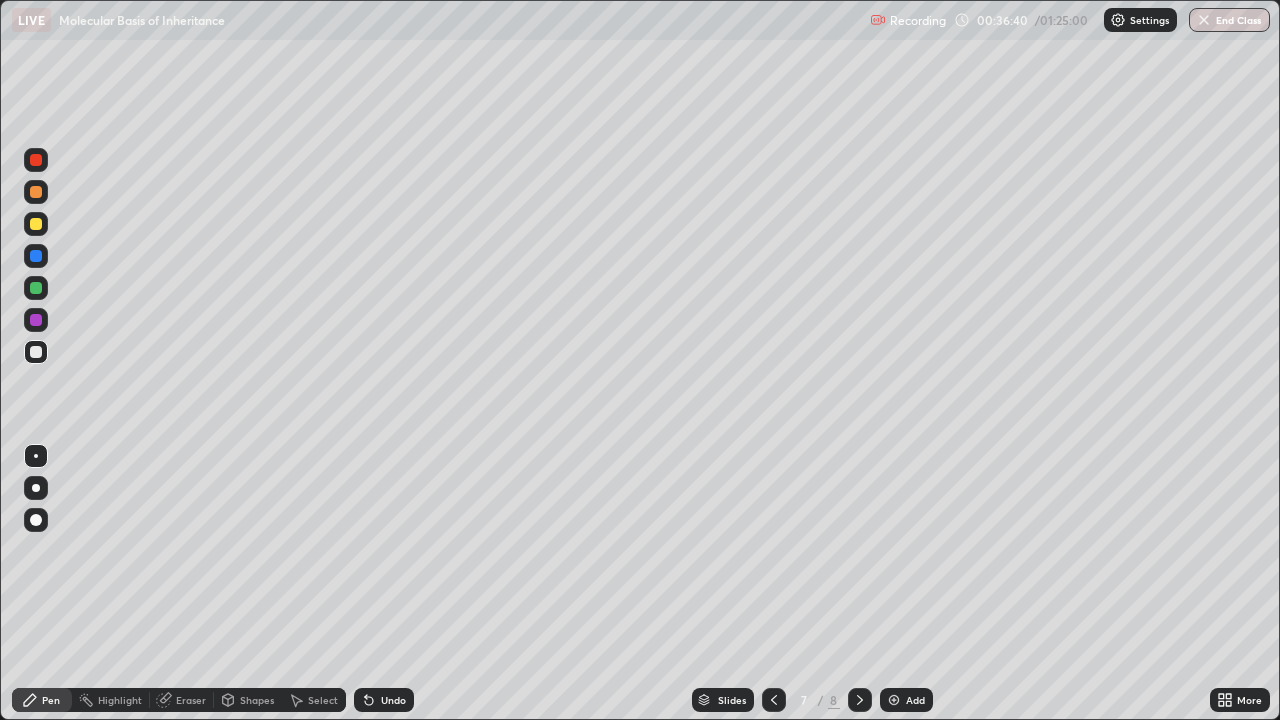 click 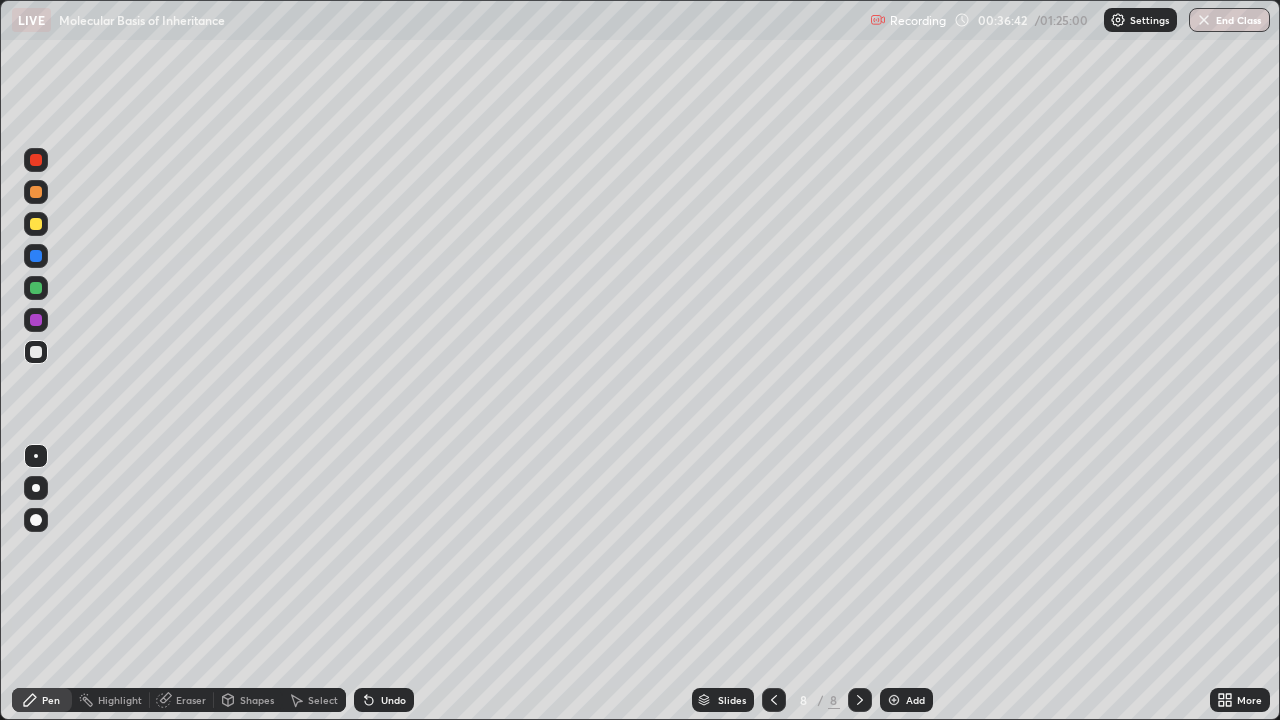 click 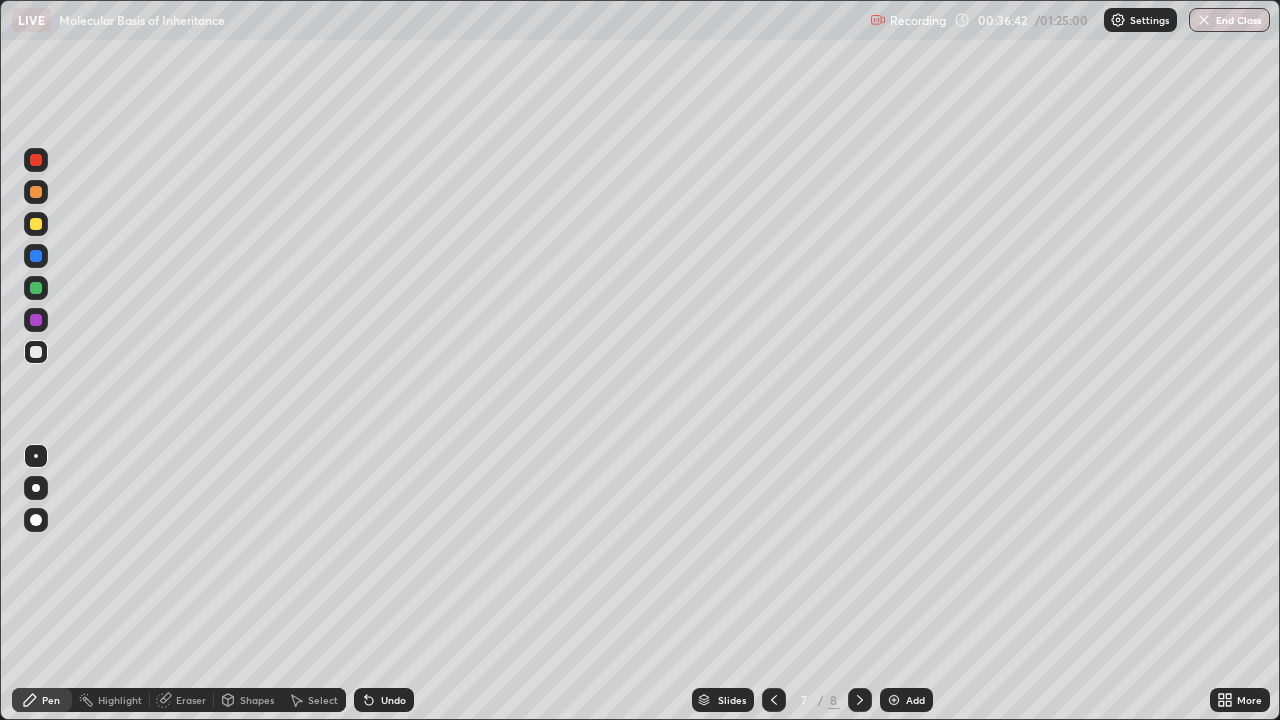 click 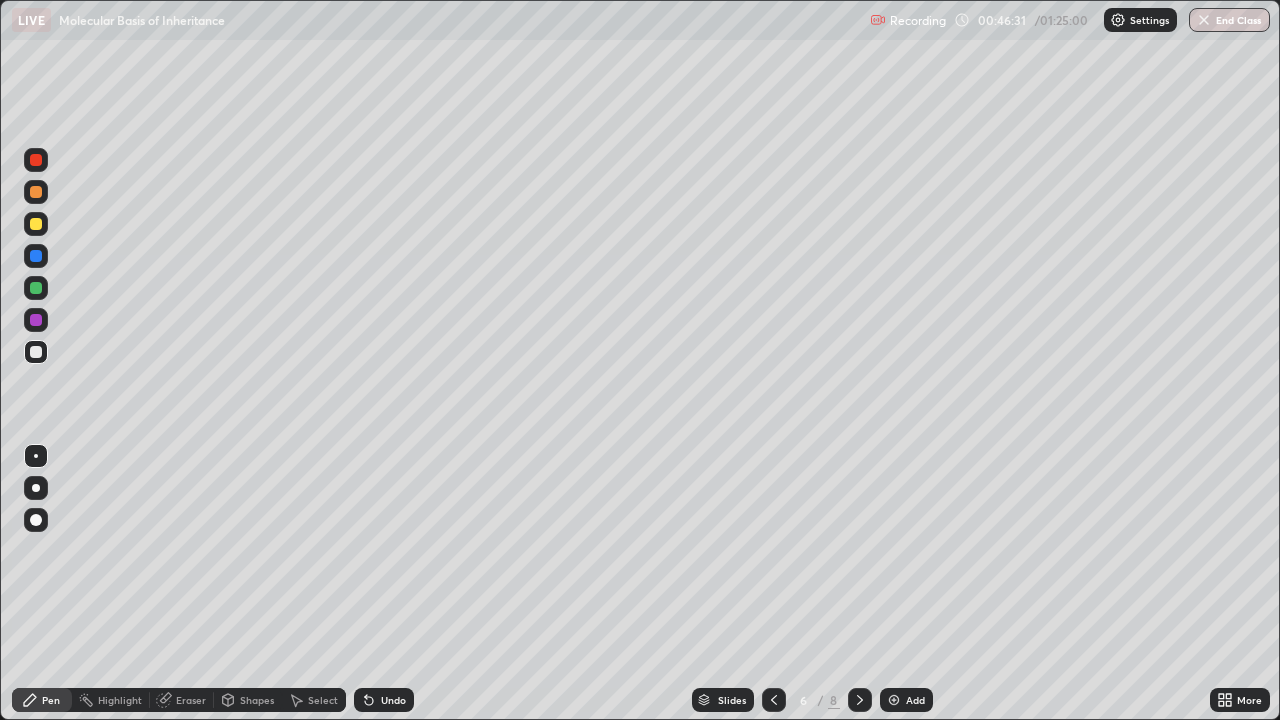 click on "Slides" at bounding box center (723, 700) 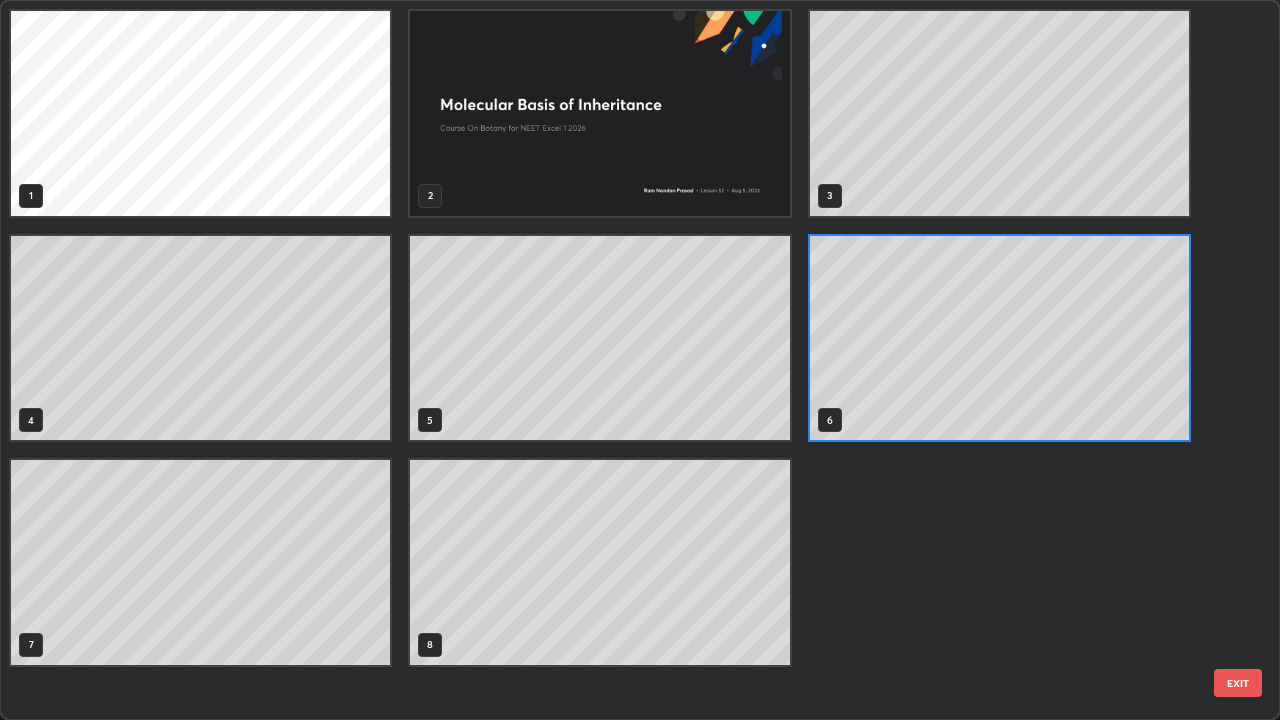 scroll, scrollTop: 7, scrollLeft: 11, axis: both 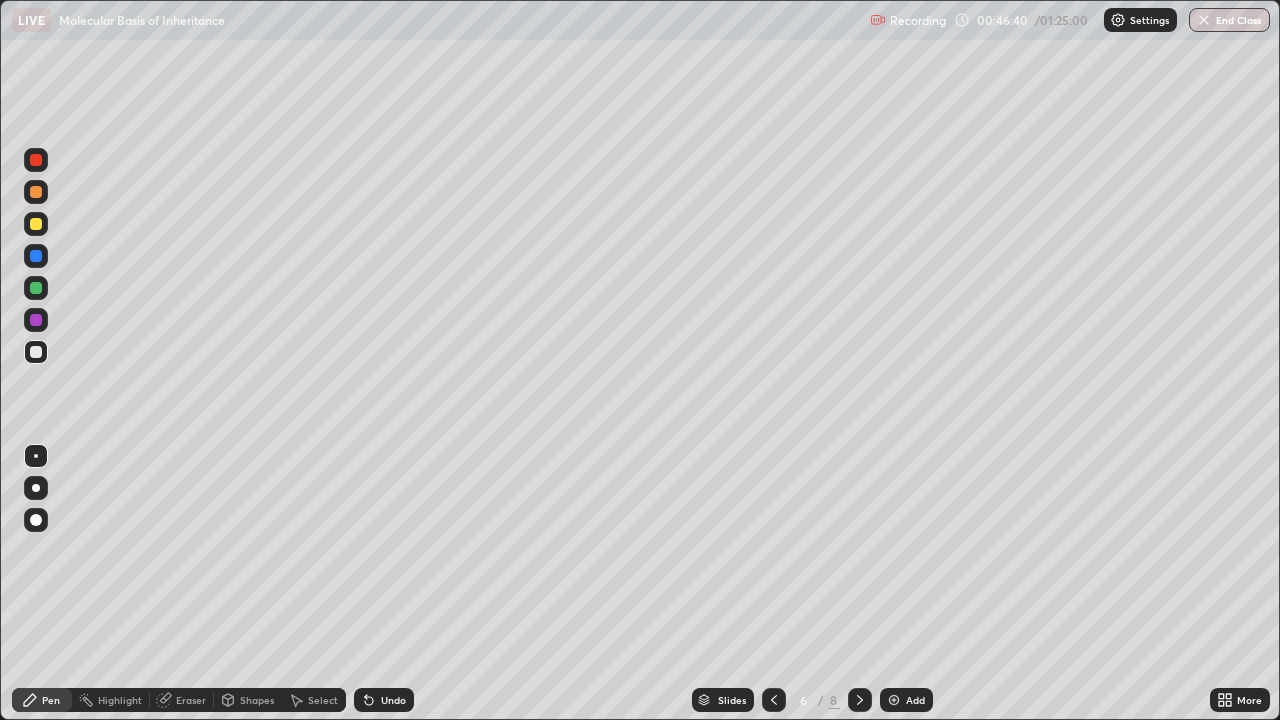 click 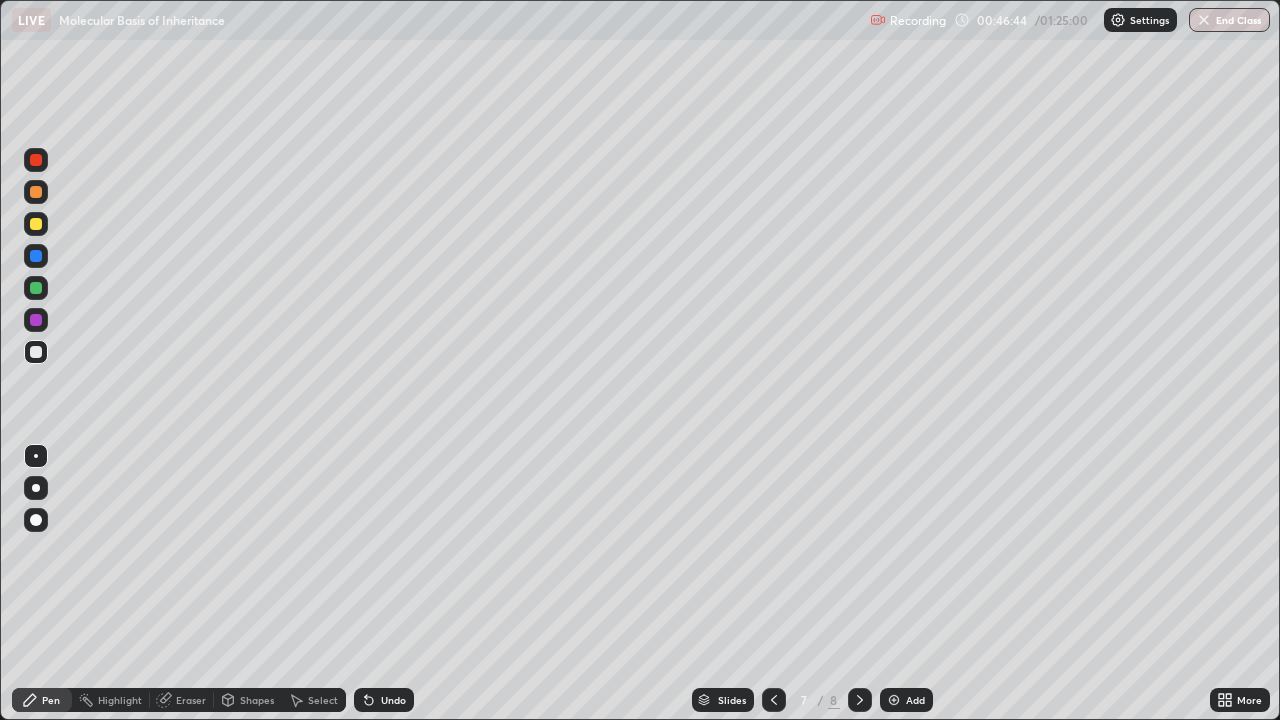 click 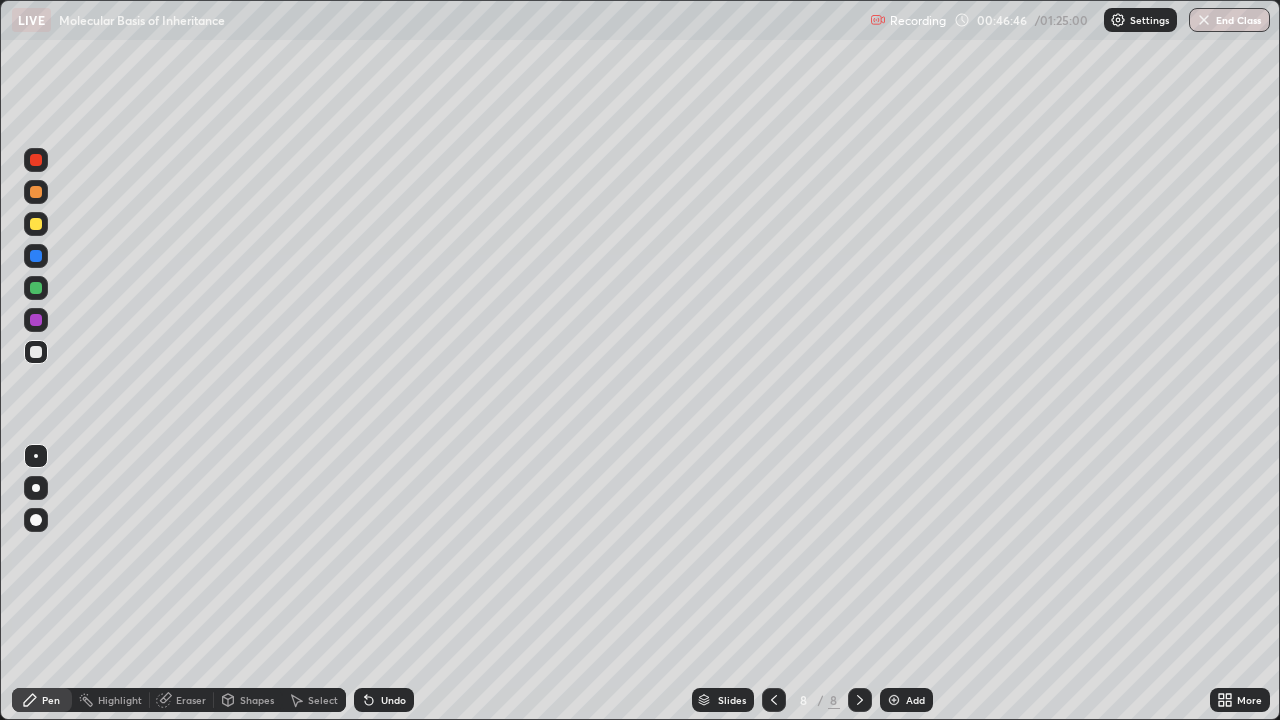 click 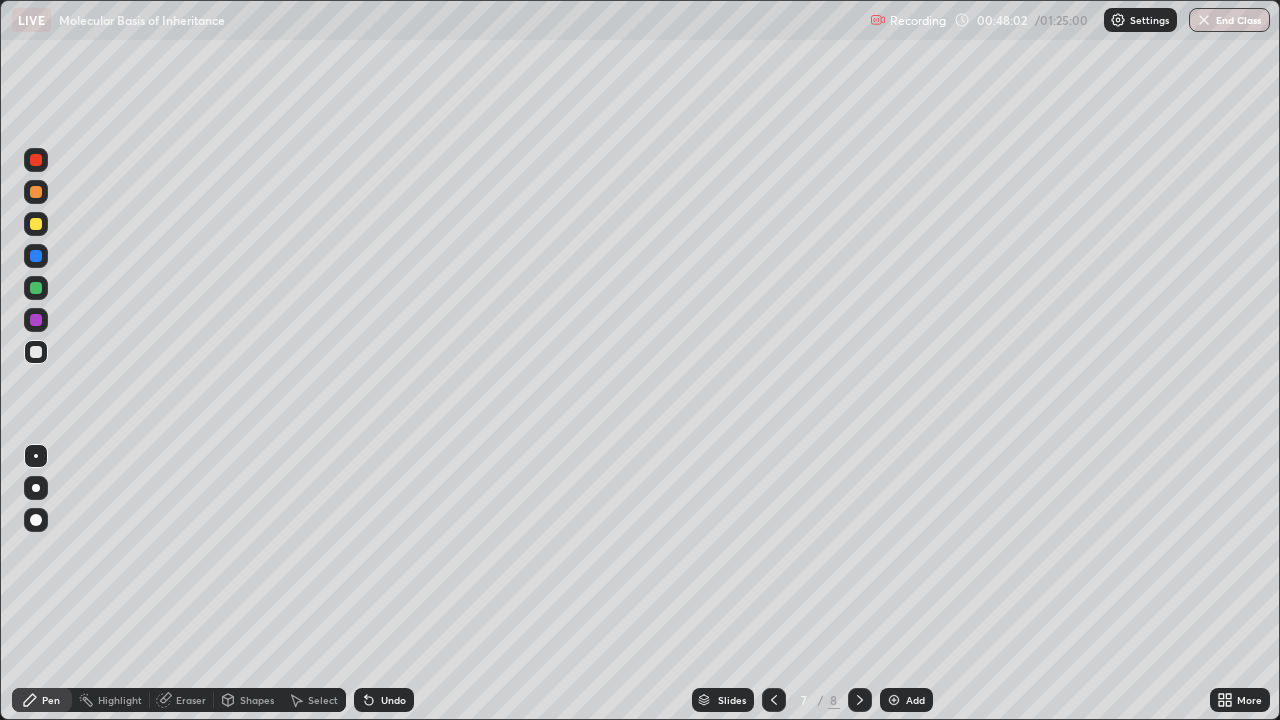 click 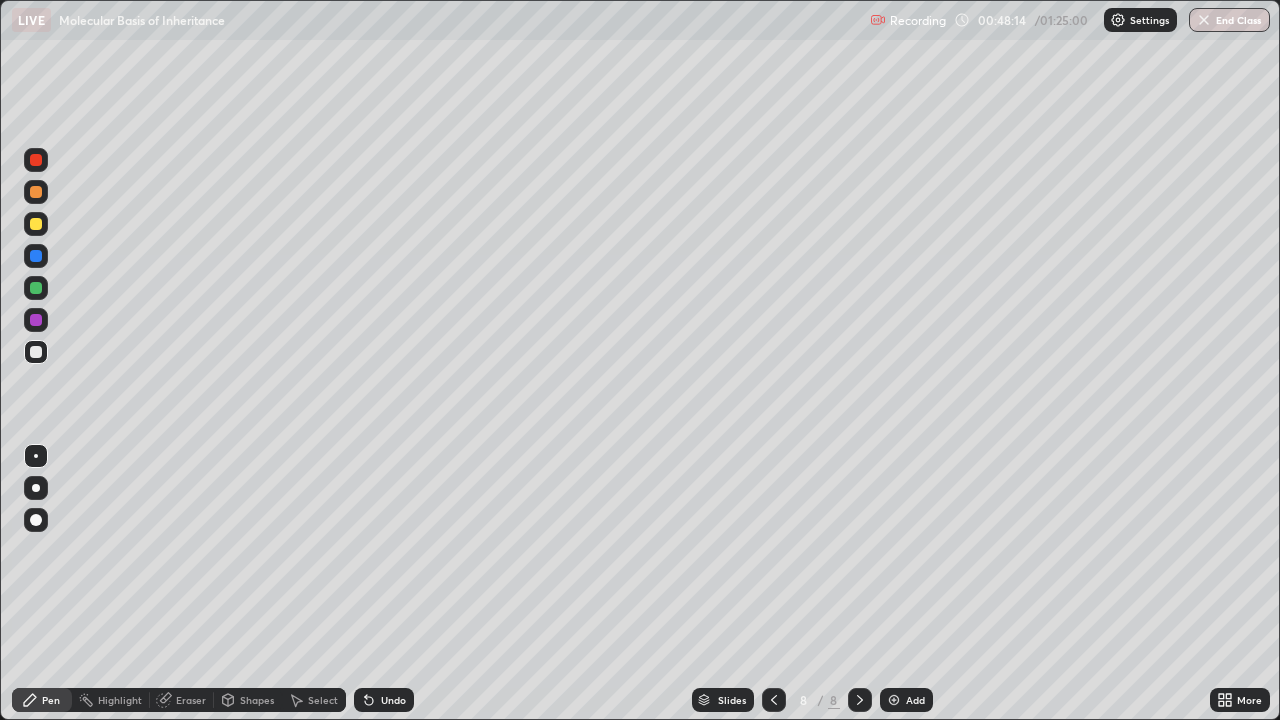 click on "Shapes" at bounding box center (257, 700) 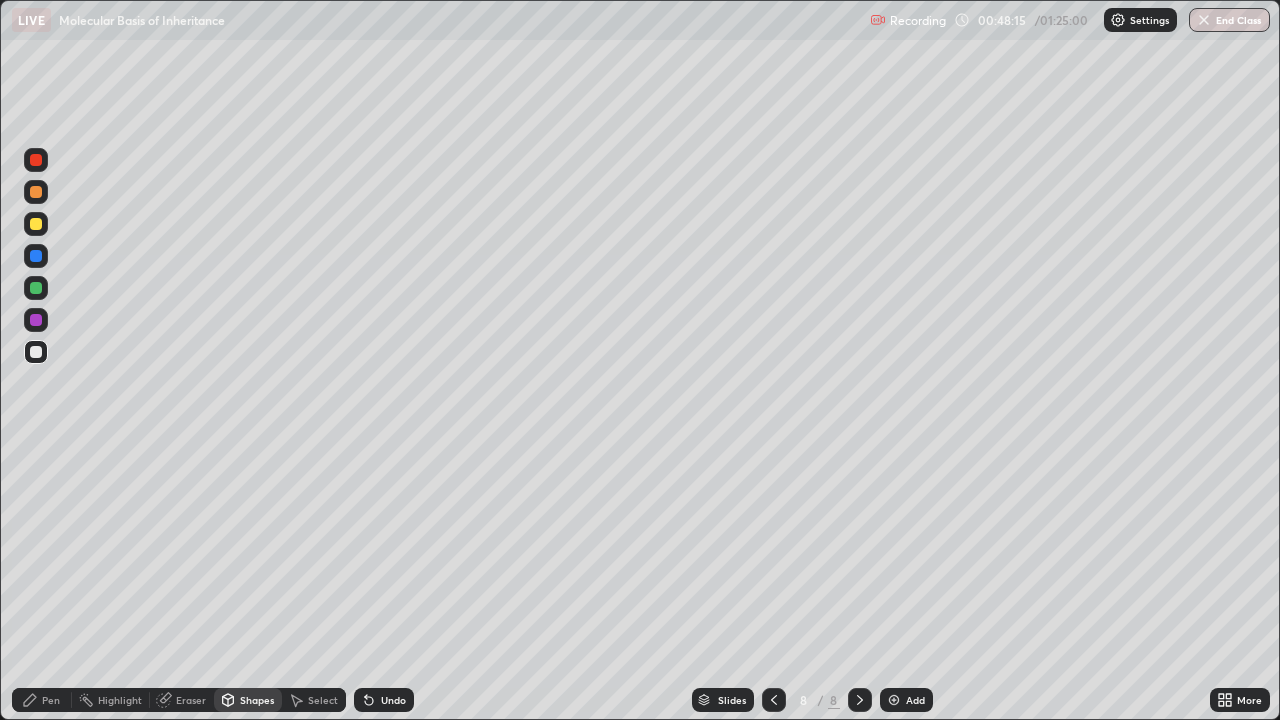 click on "Eraser" at bounding box center [191, 700] 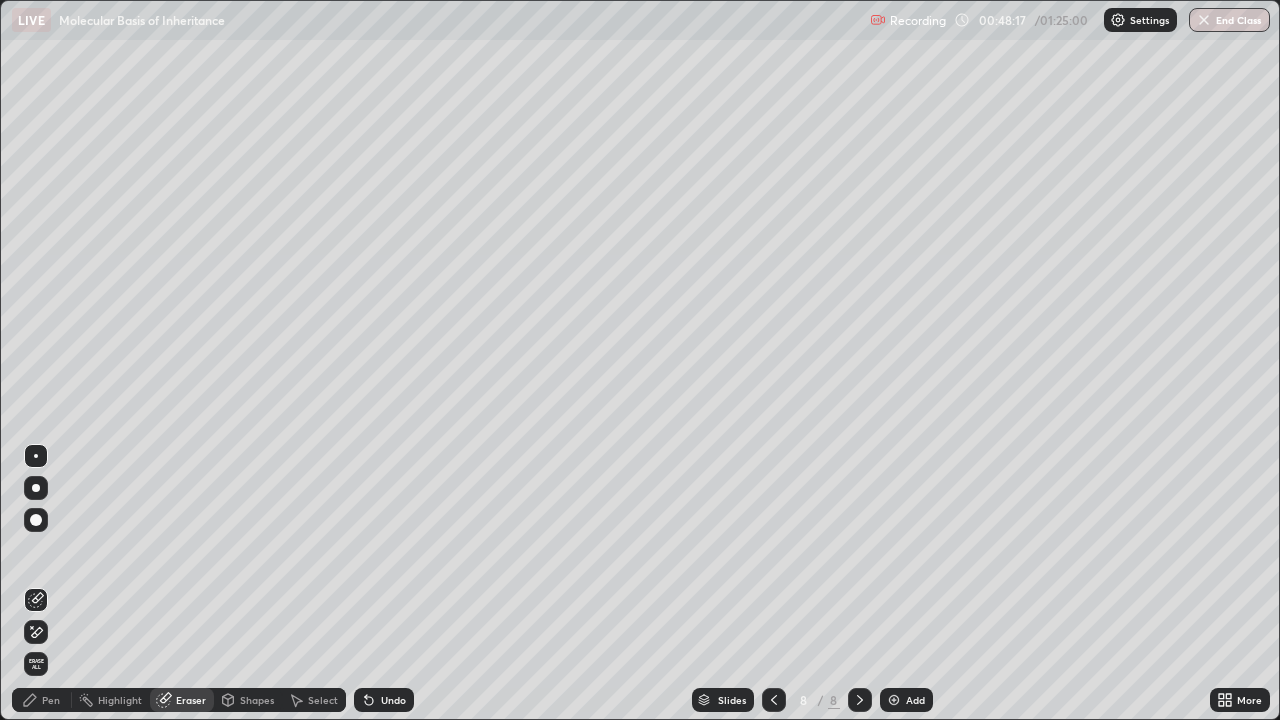 click on "Pen" at bounding box center [42, 700] 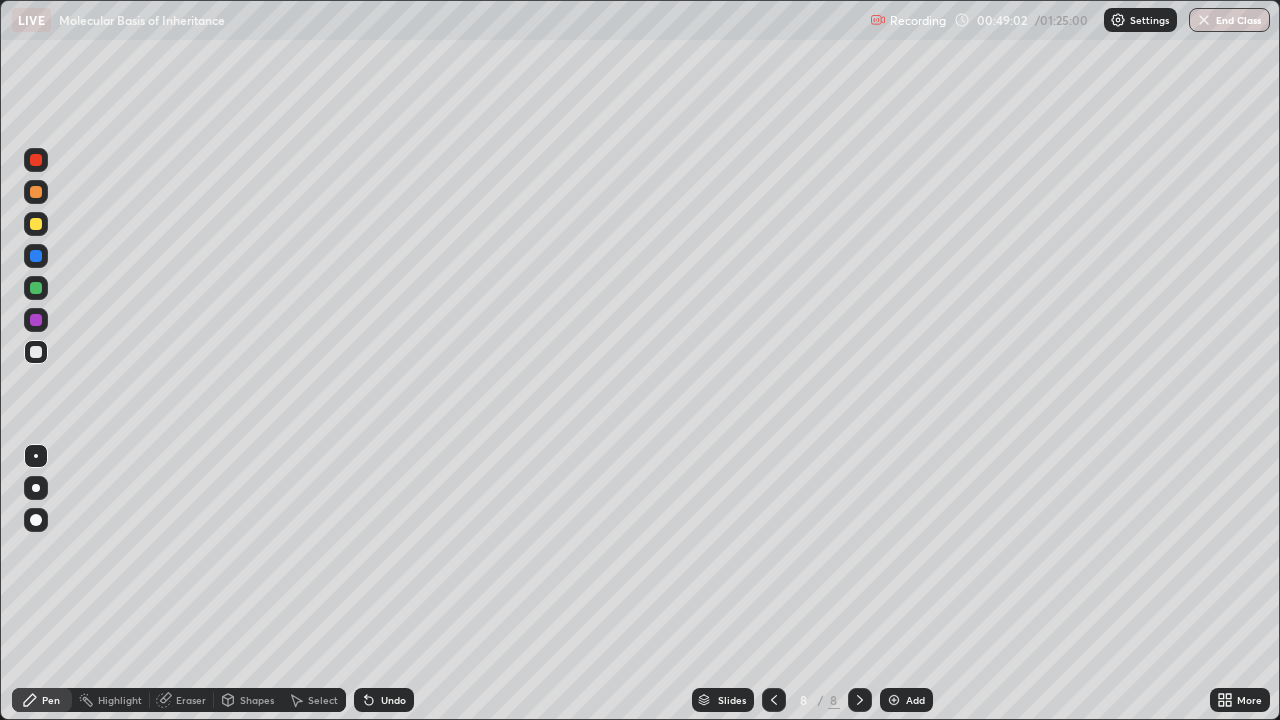 click on "Eraser" at bounding box center (191, 700) 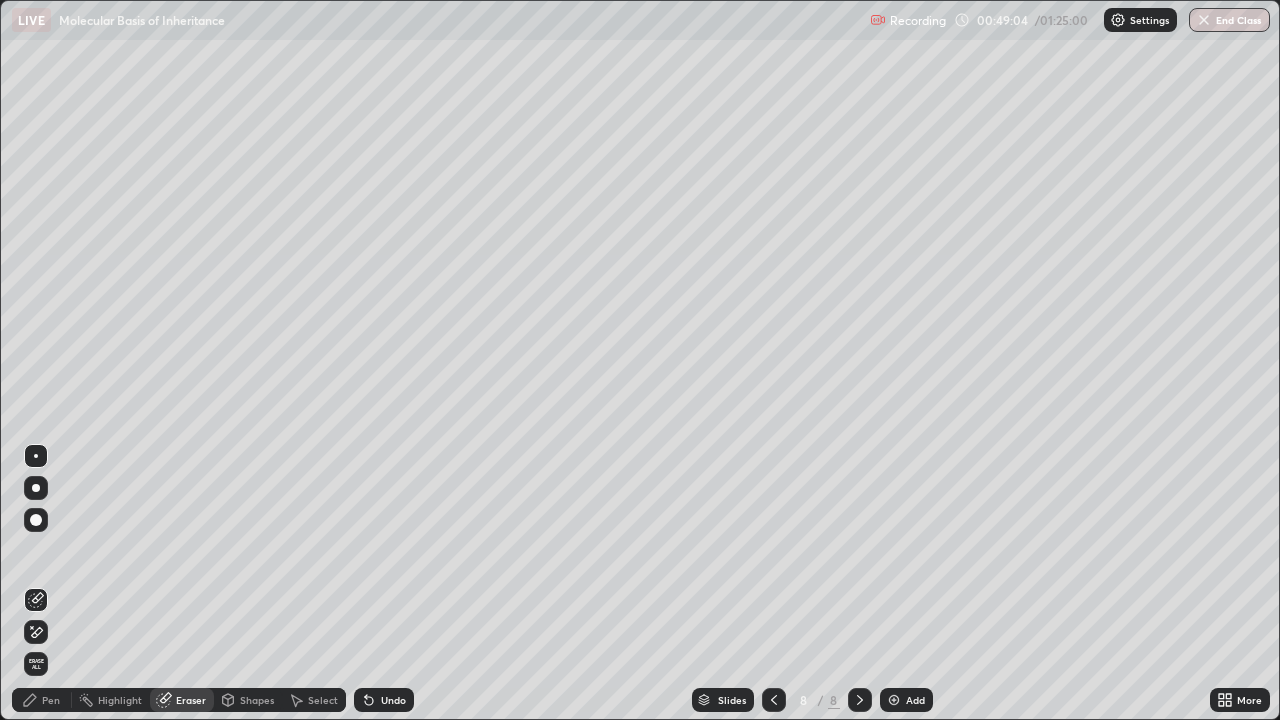 click on "Pen" at bounding box center [51, 700] 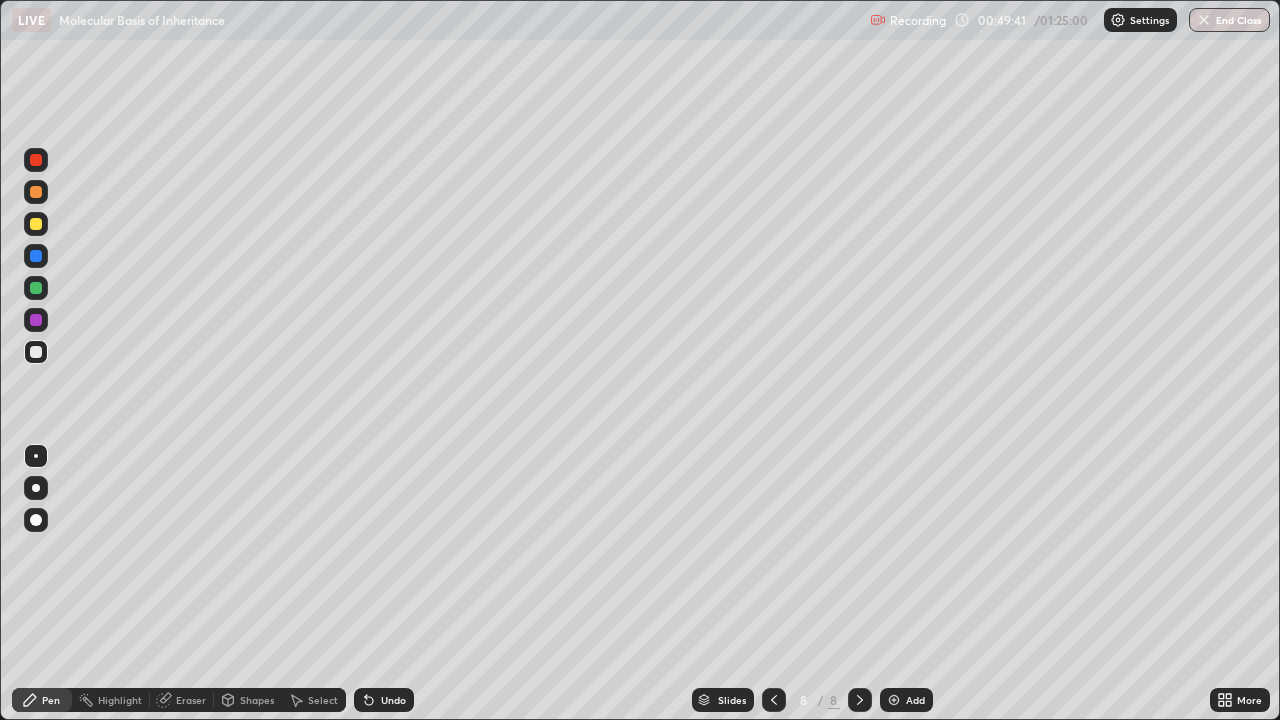click on "Eraser" at bounding box center (191, 700) 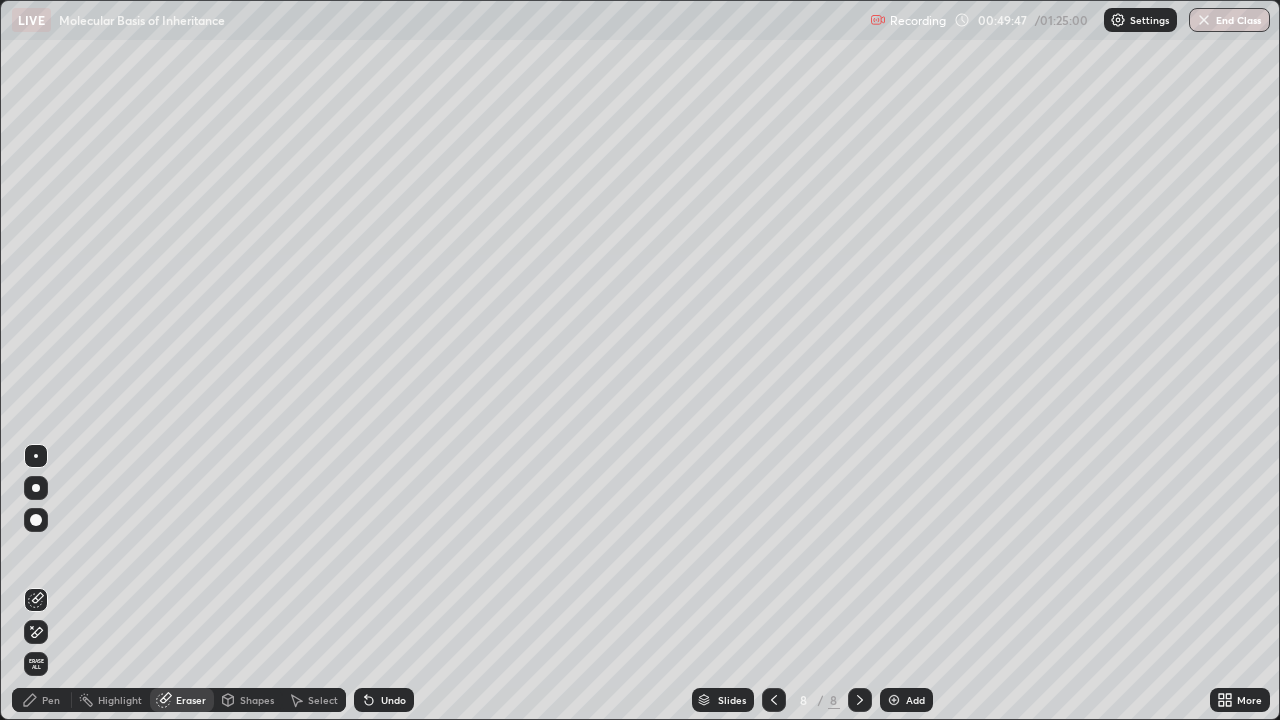 click on "Pen" at bounding box center [51, 700] 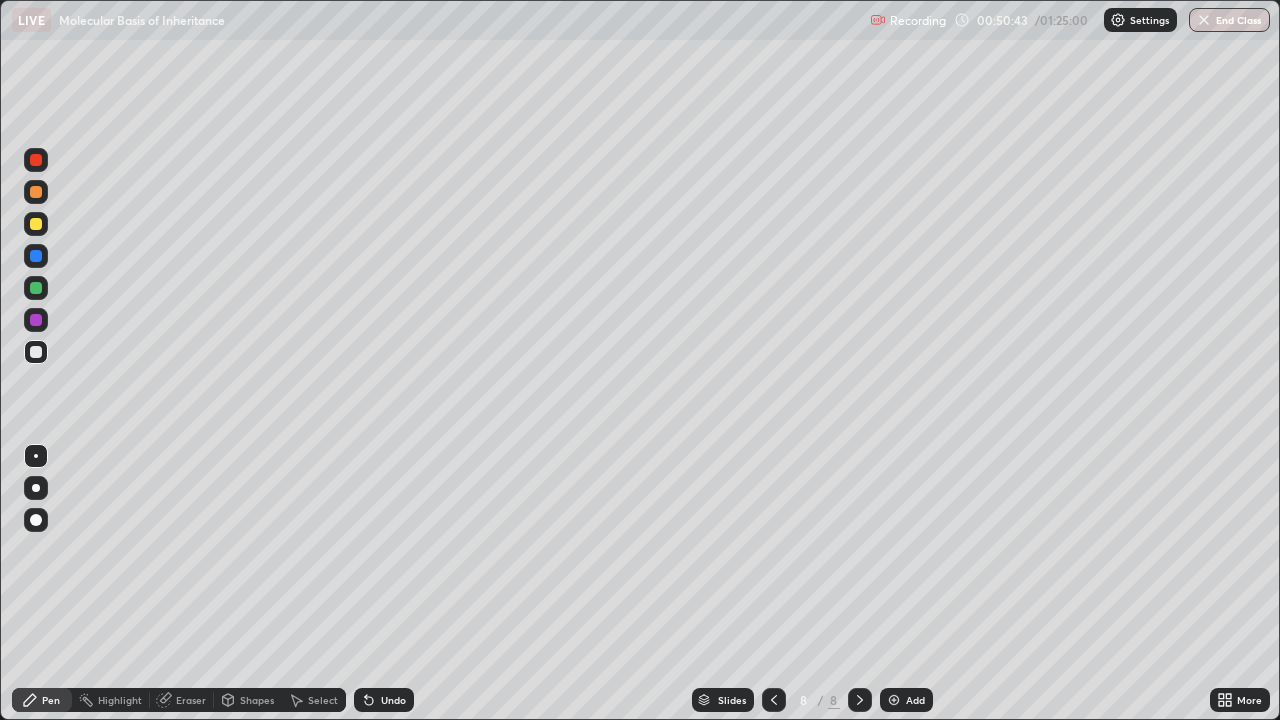 click on "Eraser" at bounding box center (191, 700) 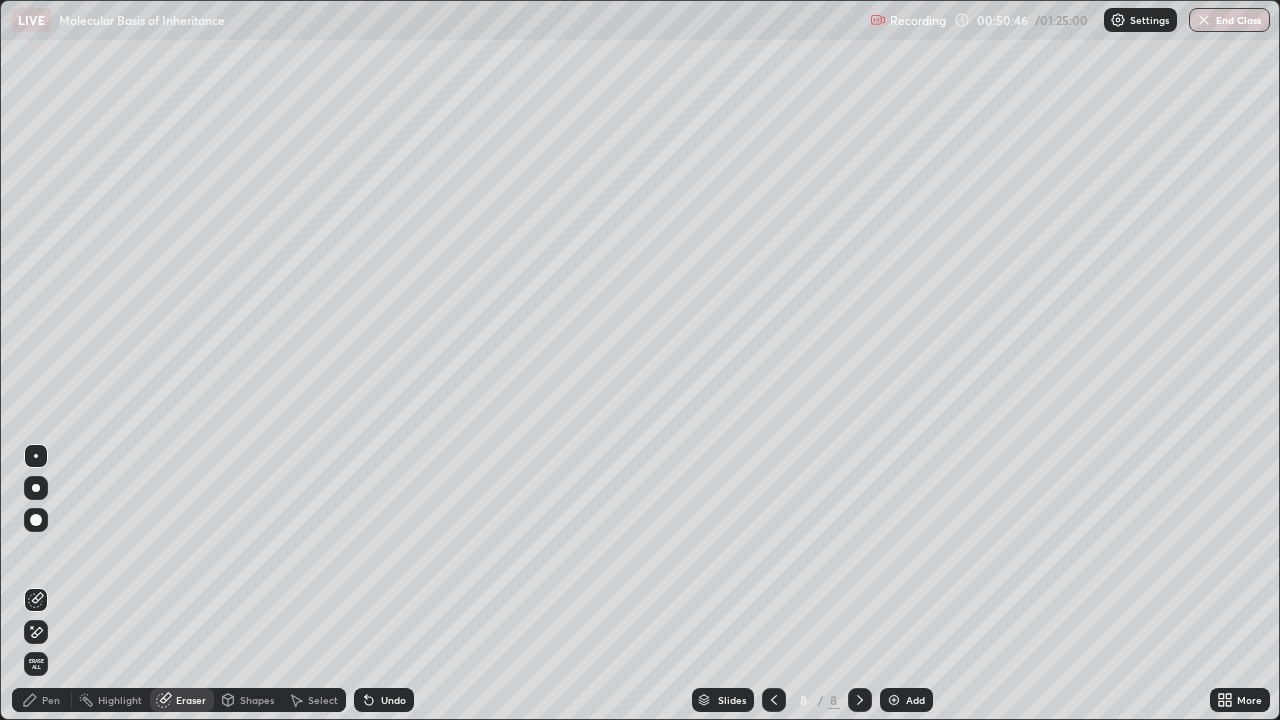 click on "Pen" at bounding box center (51, 700) 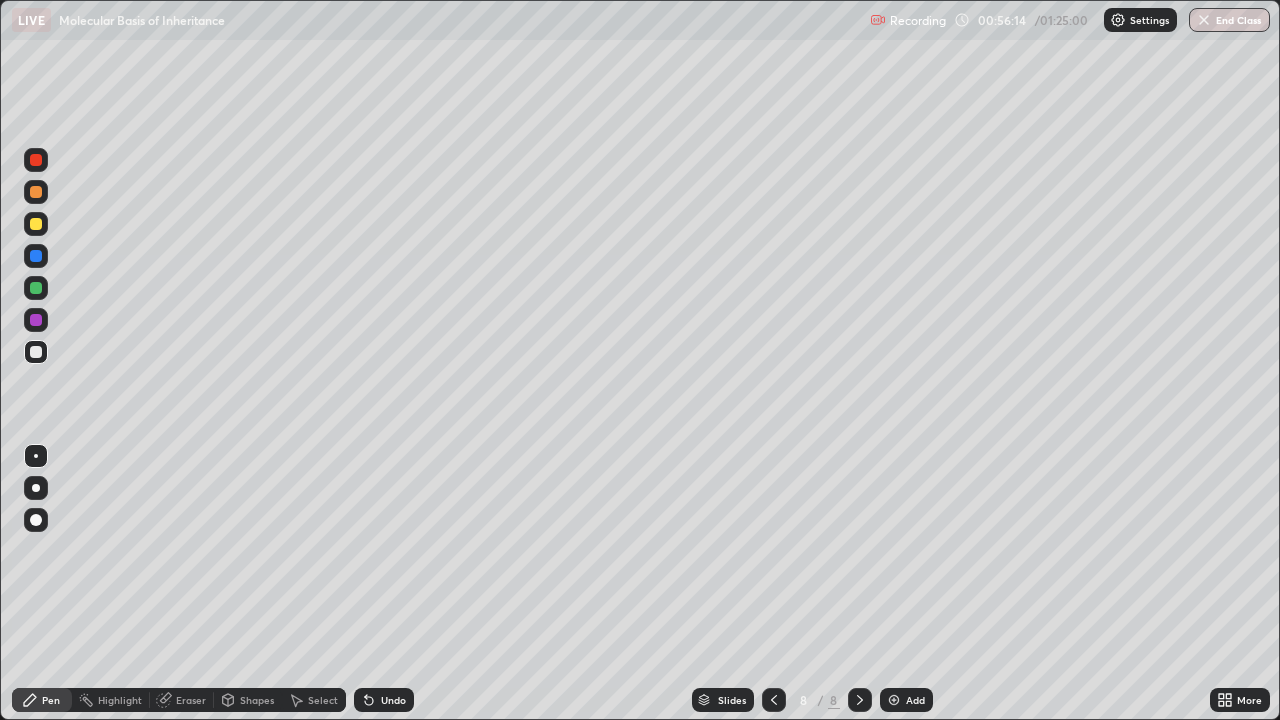 click on "Slides" at bounding box center (723, 700) 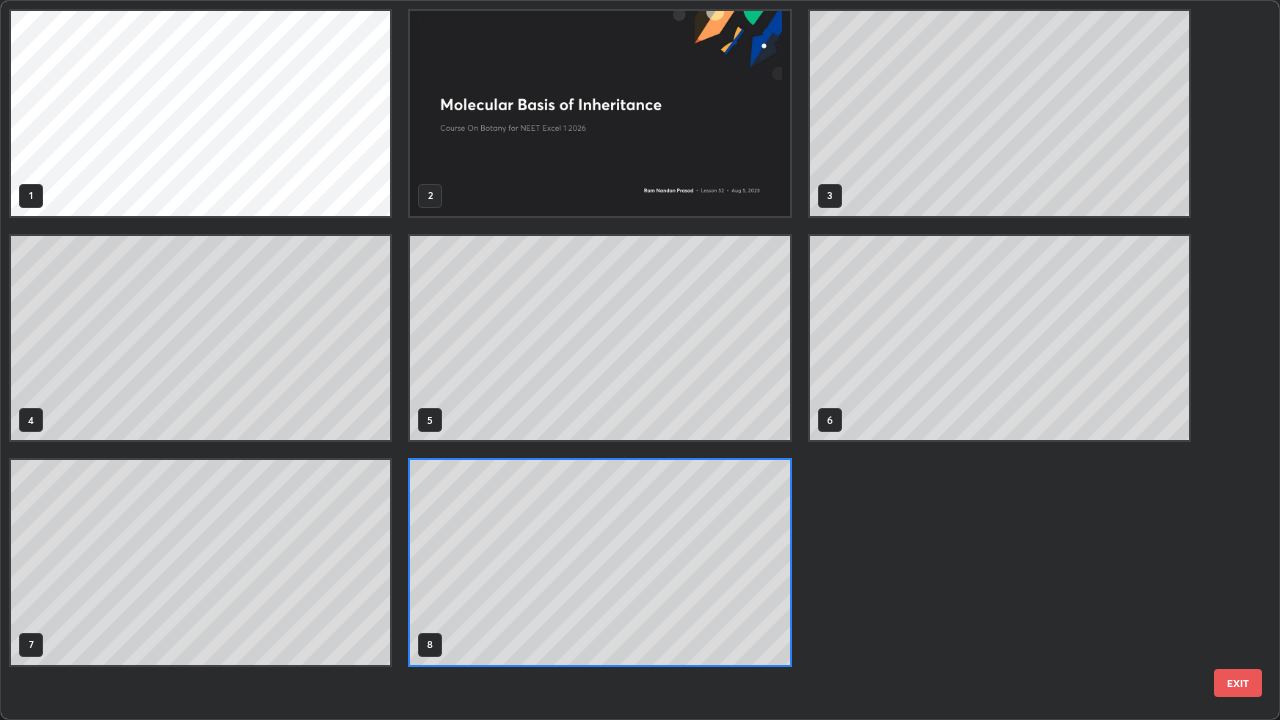 scroll, scrollTop: 7, scrollLeft: 11, axis: both 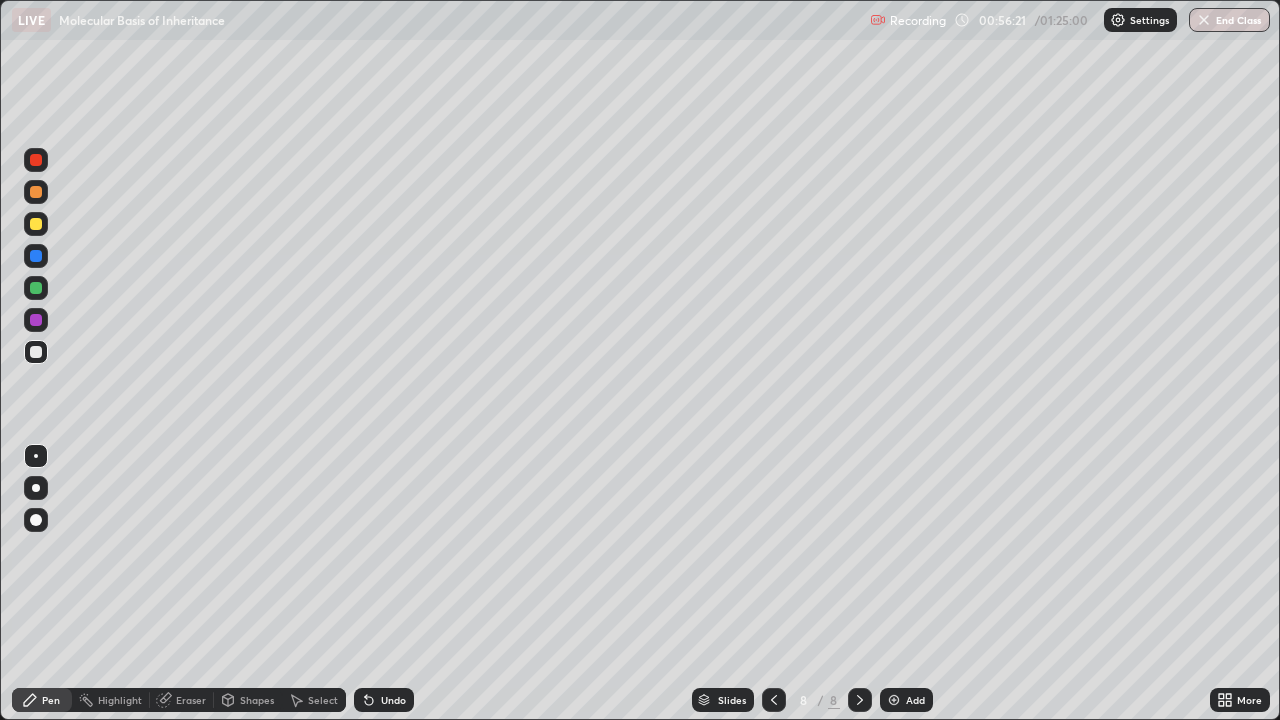 click 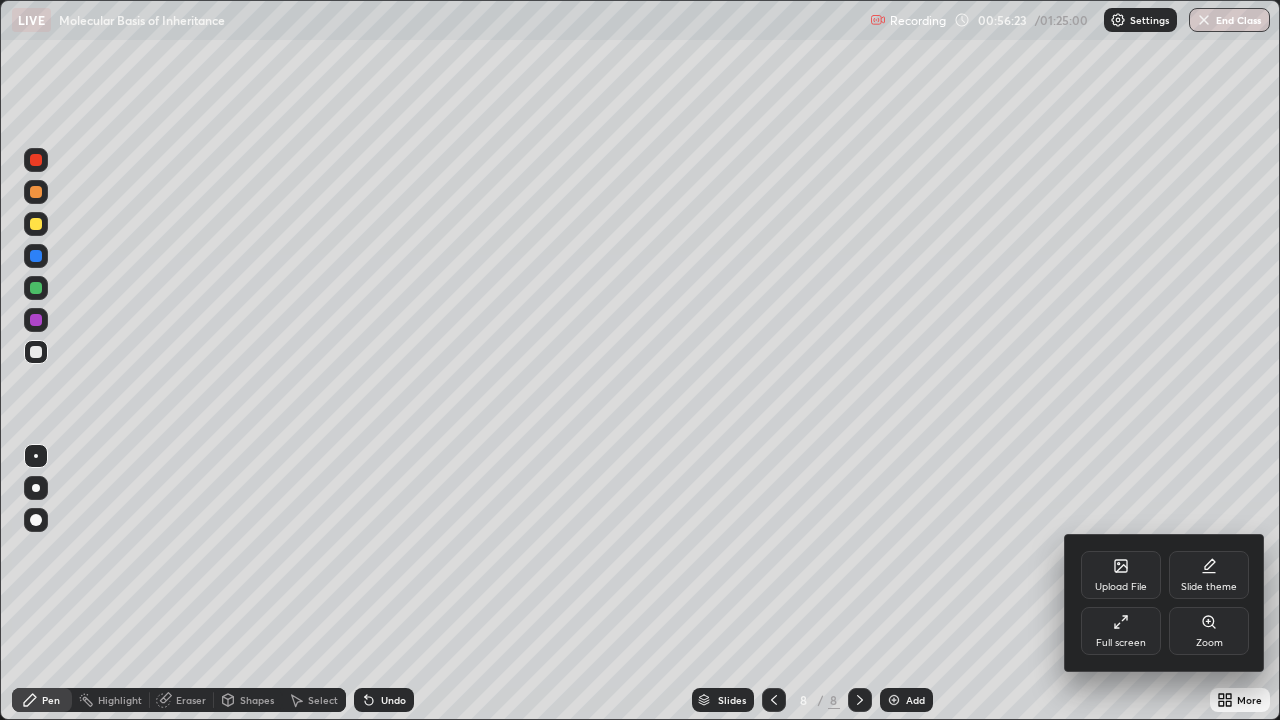 click at bounding box center [640, 360] 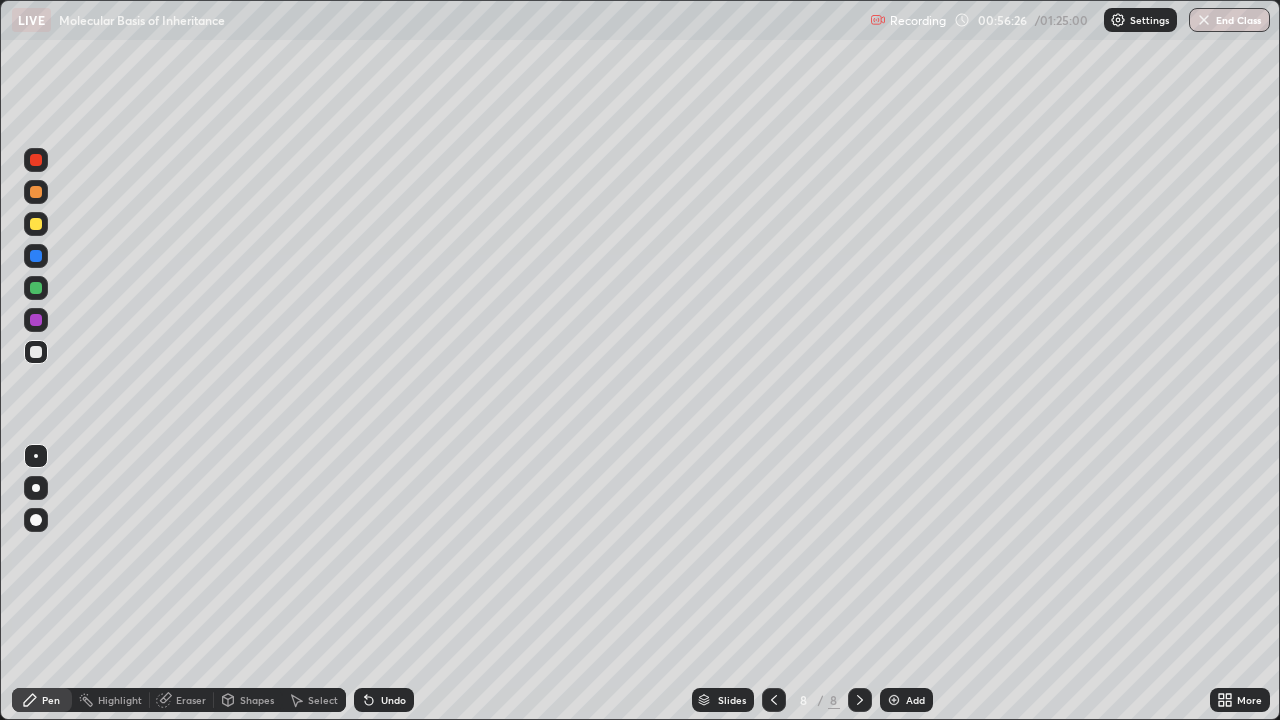 click at bounding box center (894, 700) 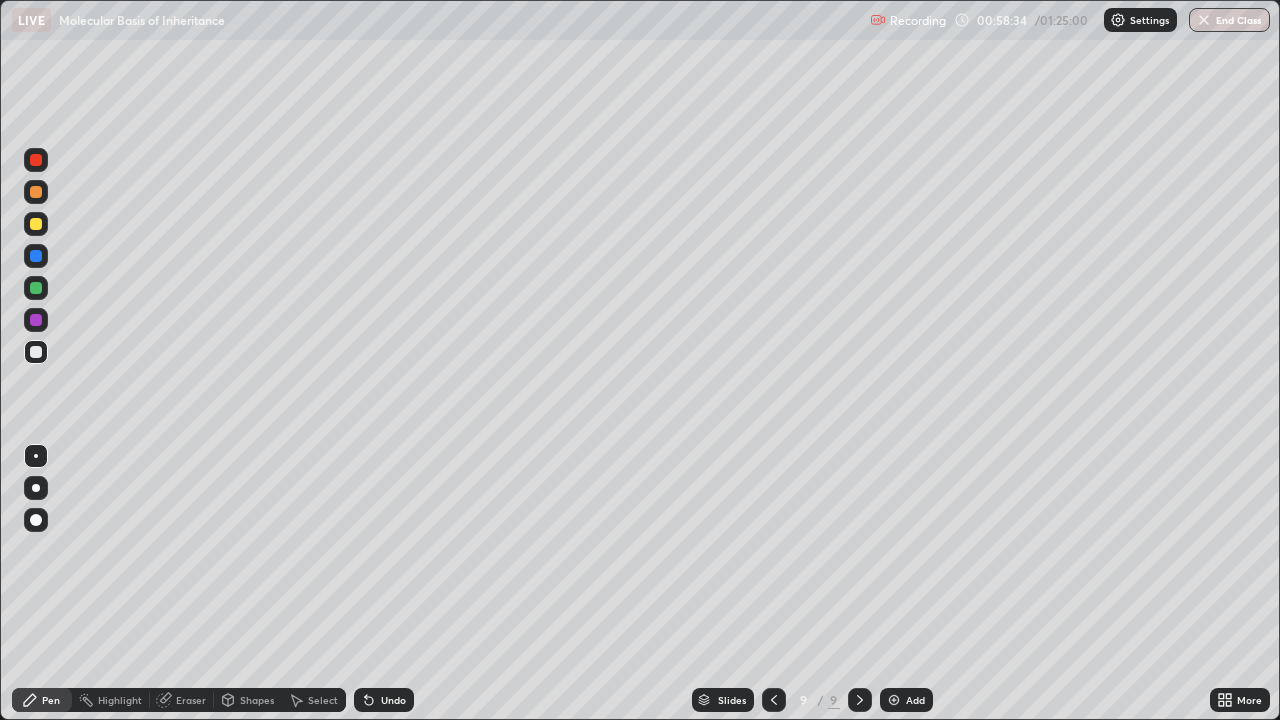 click on "Eraser" at bounding box center [191, 700] 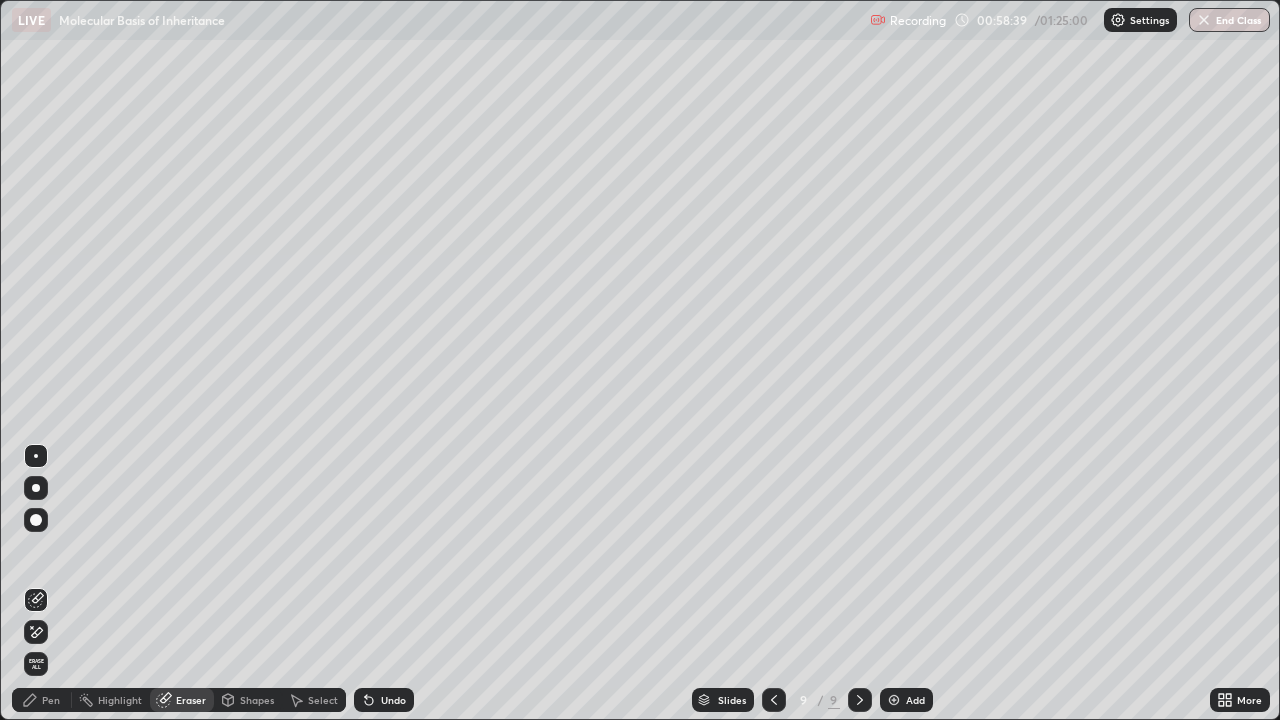 click on "Pen" at bounding box center (51, 700) 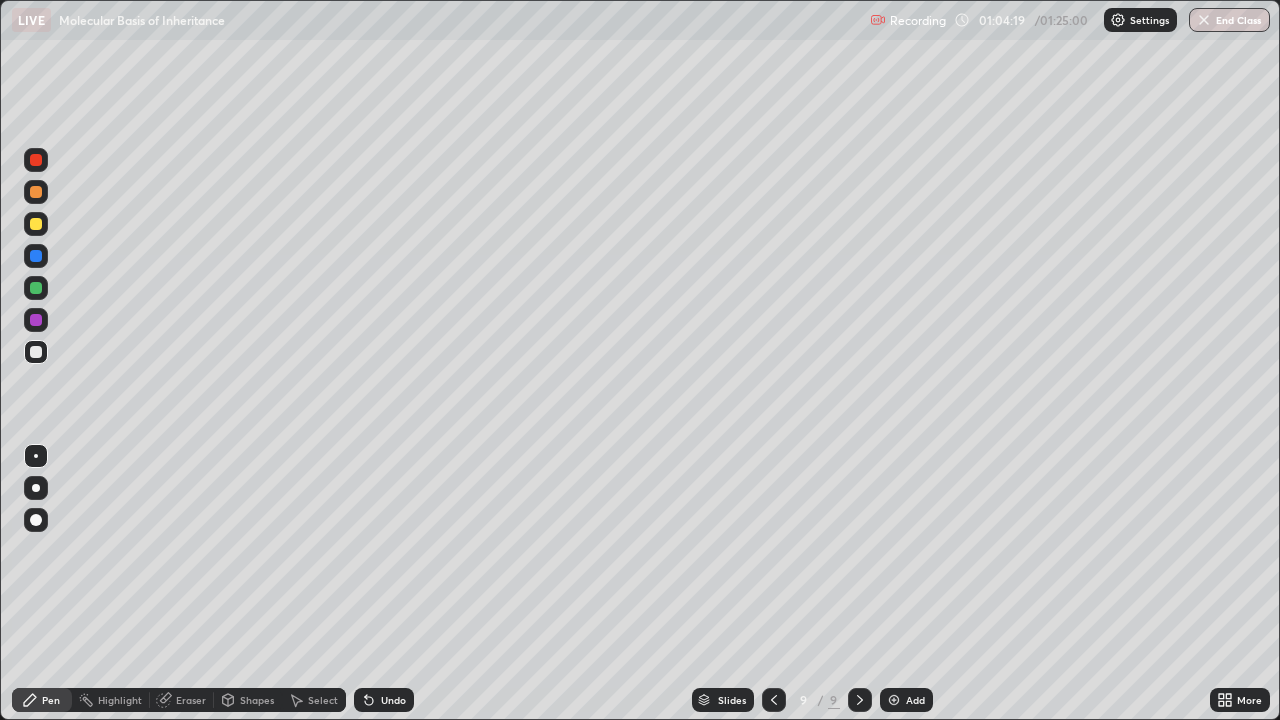 click on "Add" at bounding box center [915, 700] 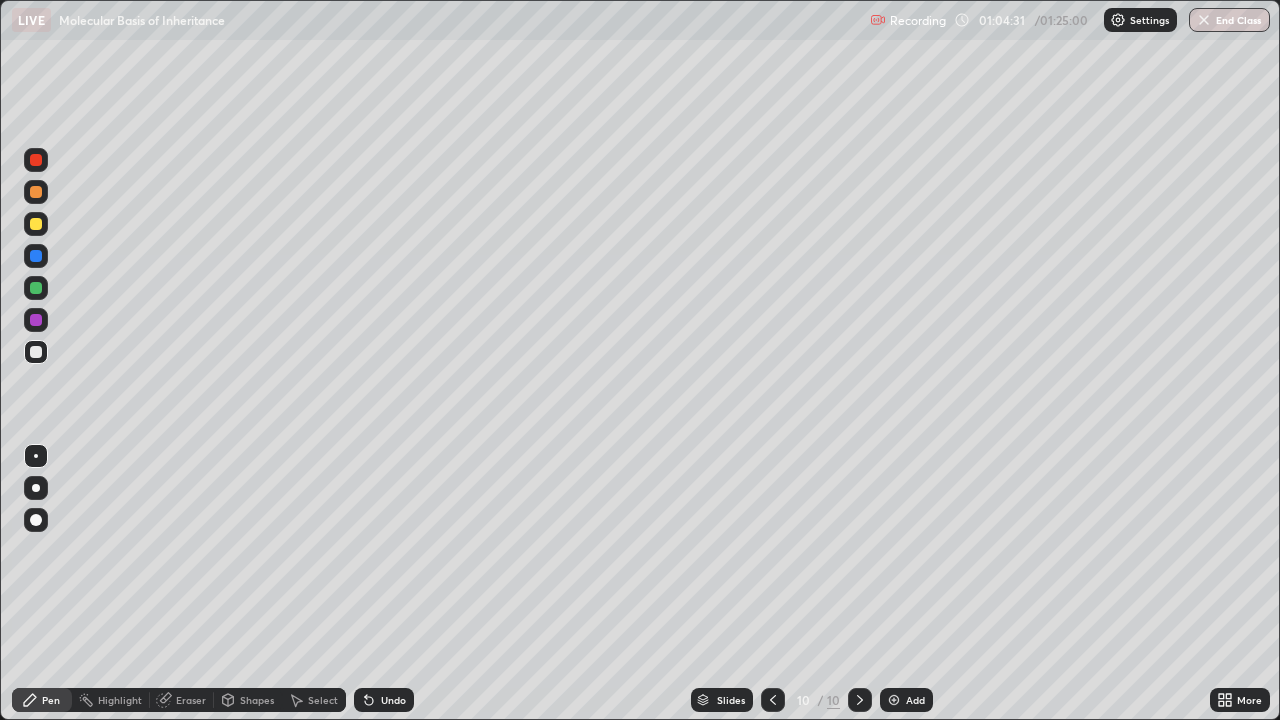click at bounding box center [36, 224] 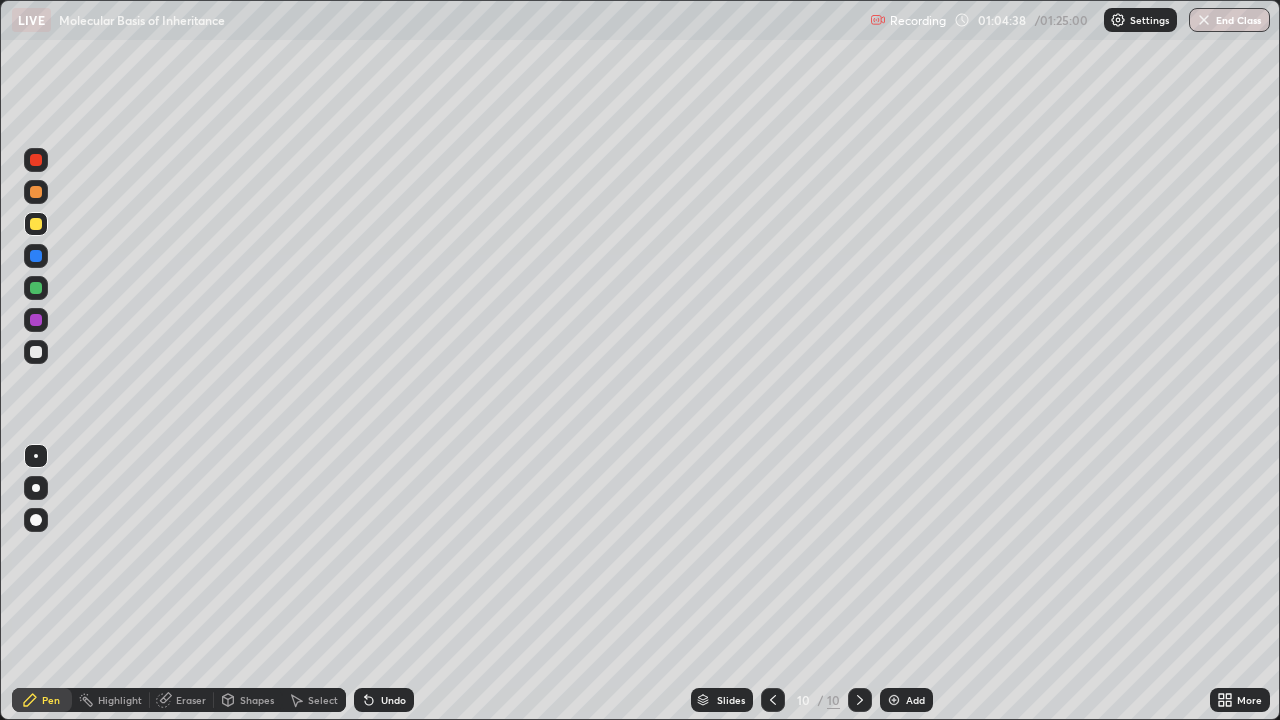 click at bounding box center [36, 352] 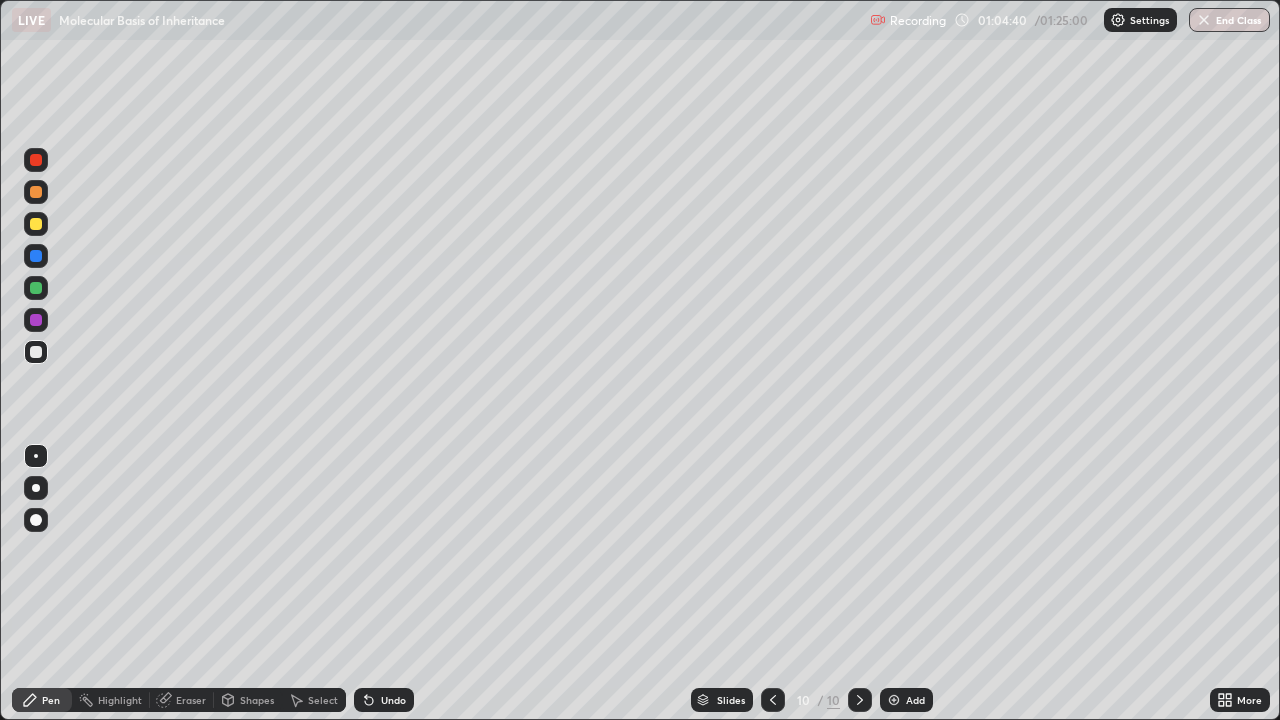 click at bounding box center (36, 320) 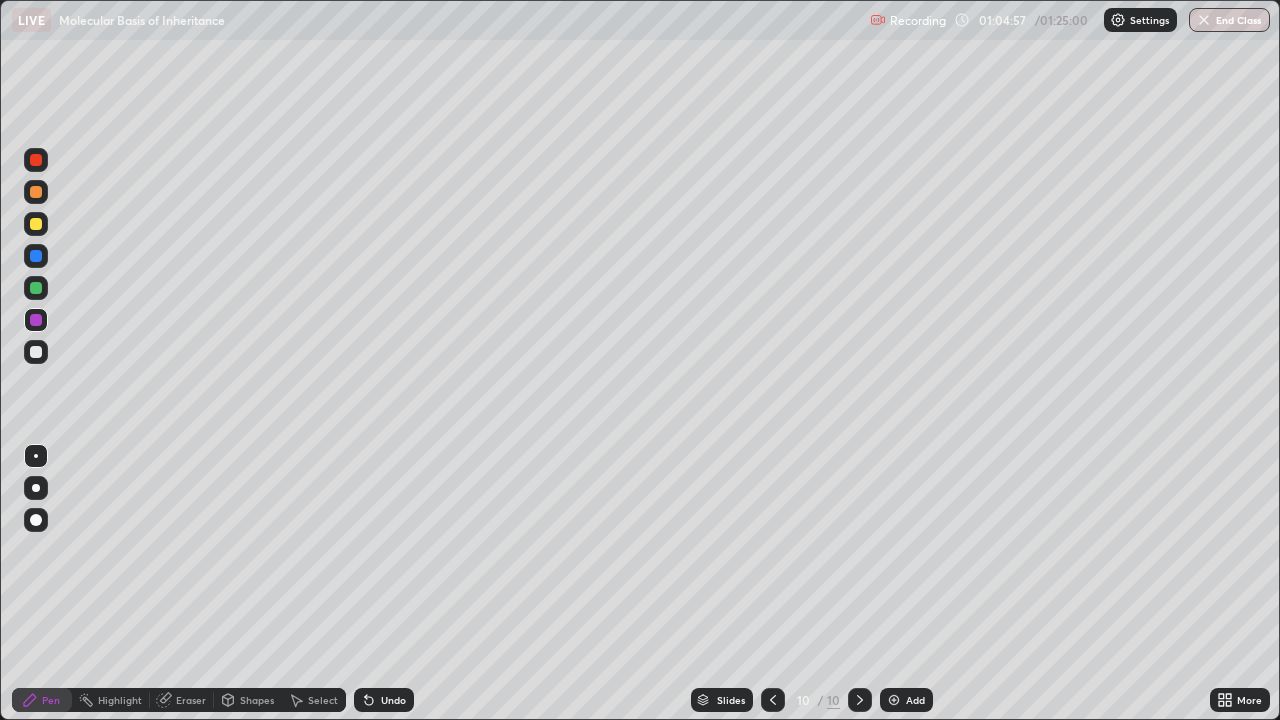 click at bounding box center (36, 224) 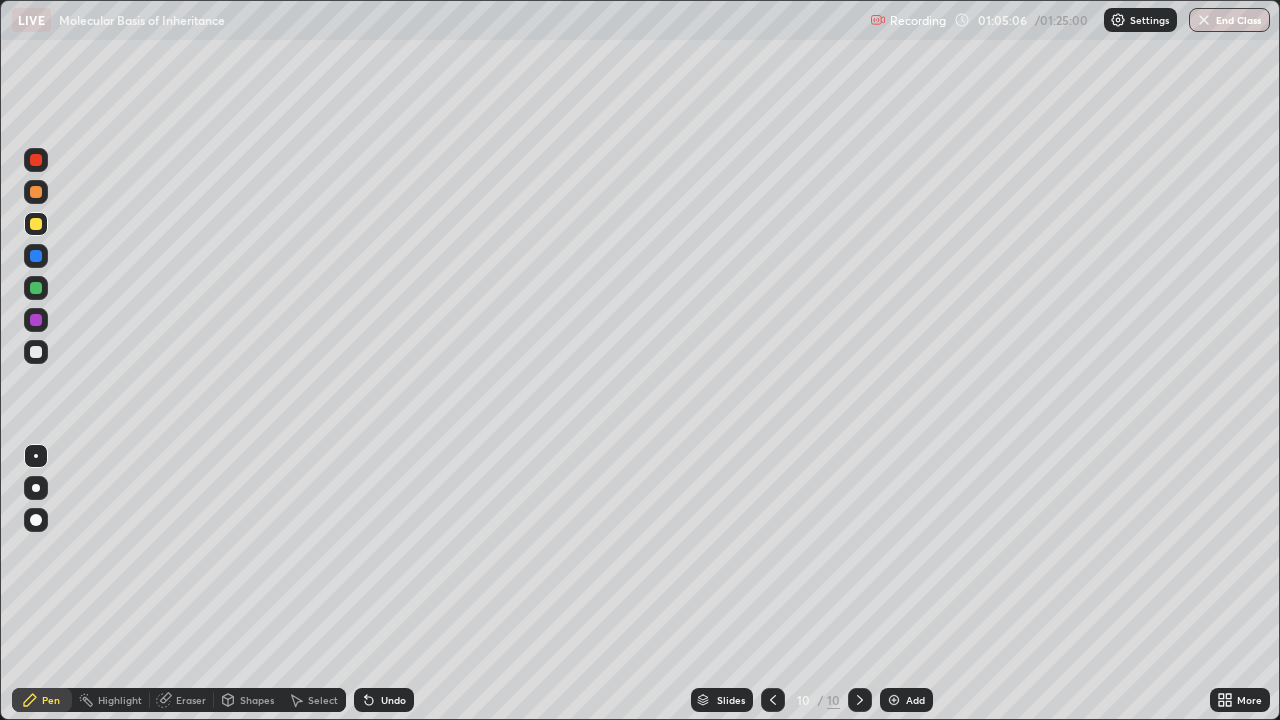 click at bounding box center (36, 352) 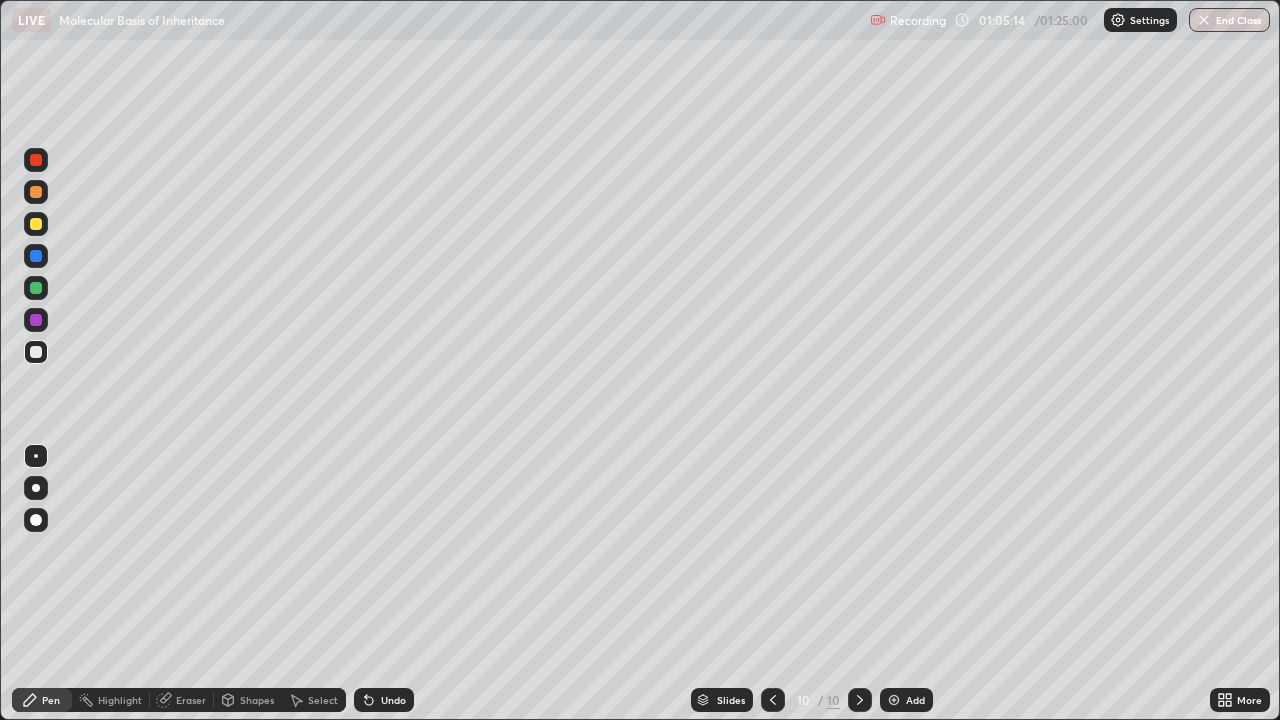 click at bounding box center [36, 256] 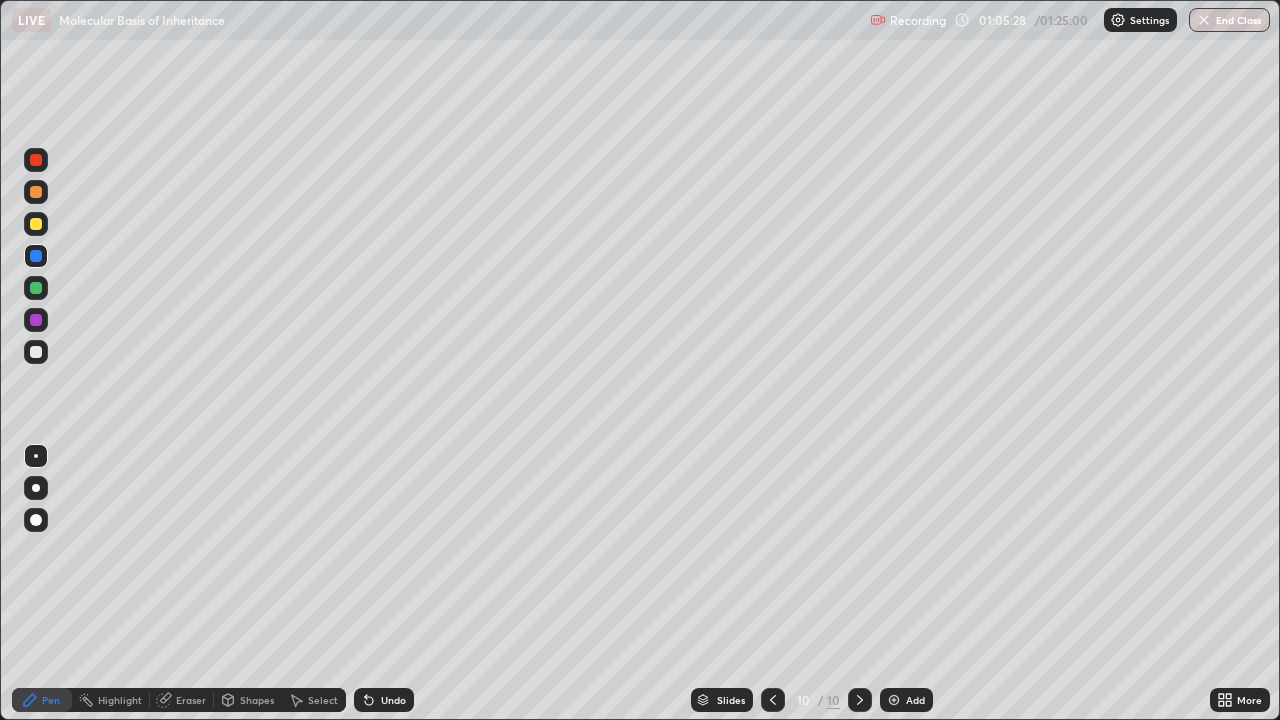 click on "Eraser" at bounding box center (191, 700) 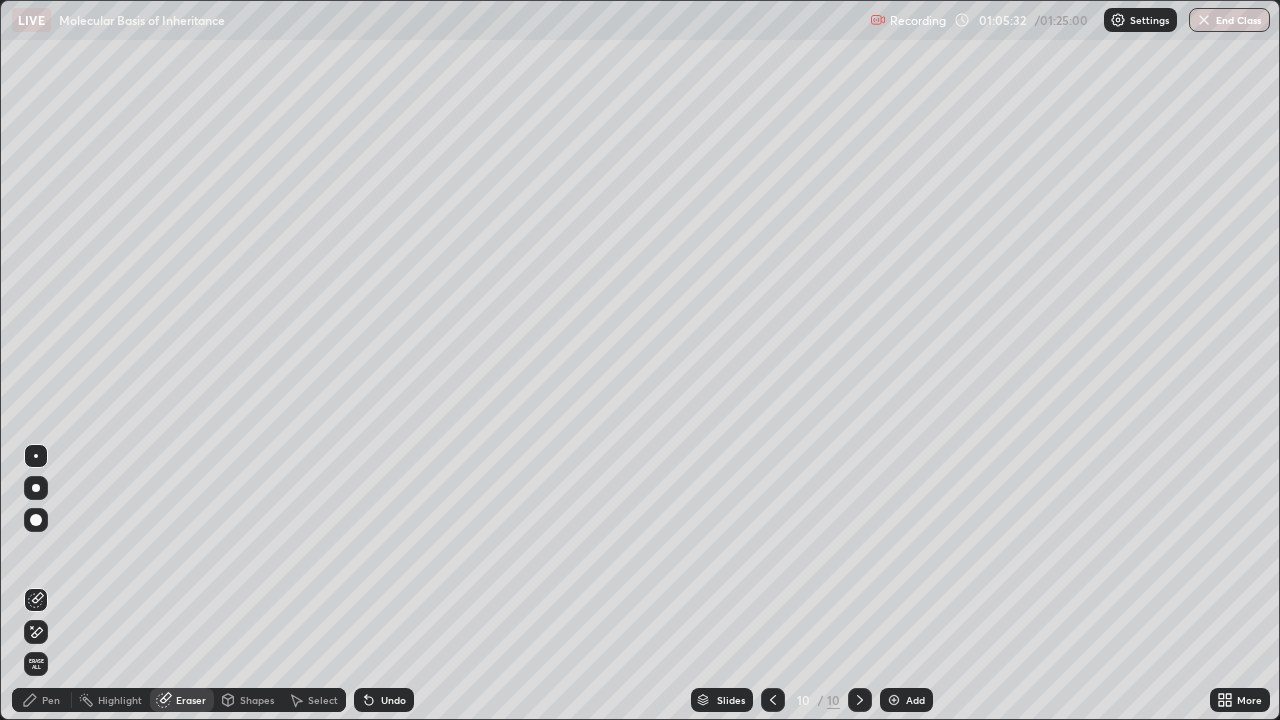 click on "Pen" at bounding box center [42, 700] 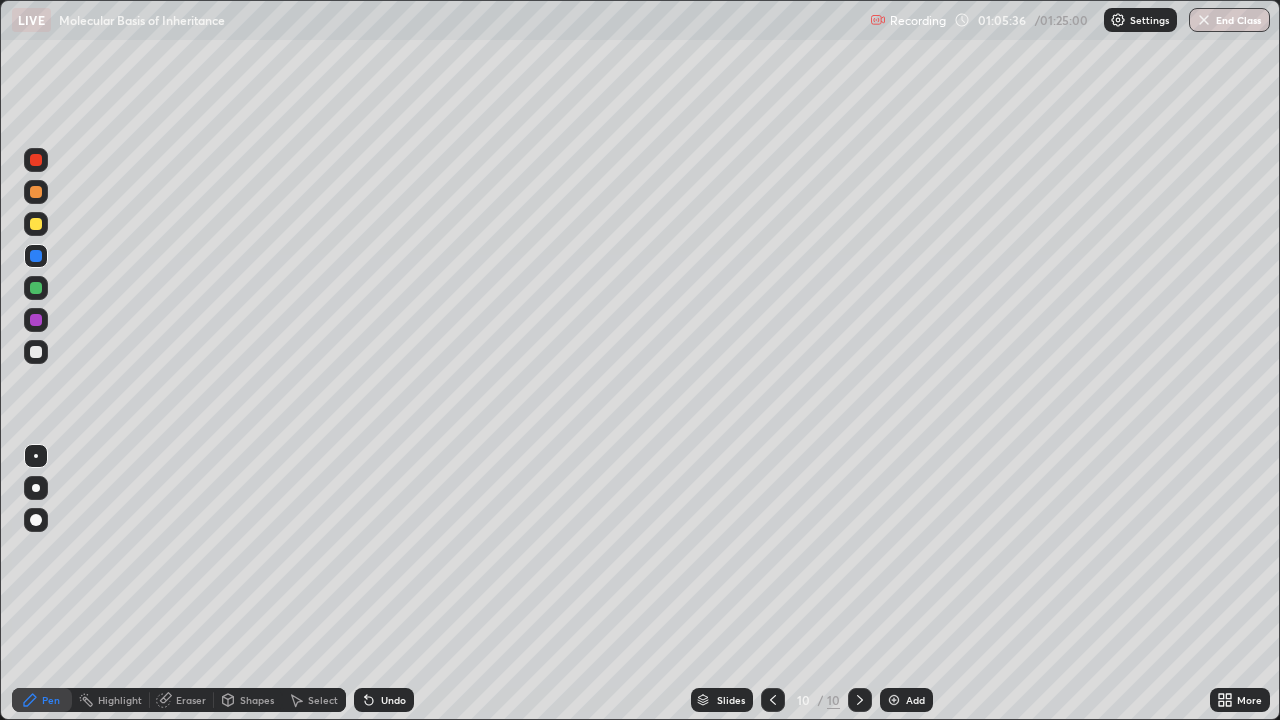 click at bounding box center [36, 352] 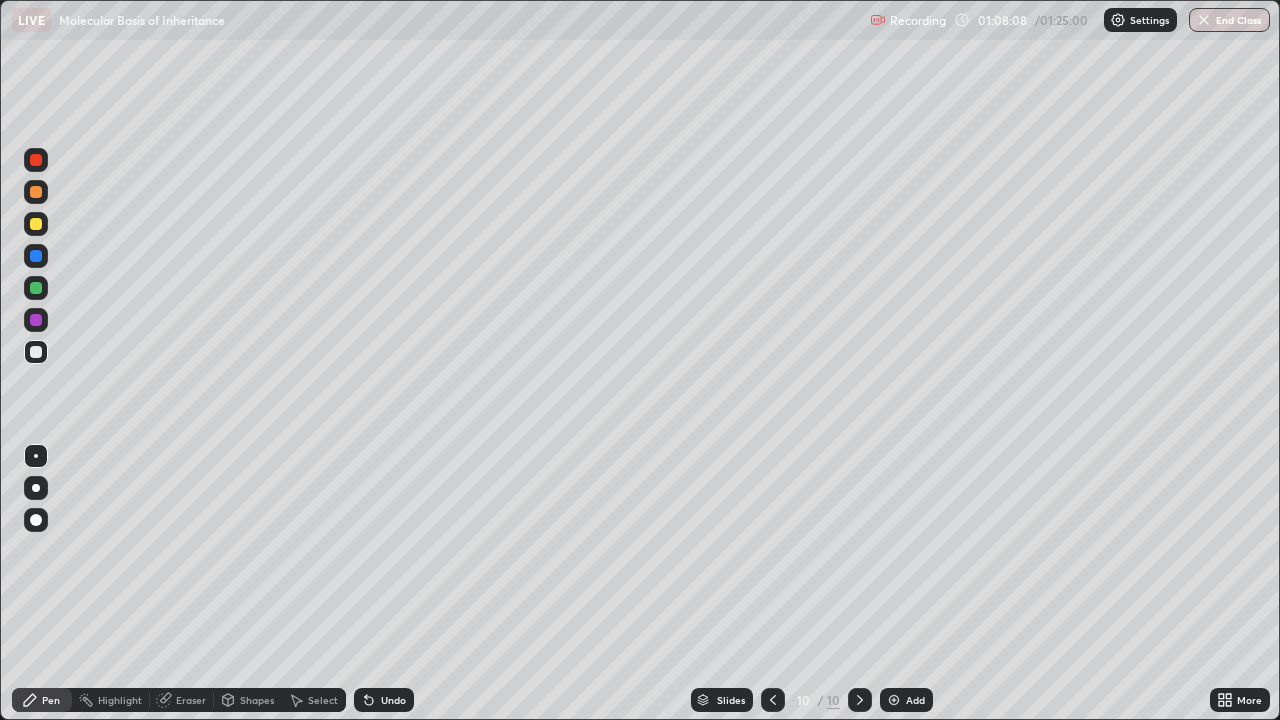 click at bounding box center (36, 256) 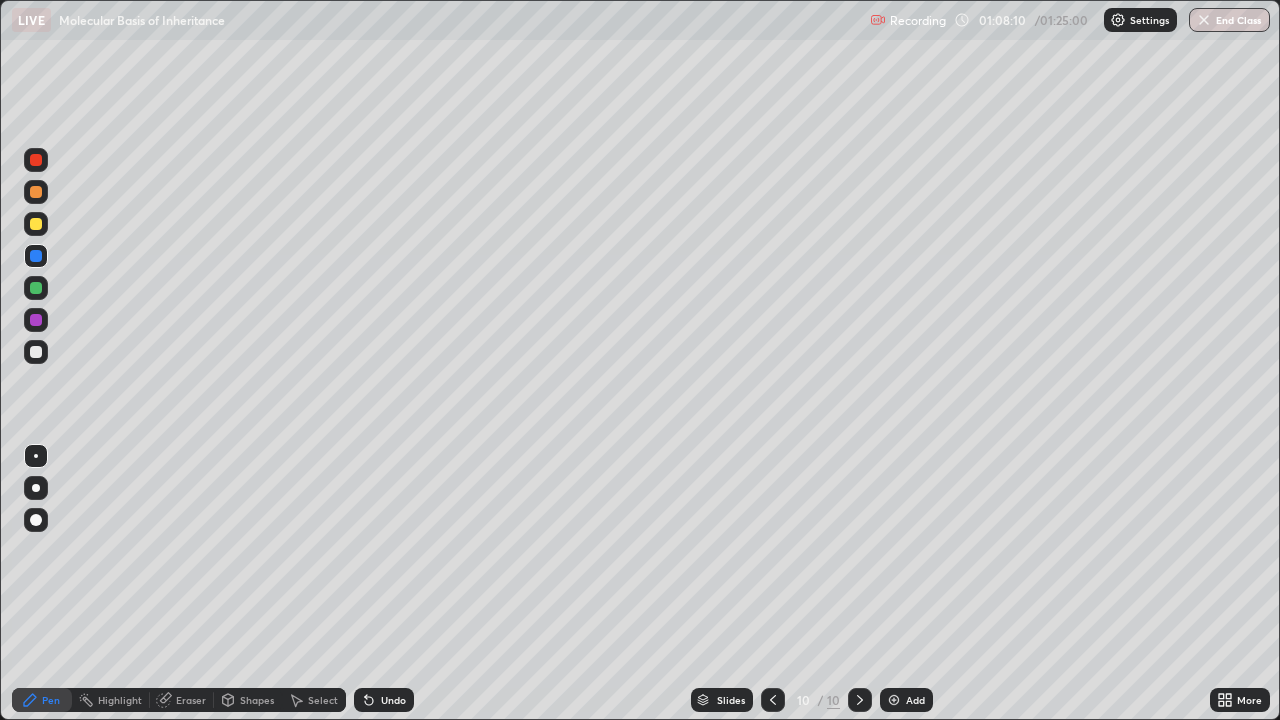 click at bounding box center [36, 320] 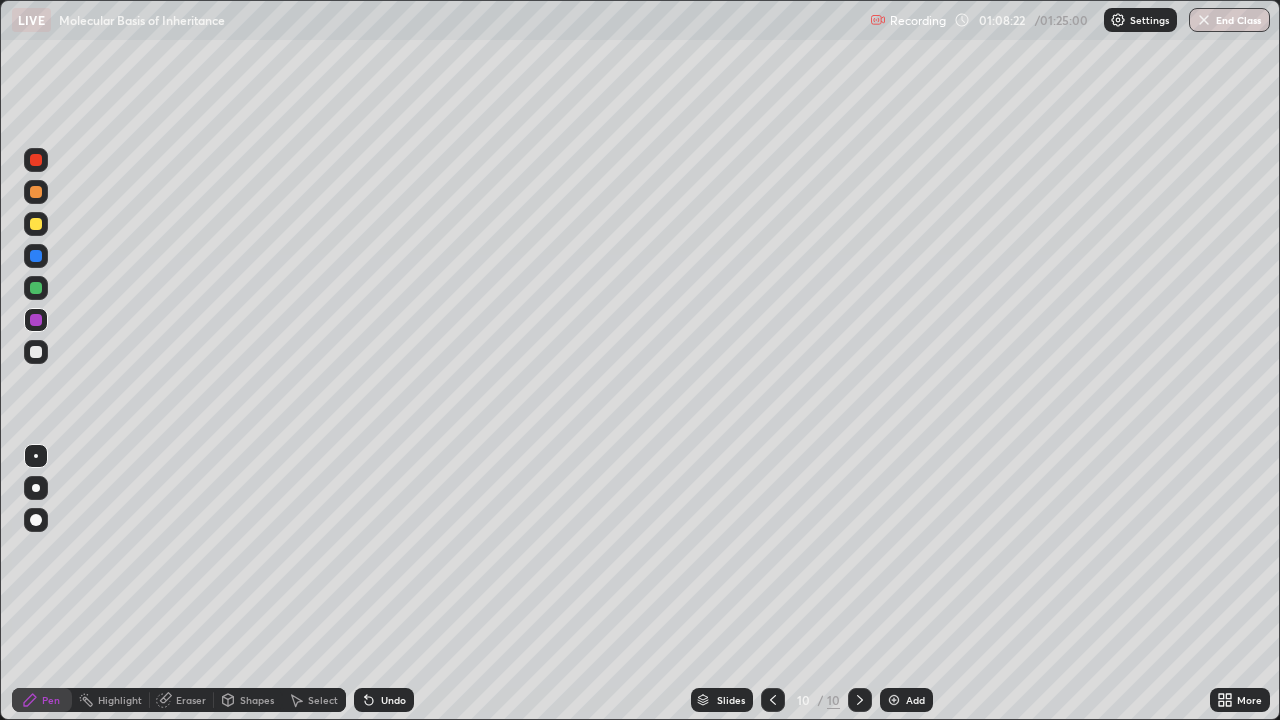 click on "Eraser" at bounding box center [191, 700] 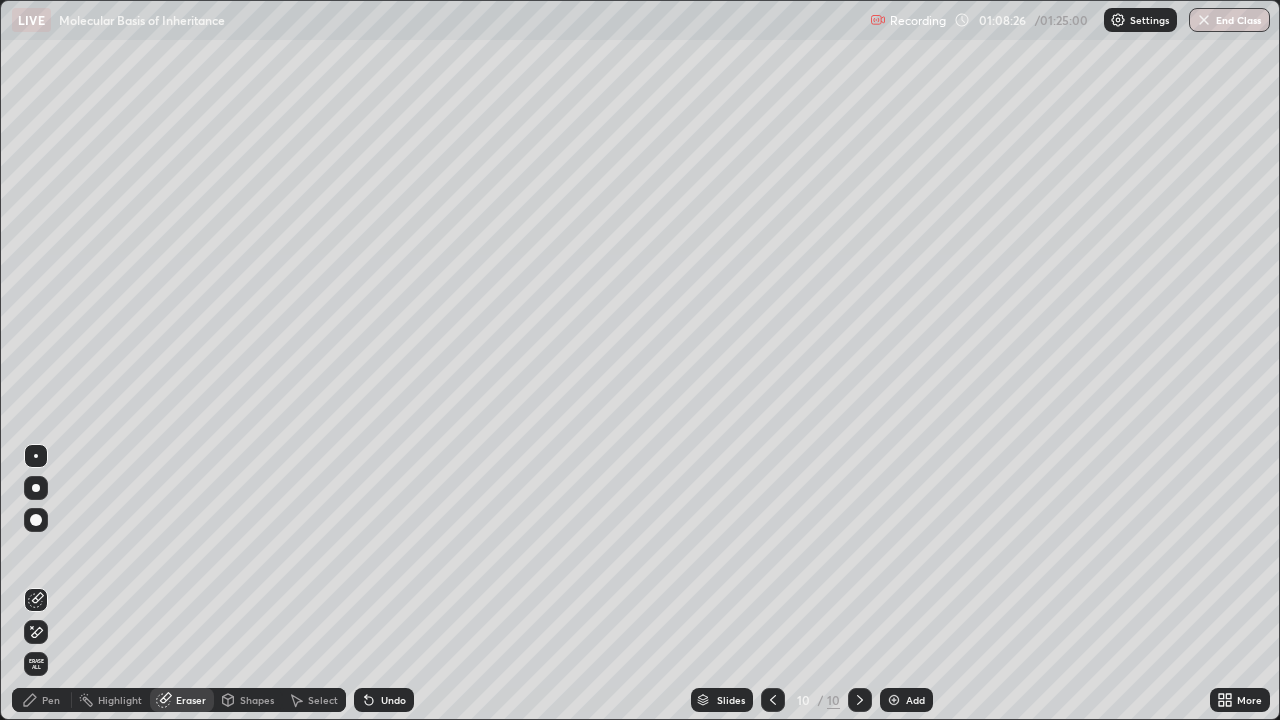 click on "Pen" at bounding box center [51, 700] 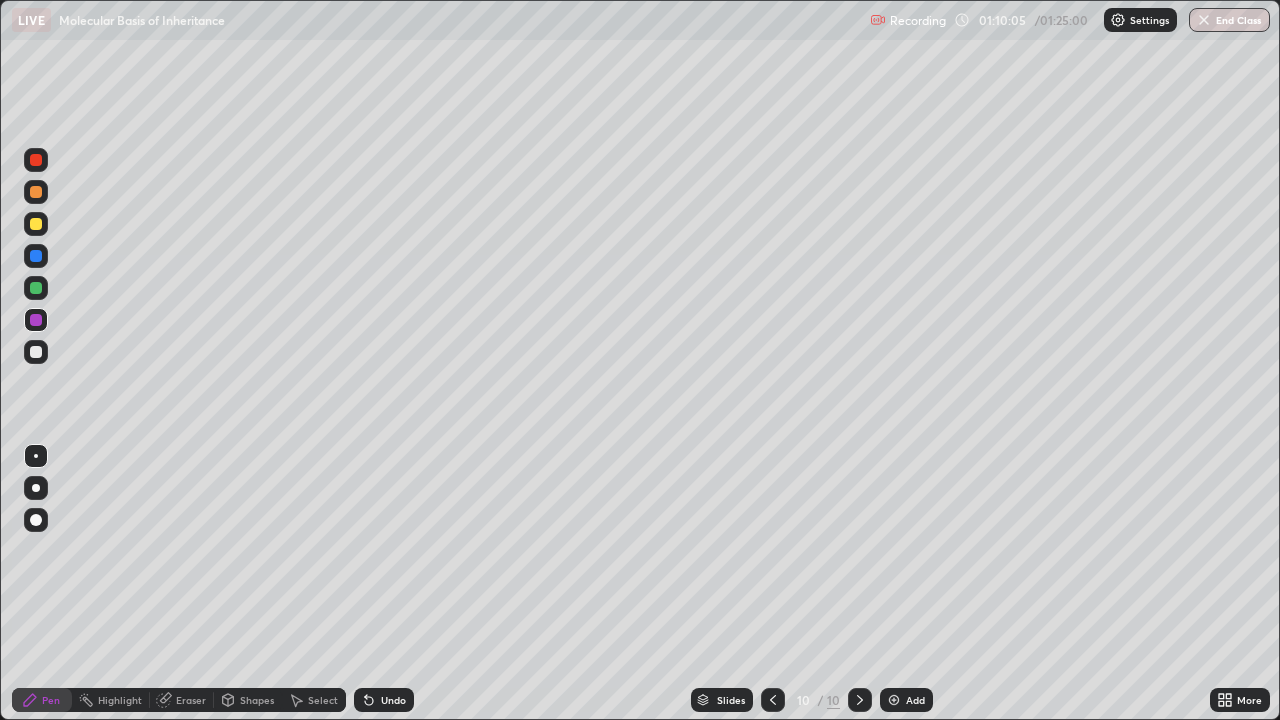 click at bounding box center (36, 288) 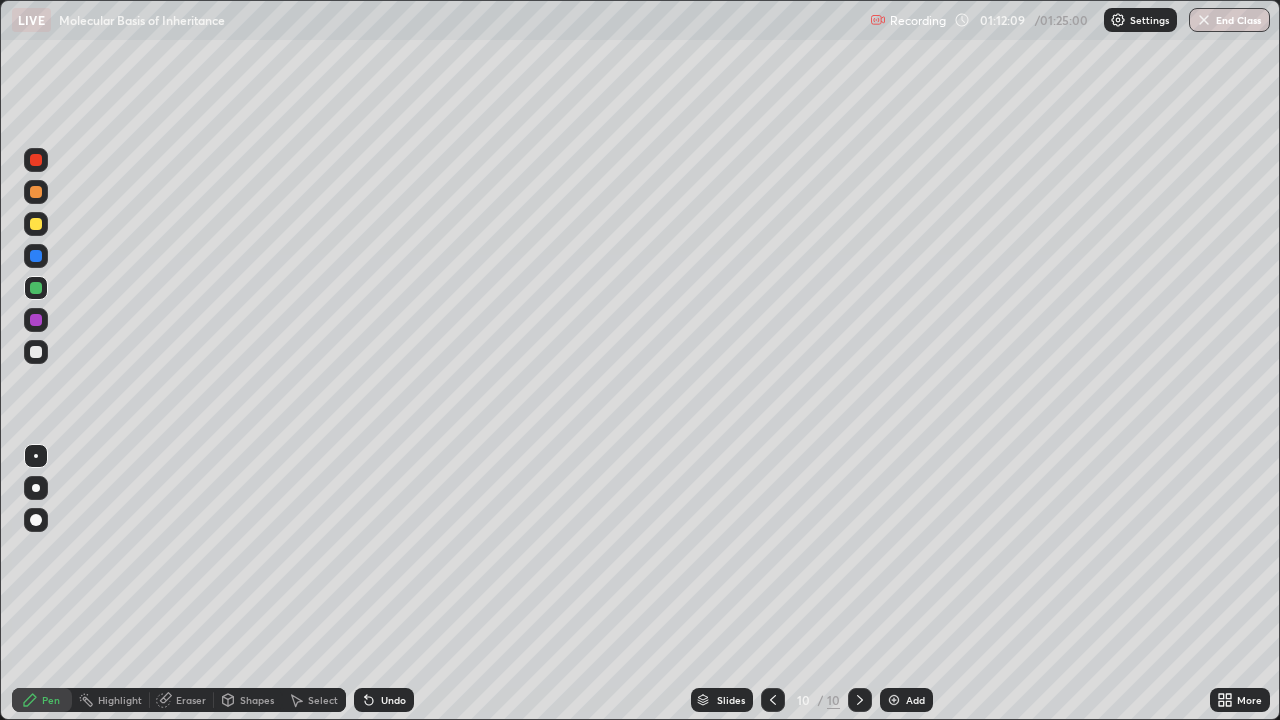 click on "Slides 10 / 10 Add" at bounding box center (812, 700) 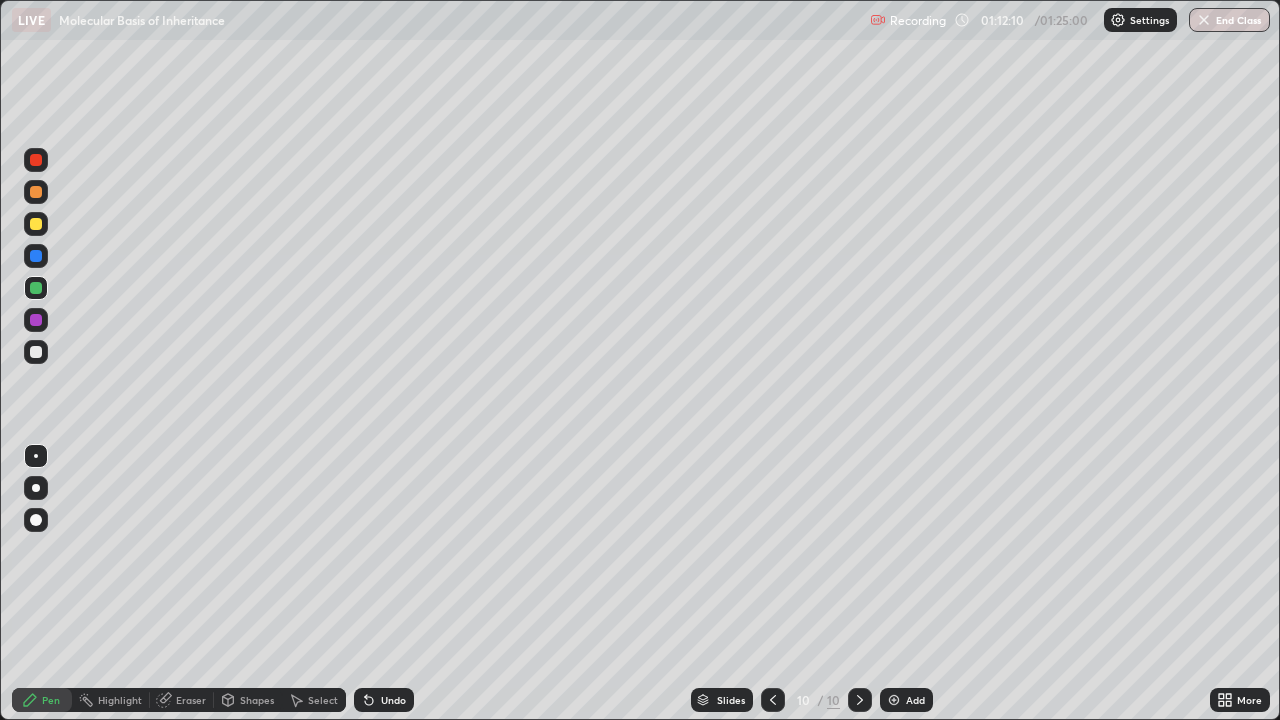 click on "Slides 10 / 10 Add" at bounding box center (812, 700) 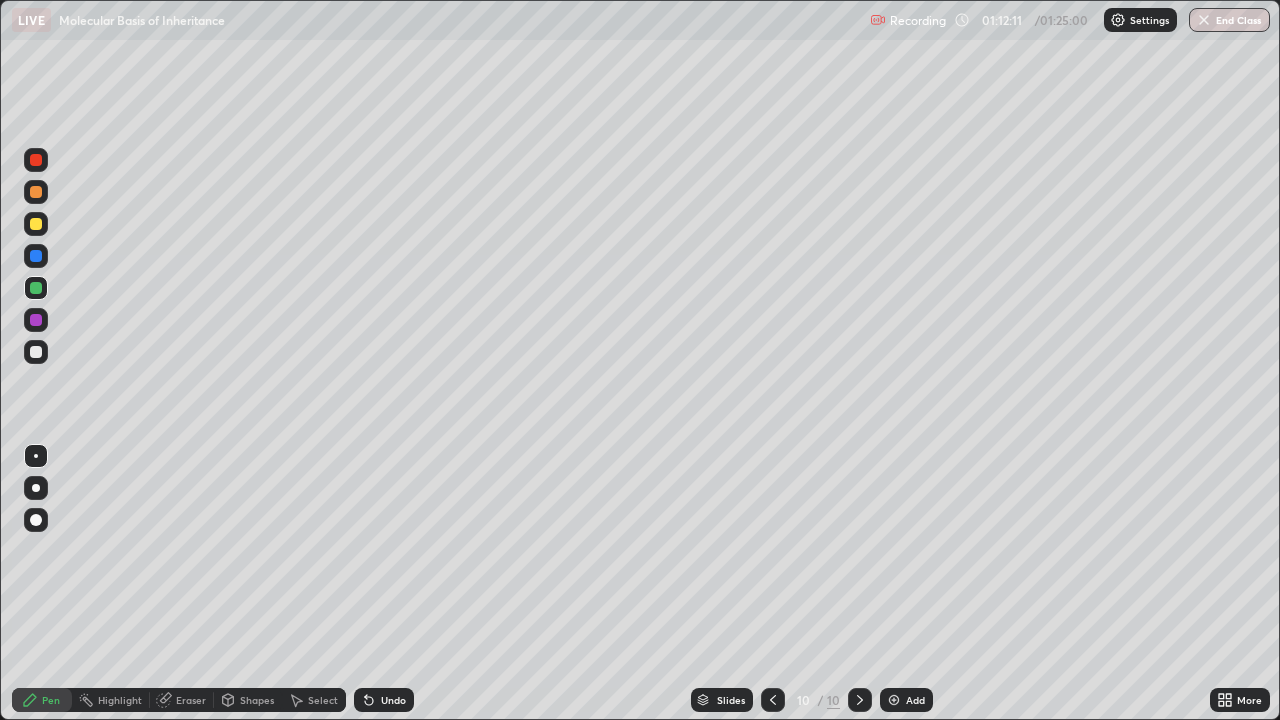 click on "Slides 10 / 10 Add" at bounding box center (812, 700) 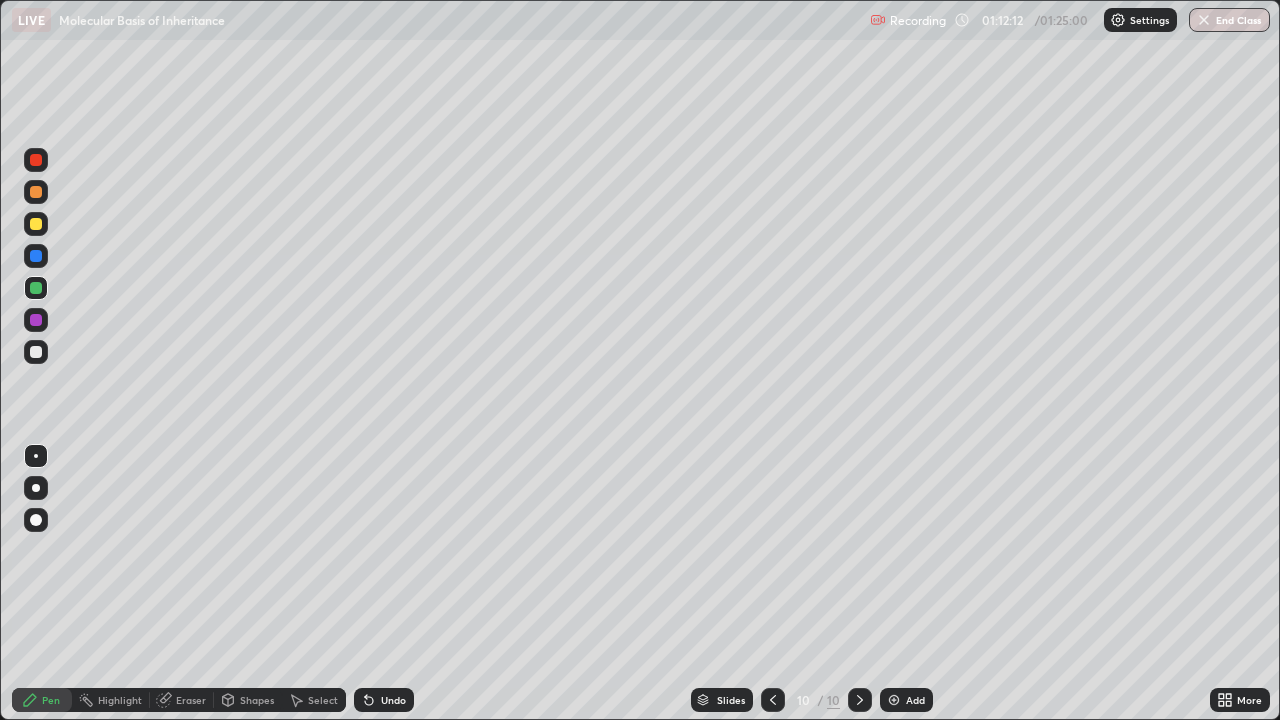 click on "Slides 10 / 10 Add" at bounding box center [812, 700] 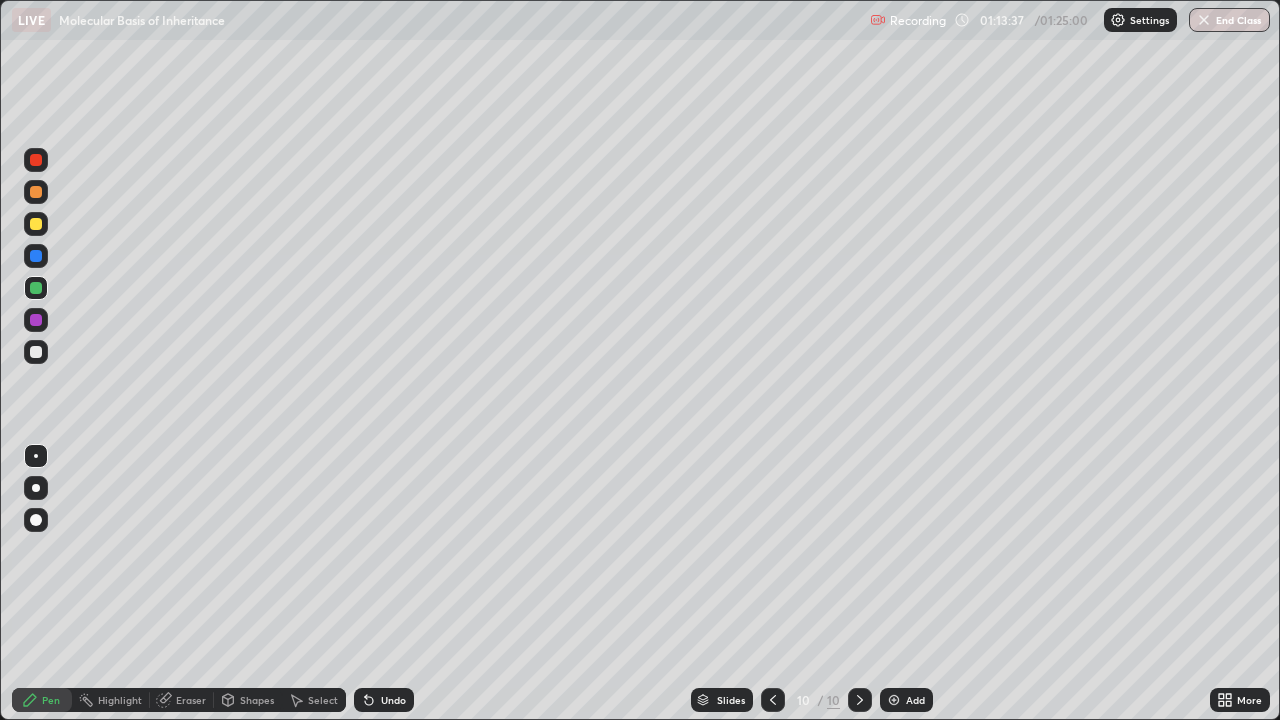 click at bounding box center (36, 256) 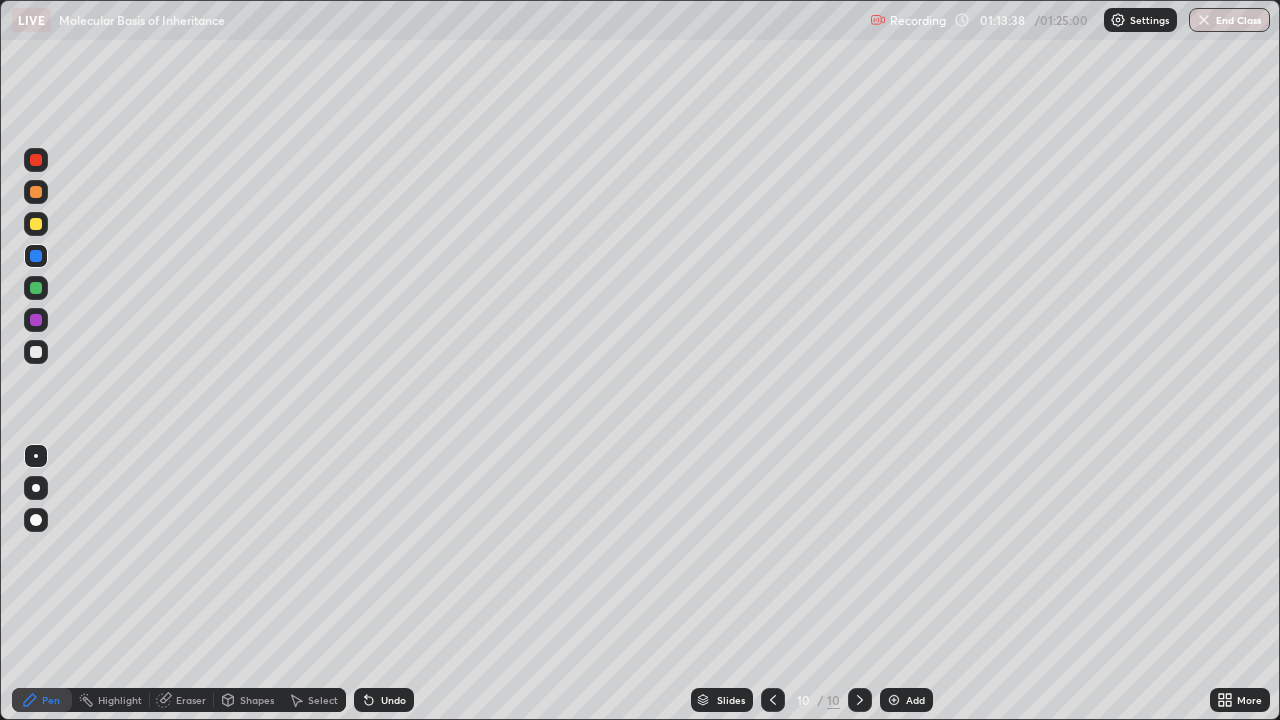 click at bounding box center (36, 224) 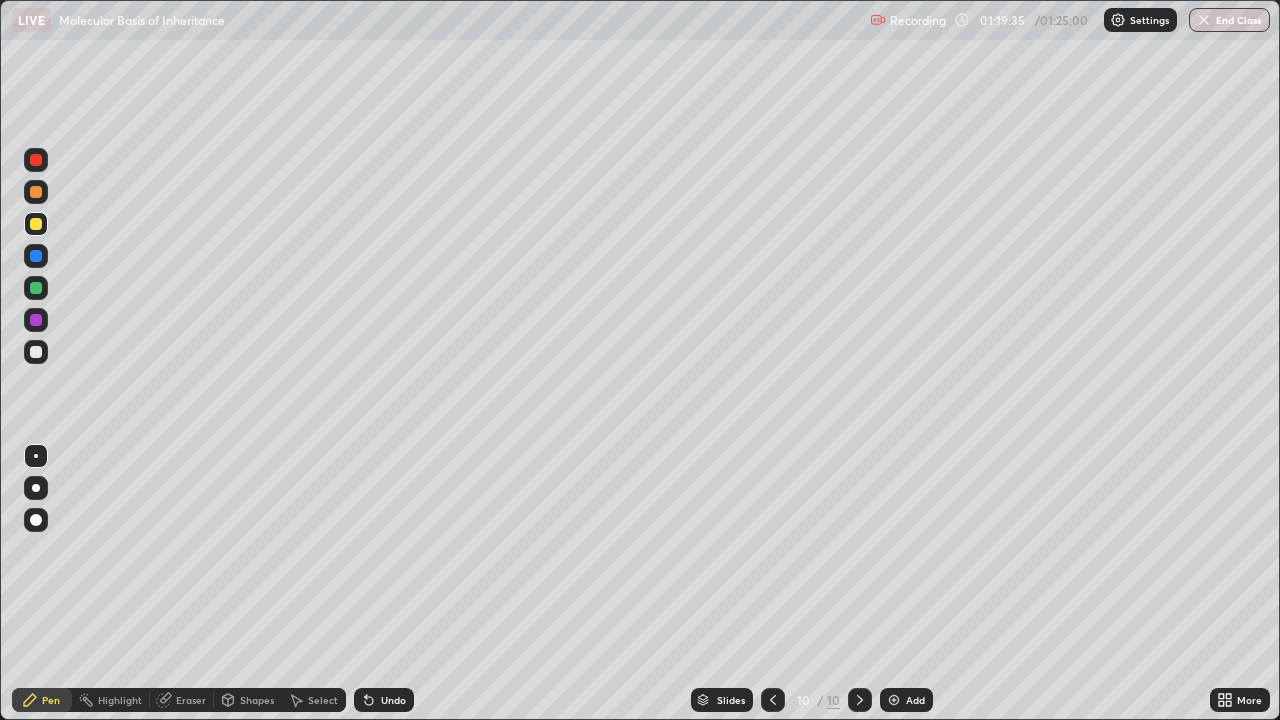 click on "Add" at bounding box center [915, 700] 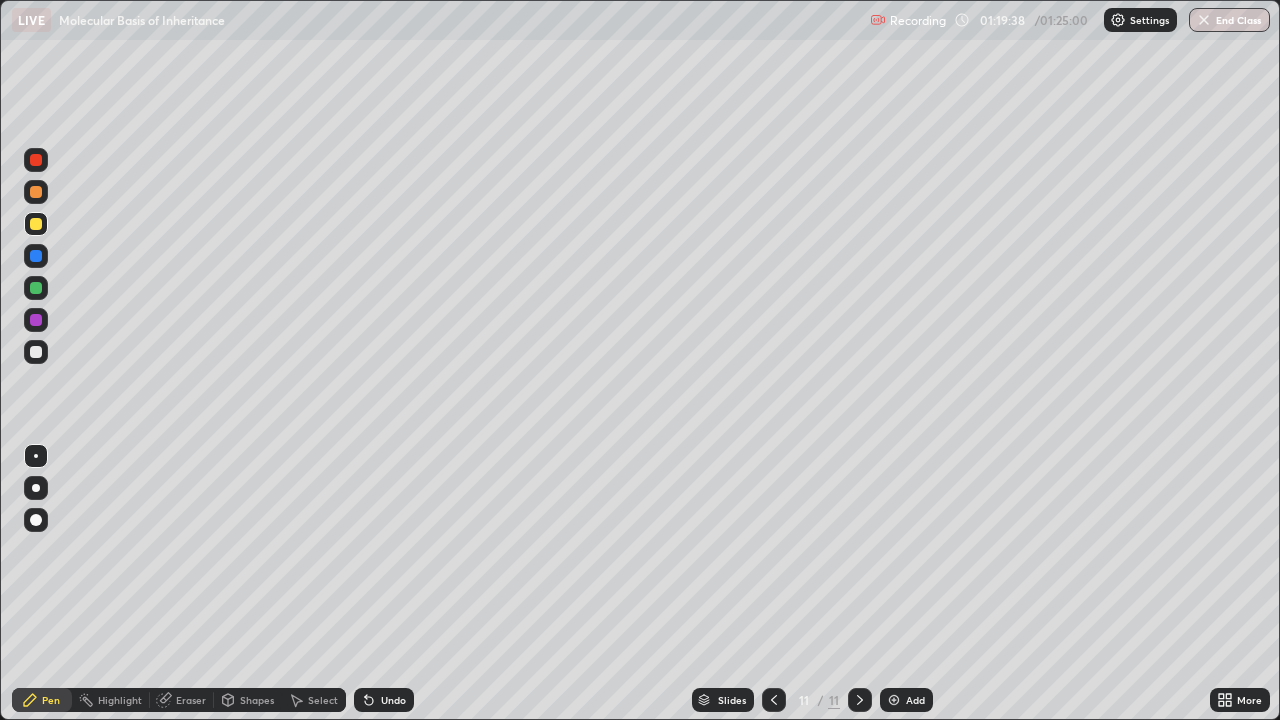 click at bounding box center (36, 224) 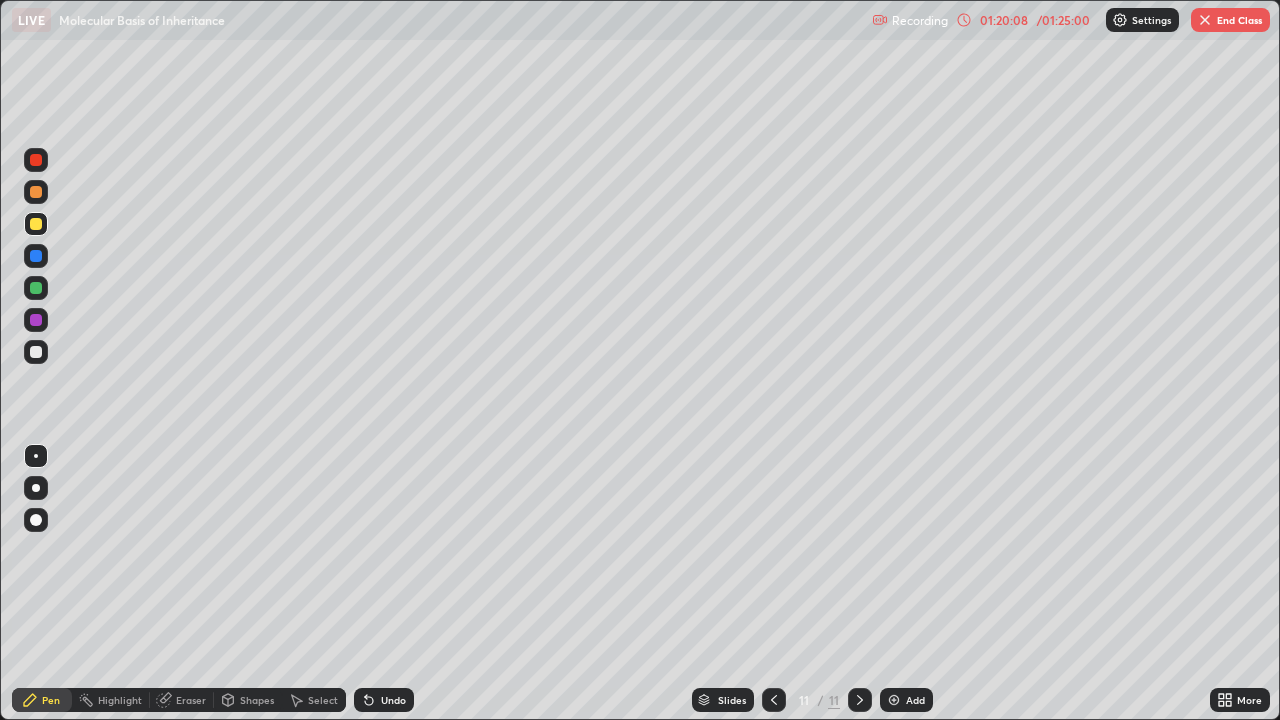 click at bounding box center [1205, 20] 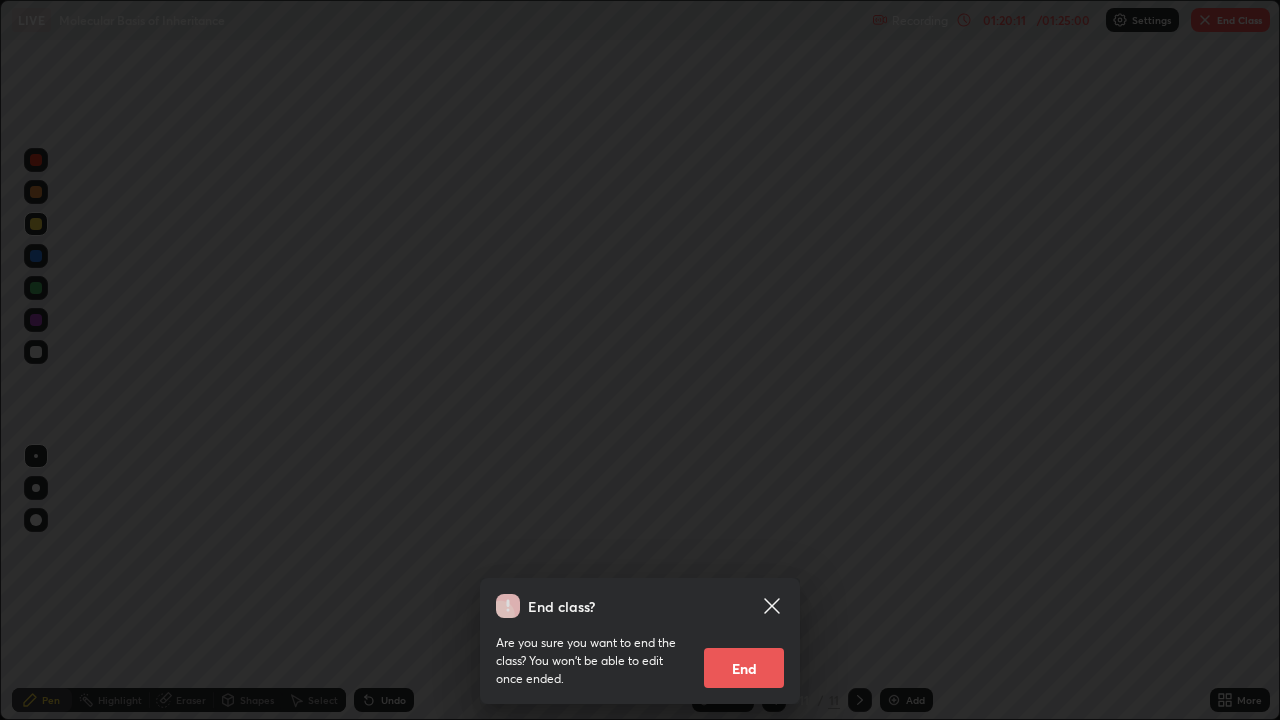 click on "End" at bounding box center (744, 668) 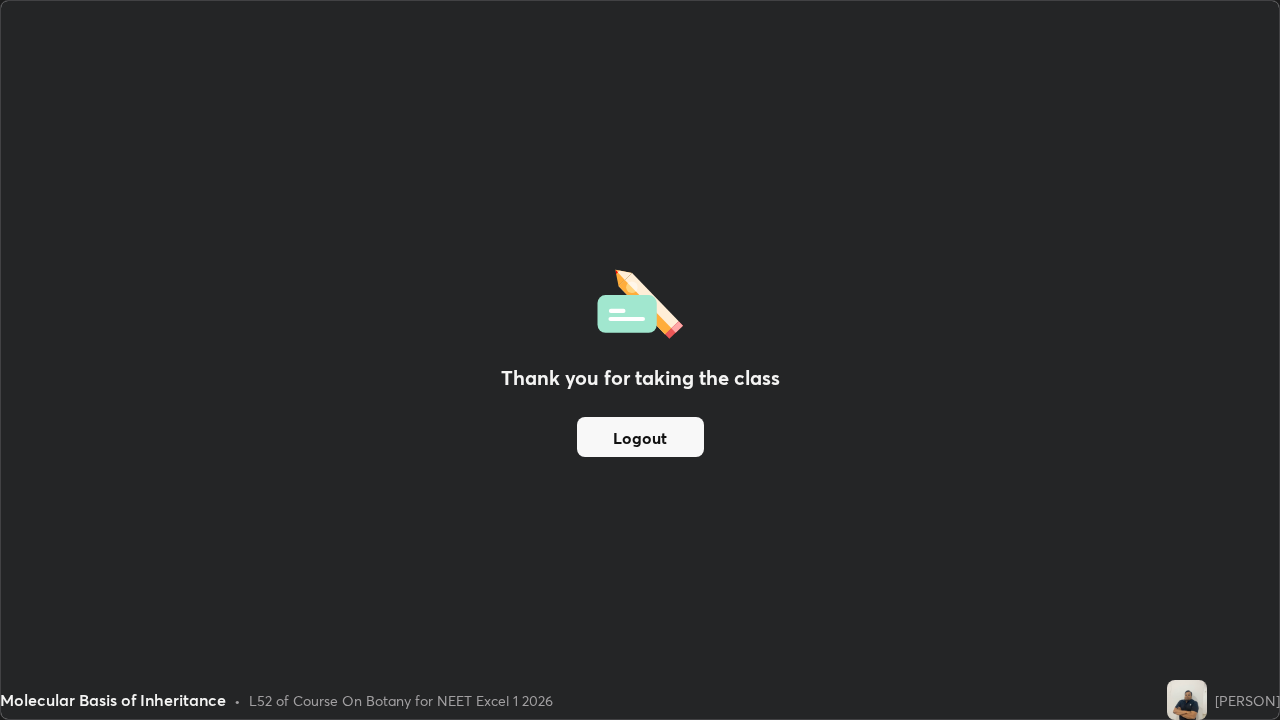 scroll, scrollTop: 99280, scrollLeft: 98720, axis: both 